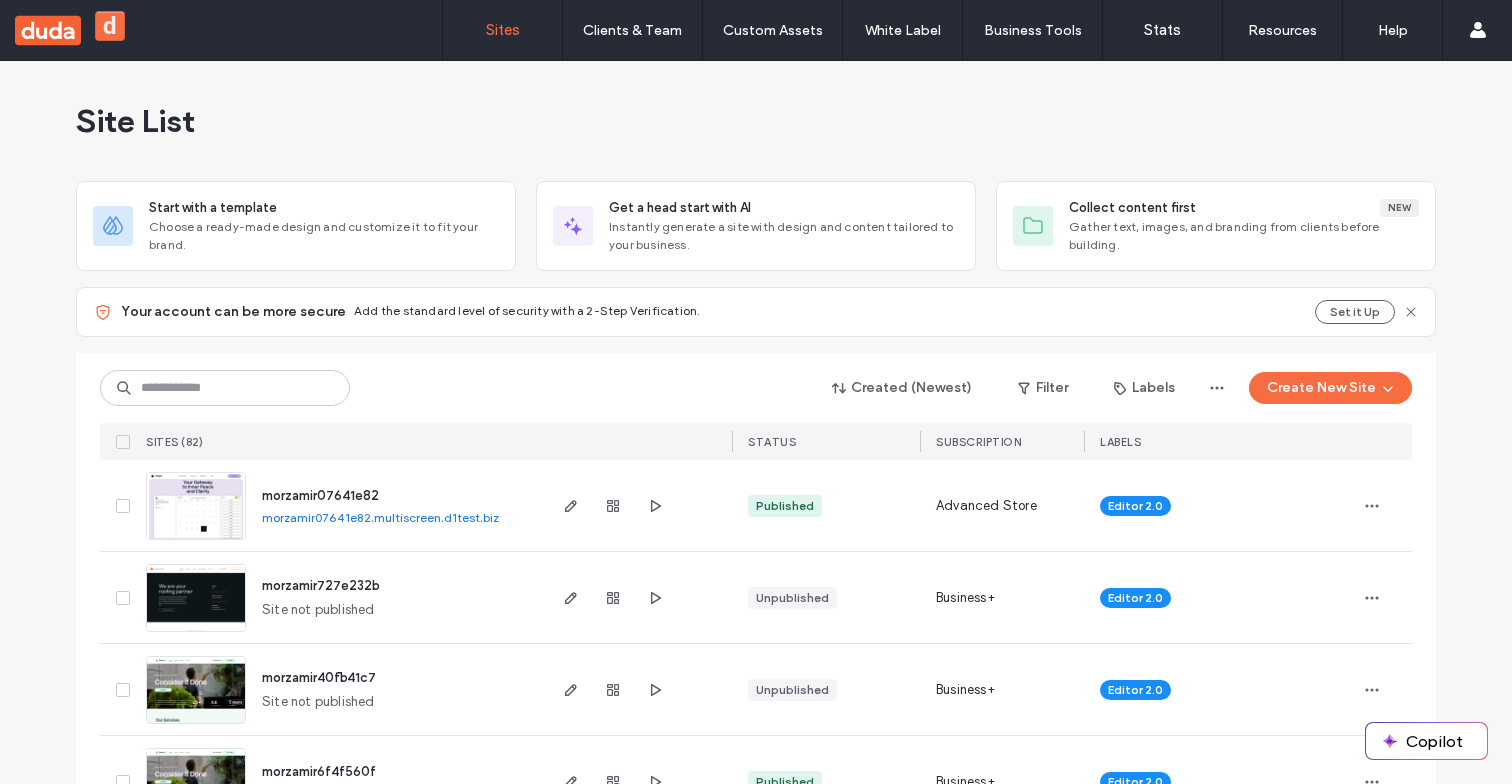 scroll, scrollTop: 0, scrollLeft: 0, axis: both 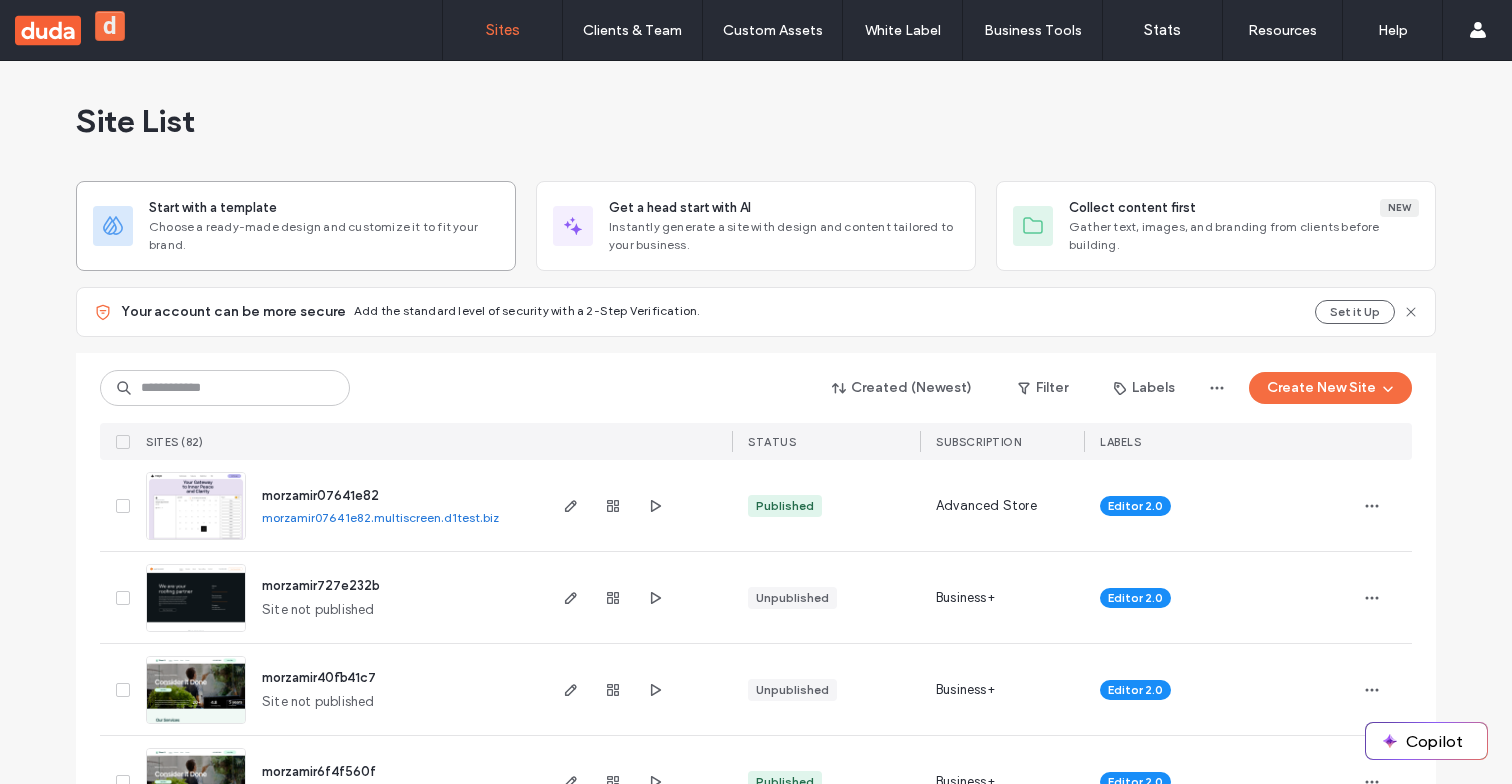 click on "Start with a template Choose a ready-made design and customize it to fit your brand." at bounding box center [296, 226] 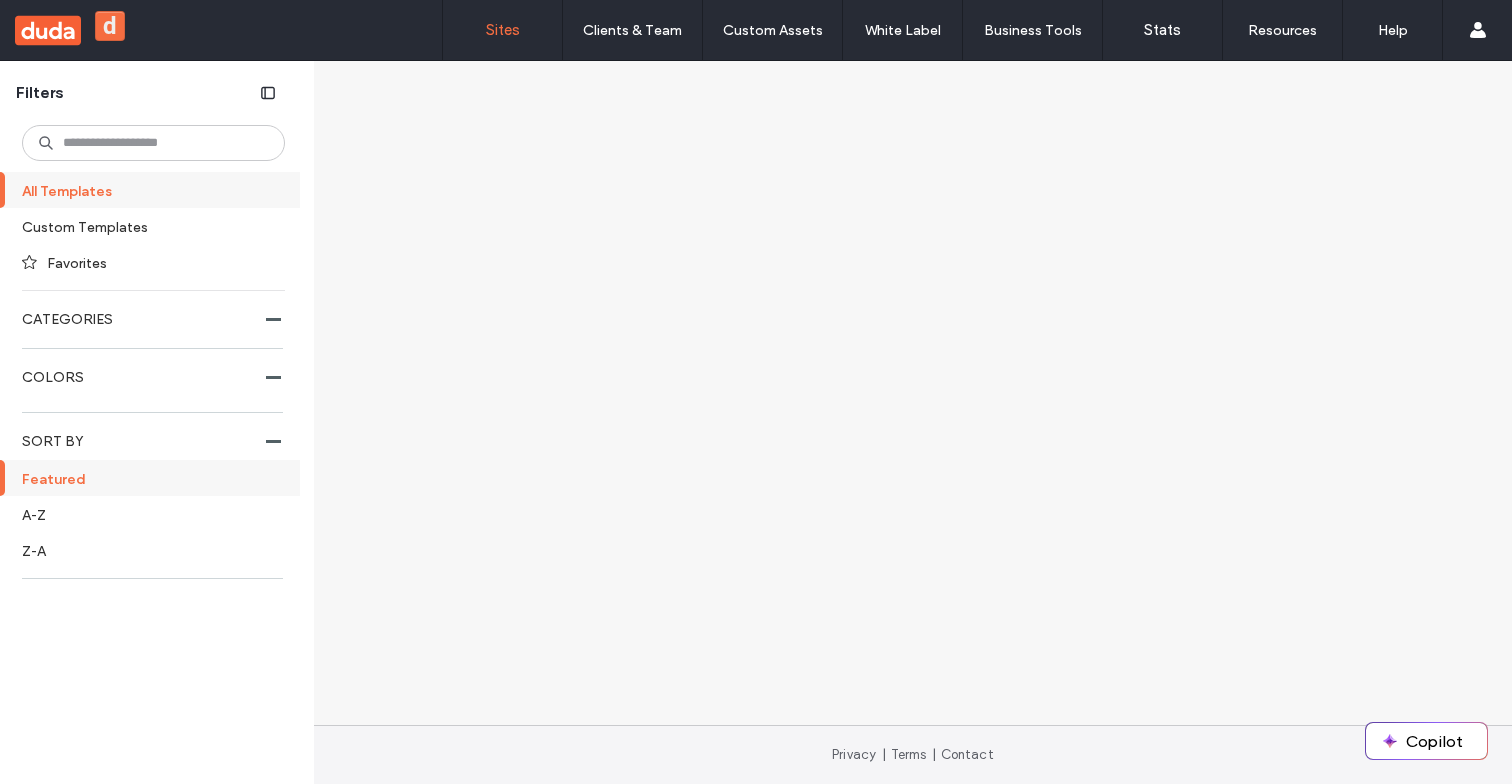 click on "Sites" at bounding box center (503, 30) 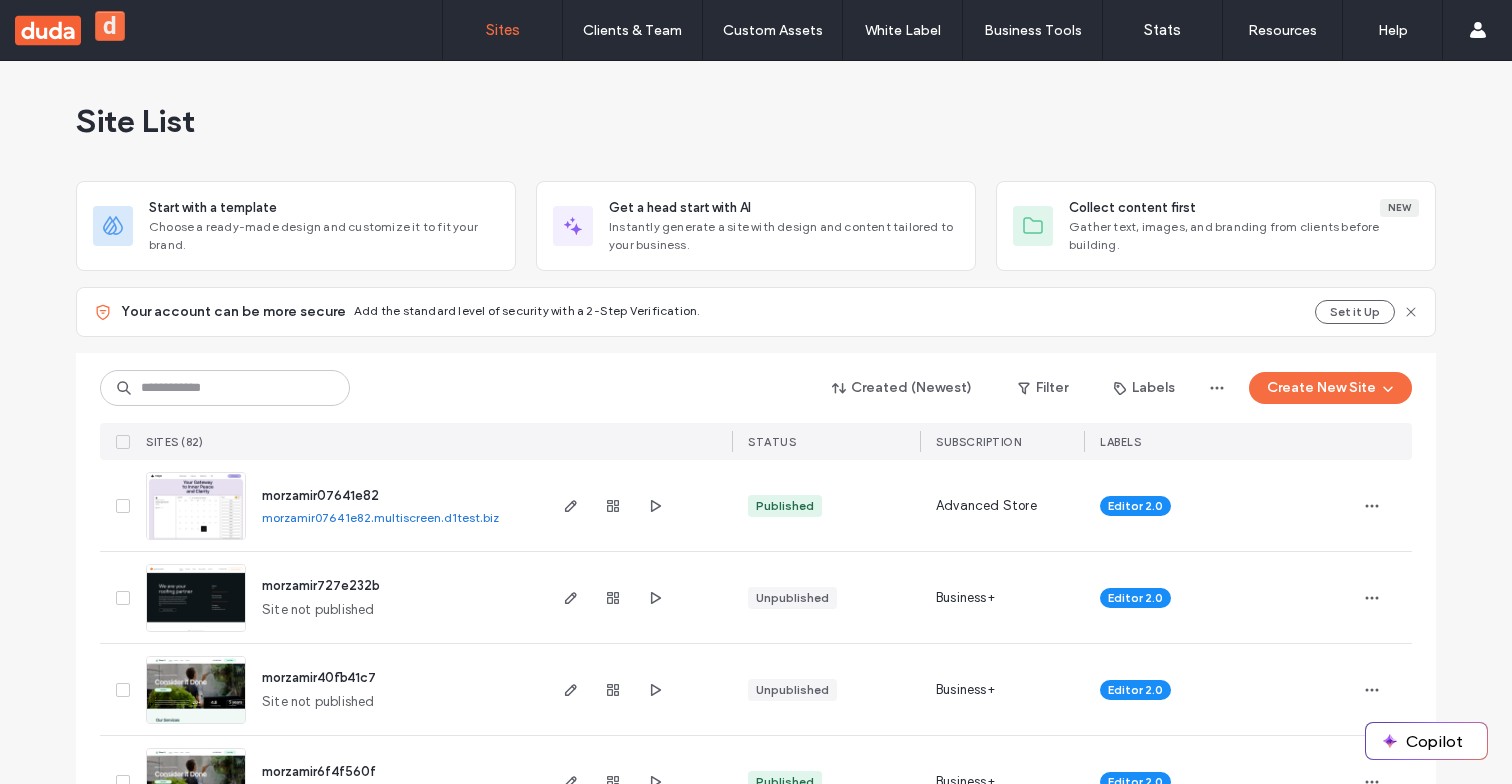 click on "morzamir07641e82" at bounding box center (320, 495) 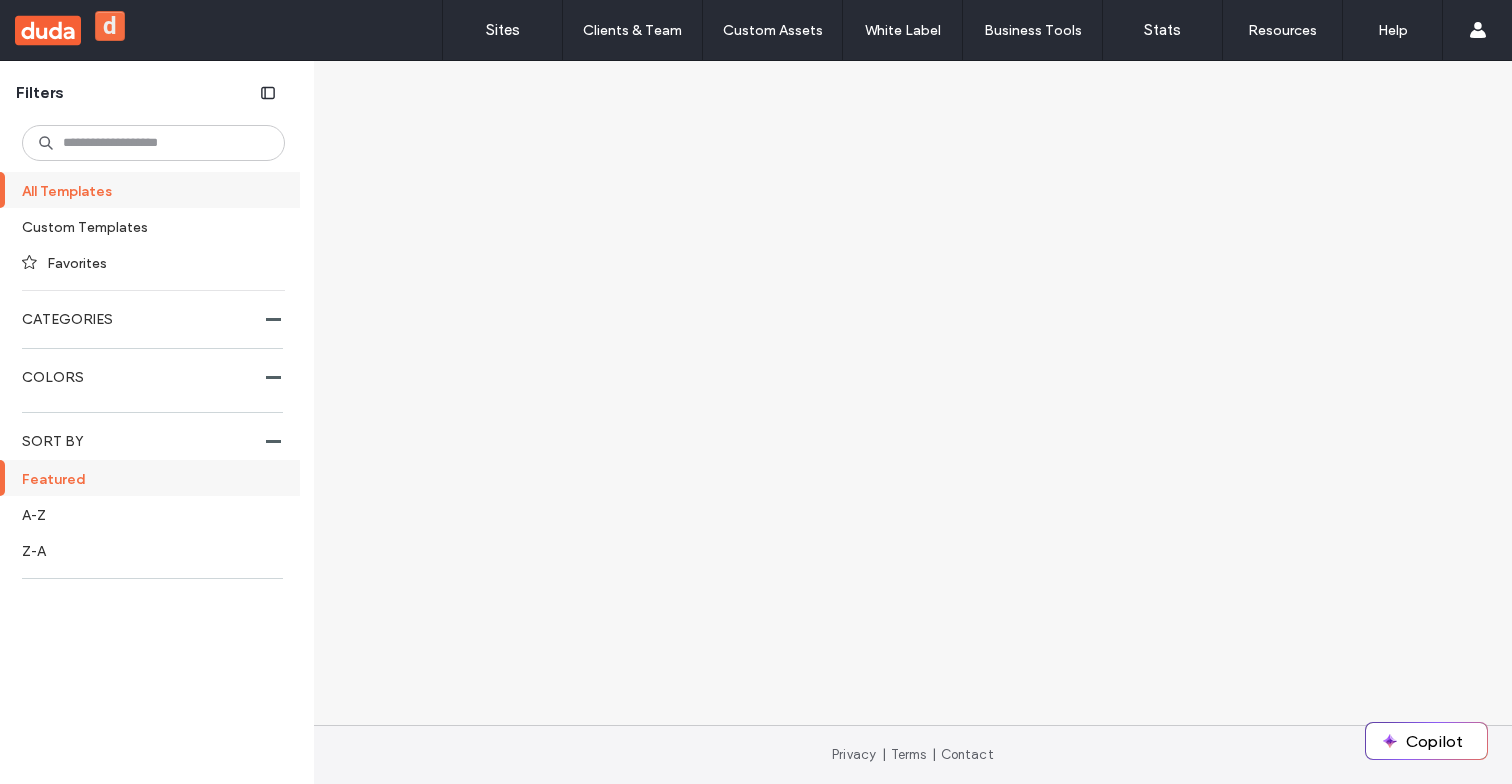 scroll, scrollTop: 0, scrollLeft: 0, axis: both 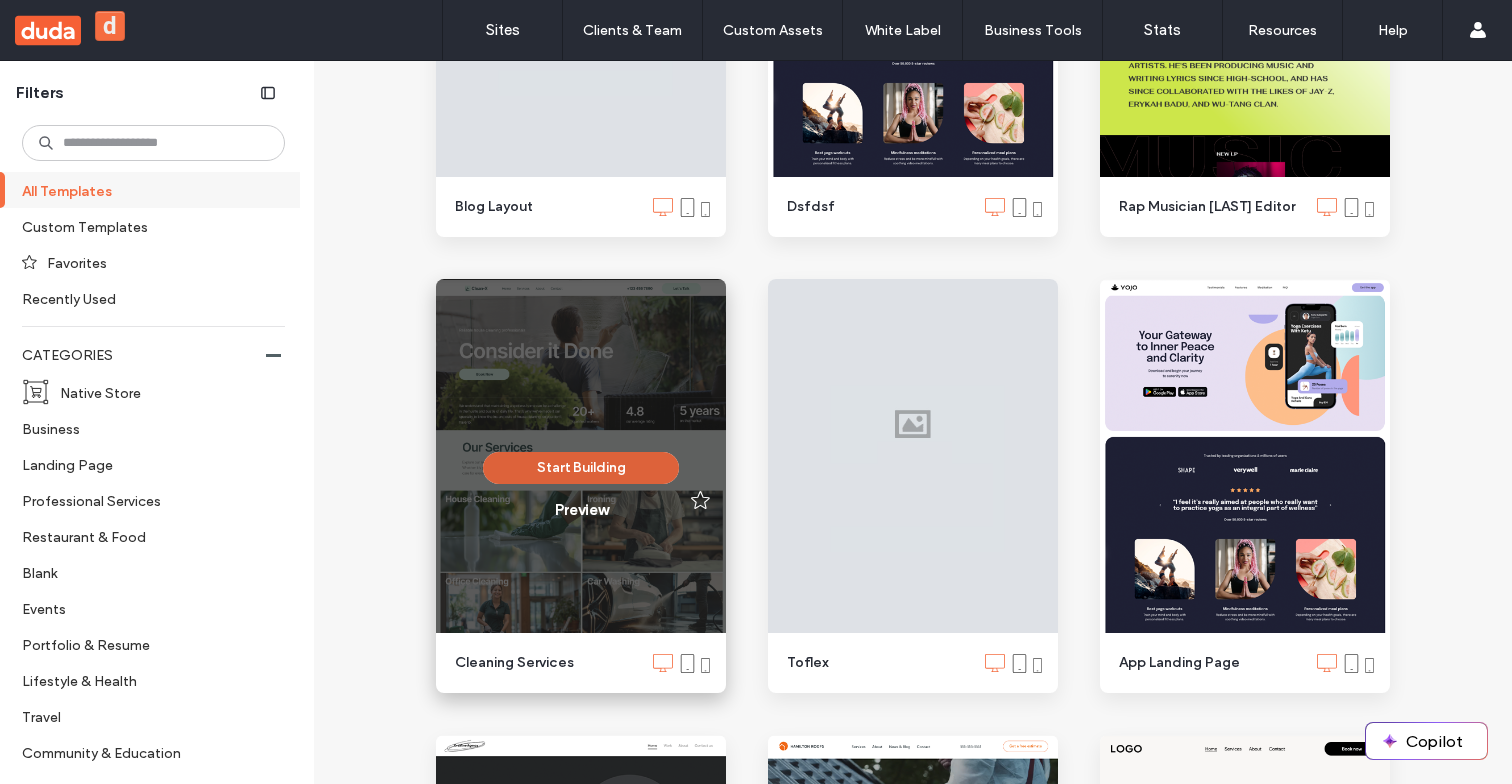click on "Start Building" at bounding box center (581, 468) 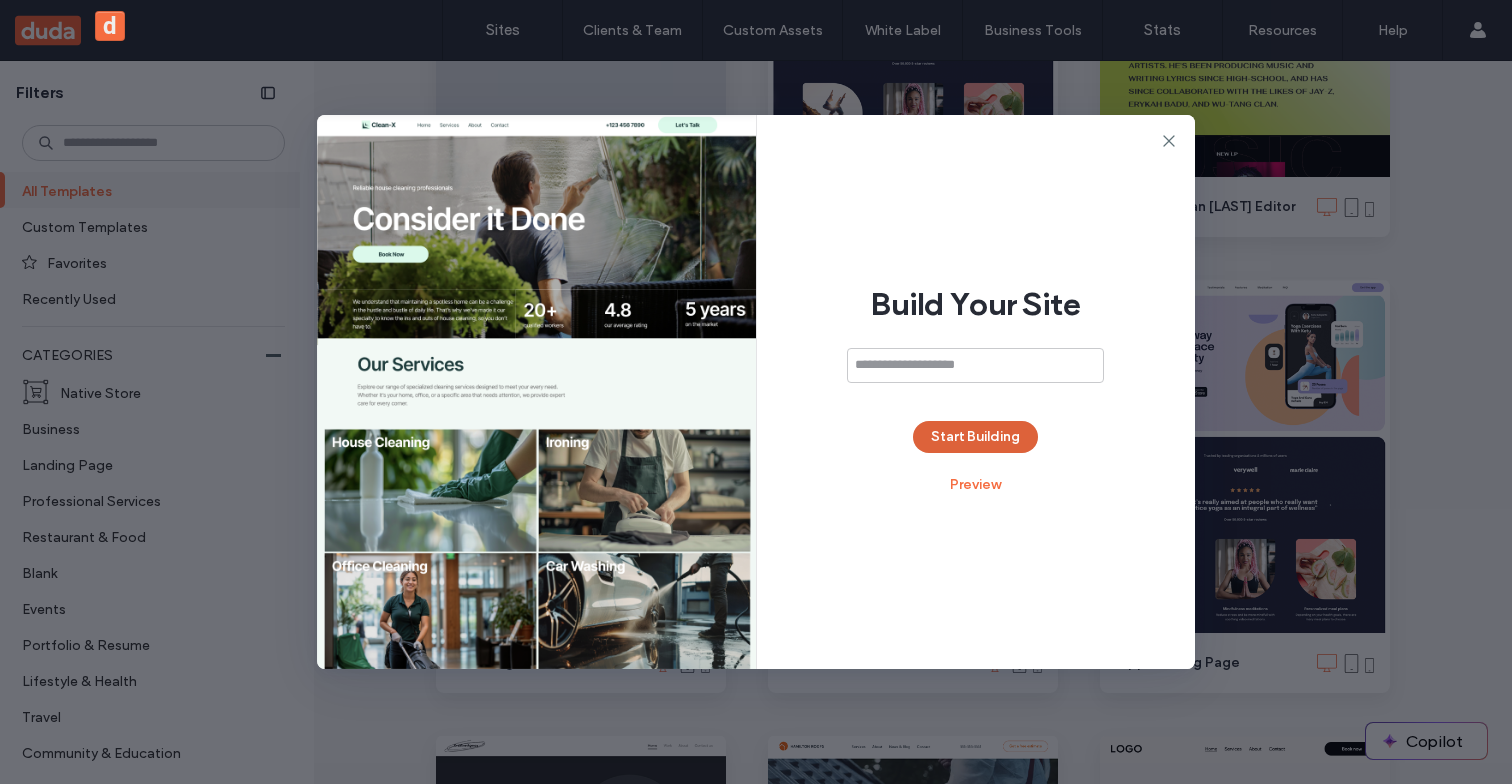 click on "Start Building" at bounding box center (975, 437) 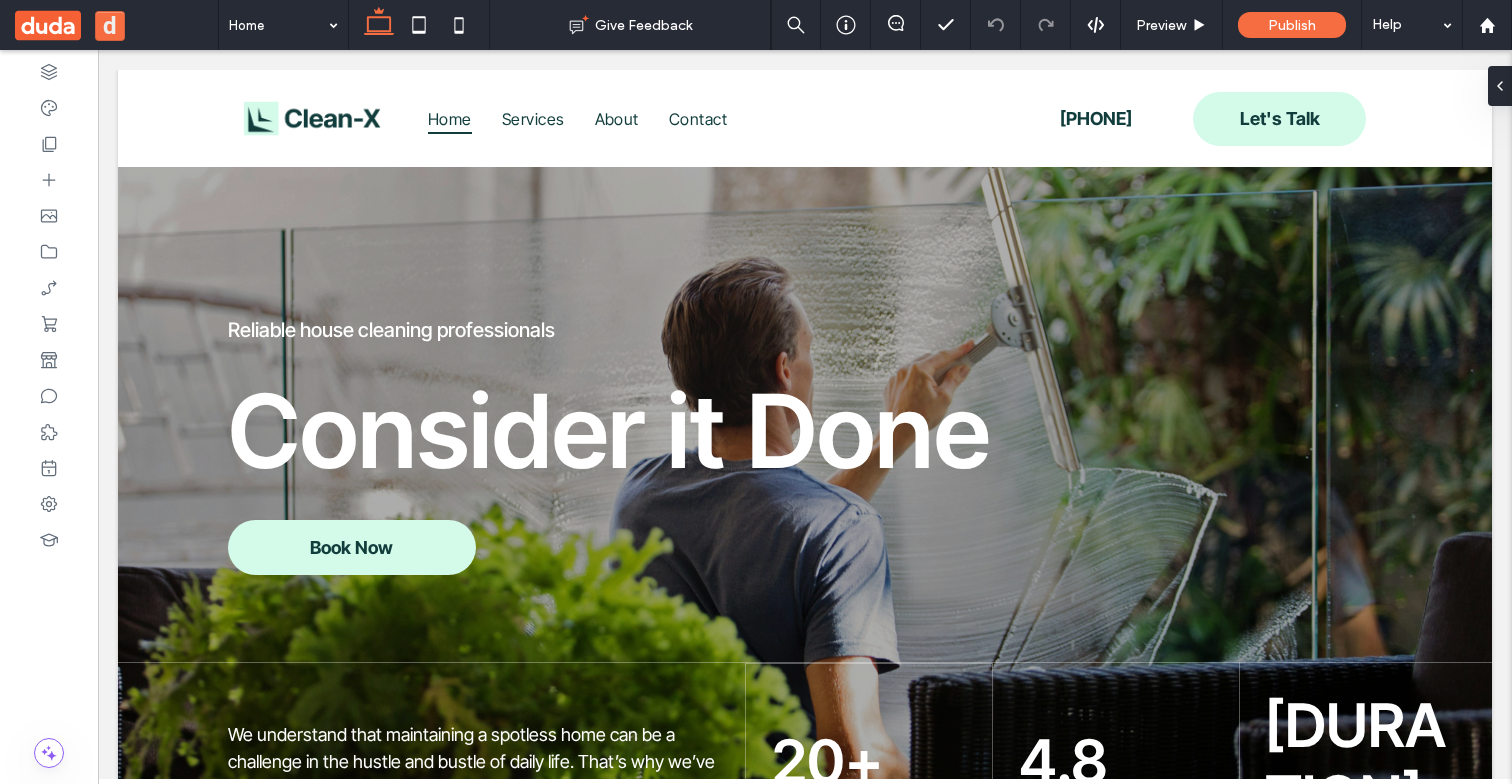 scroll, scrollTop: 0, scrollLeft: 0, axis: both 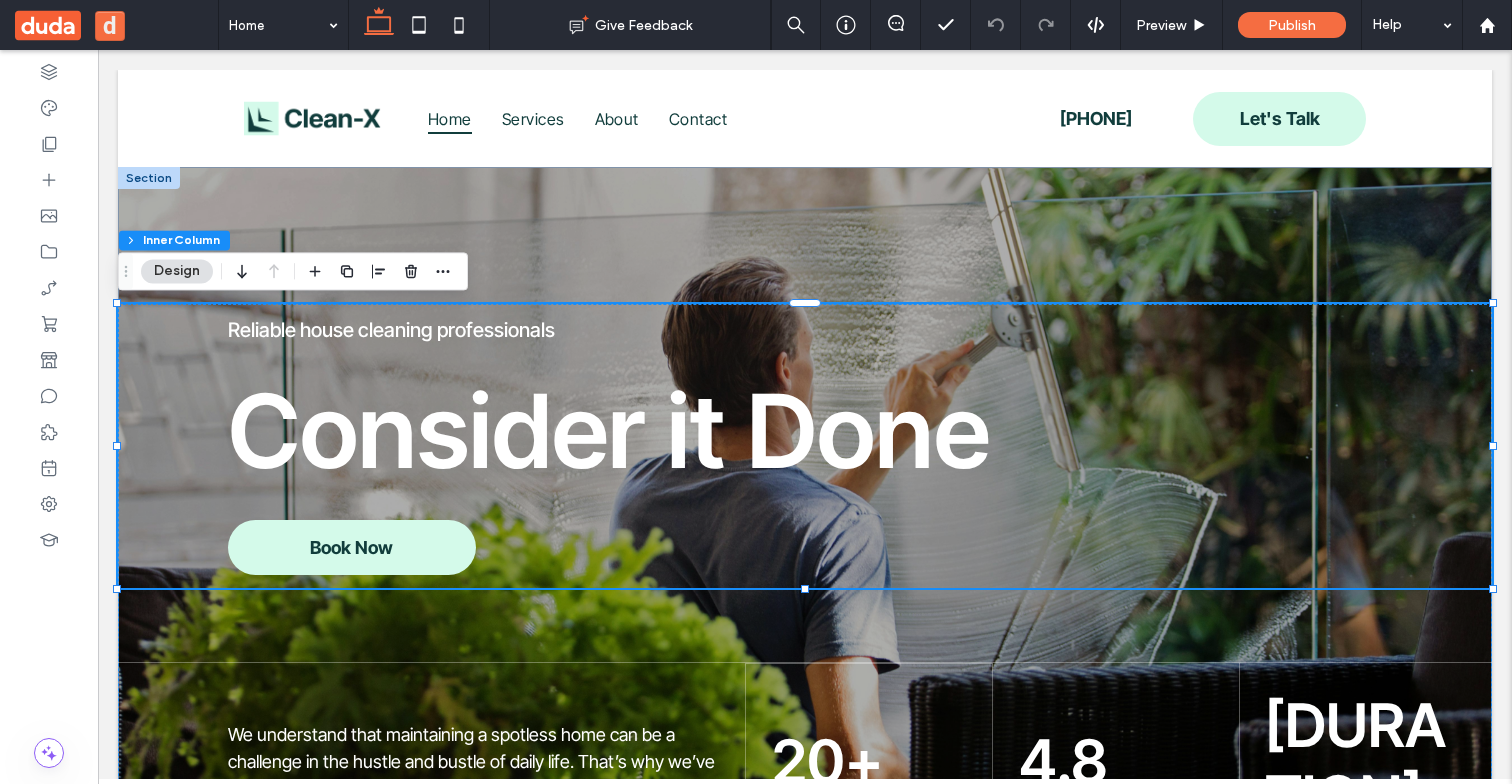type on "**" 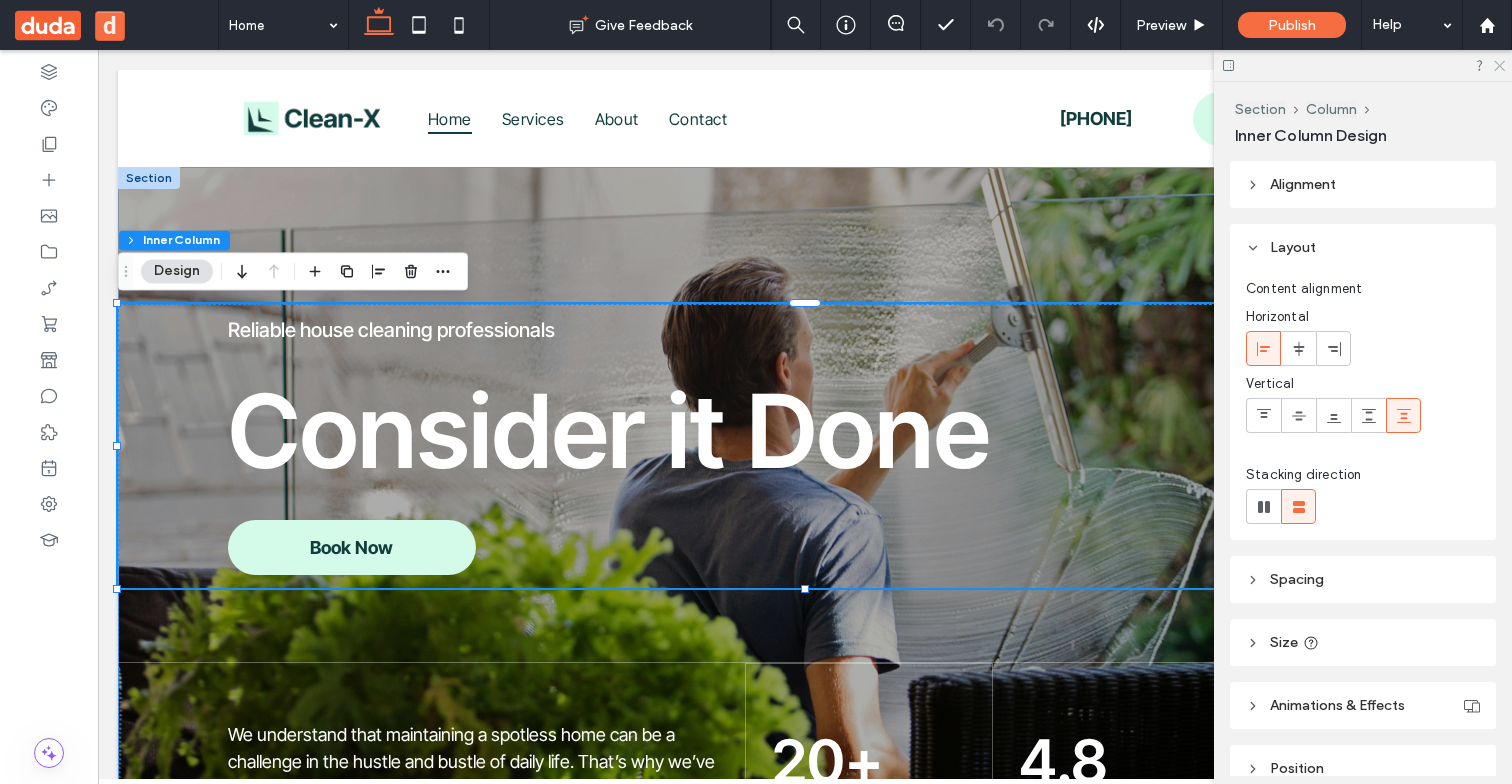 click 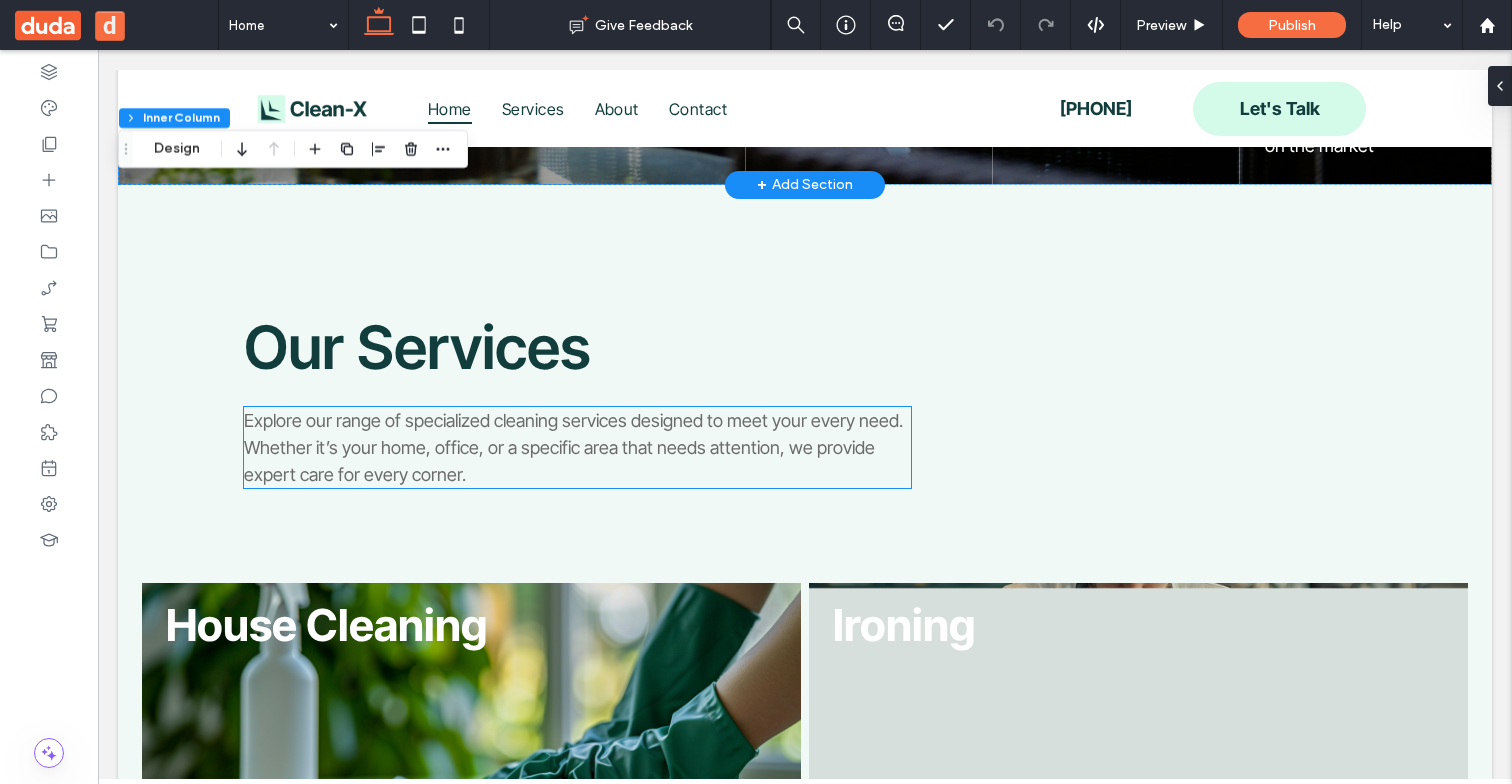 scroll, scrollTop: 692, scrollLeft: 0, axis: vertical 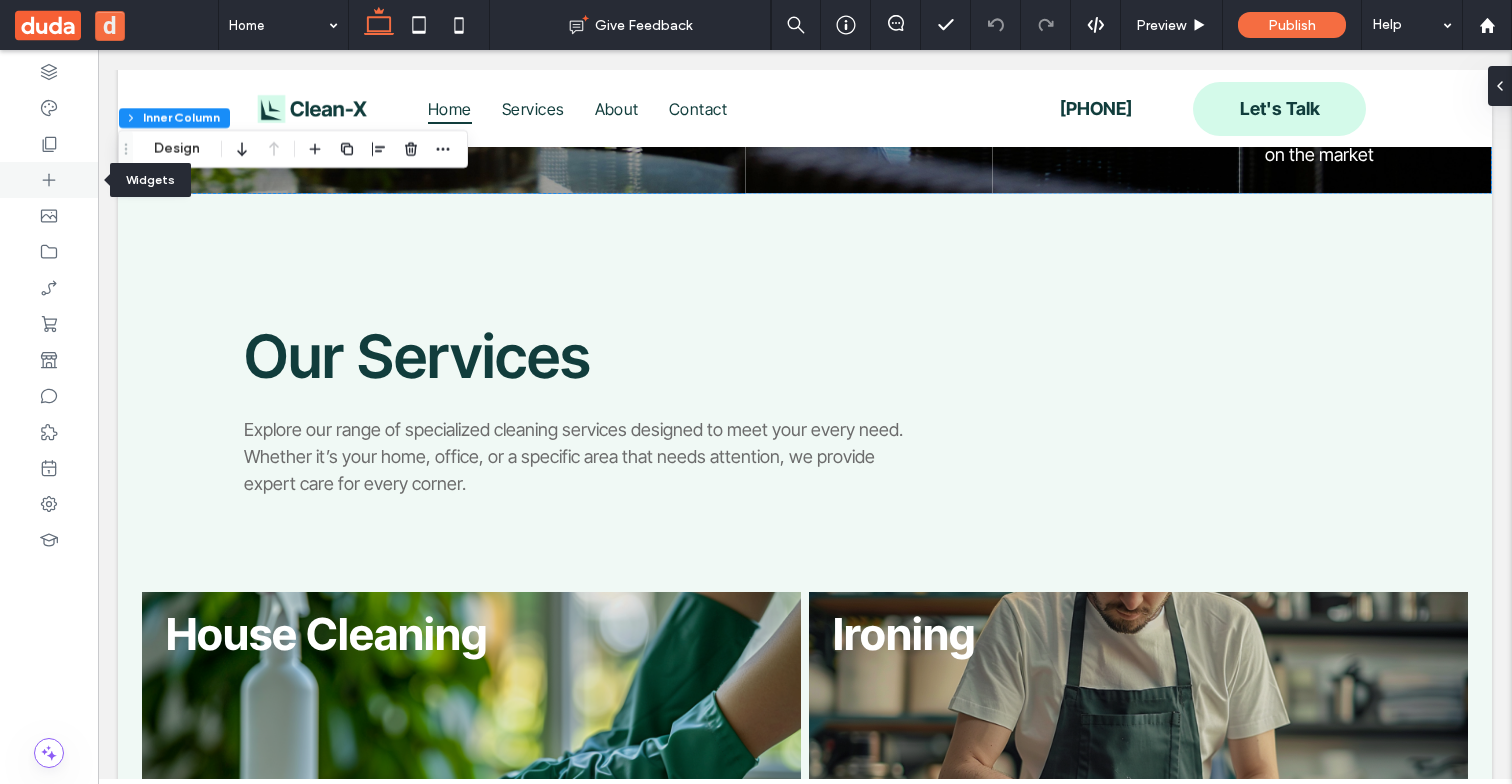 click at bounding box center [49, 180] 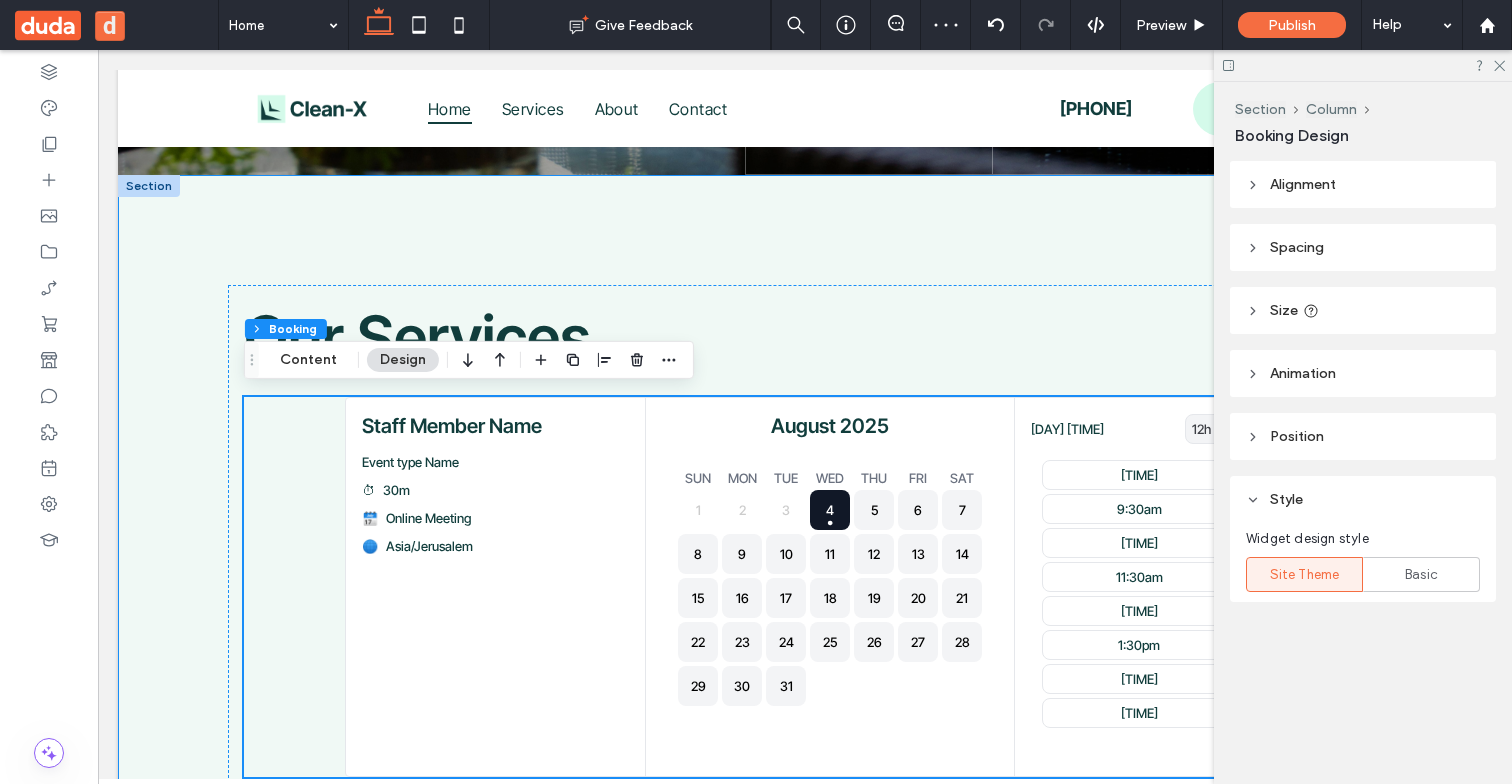scroll, scrollTop: 700, scrollLeft: 0, axis: vertical 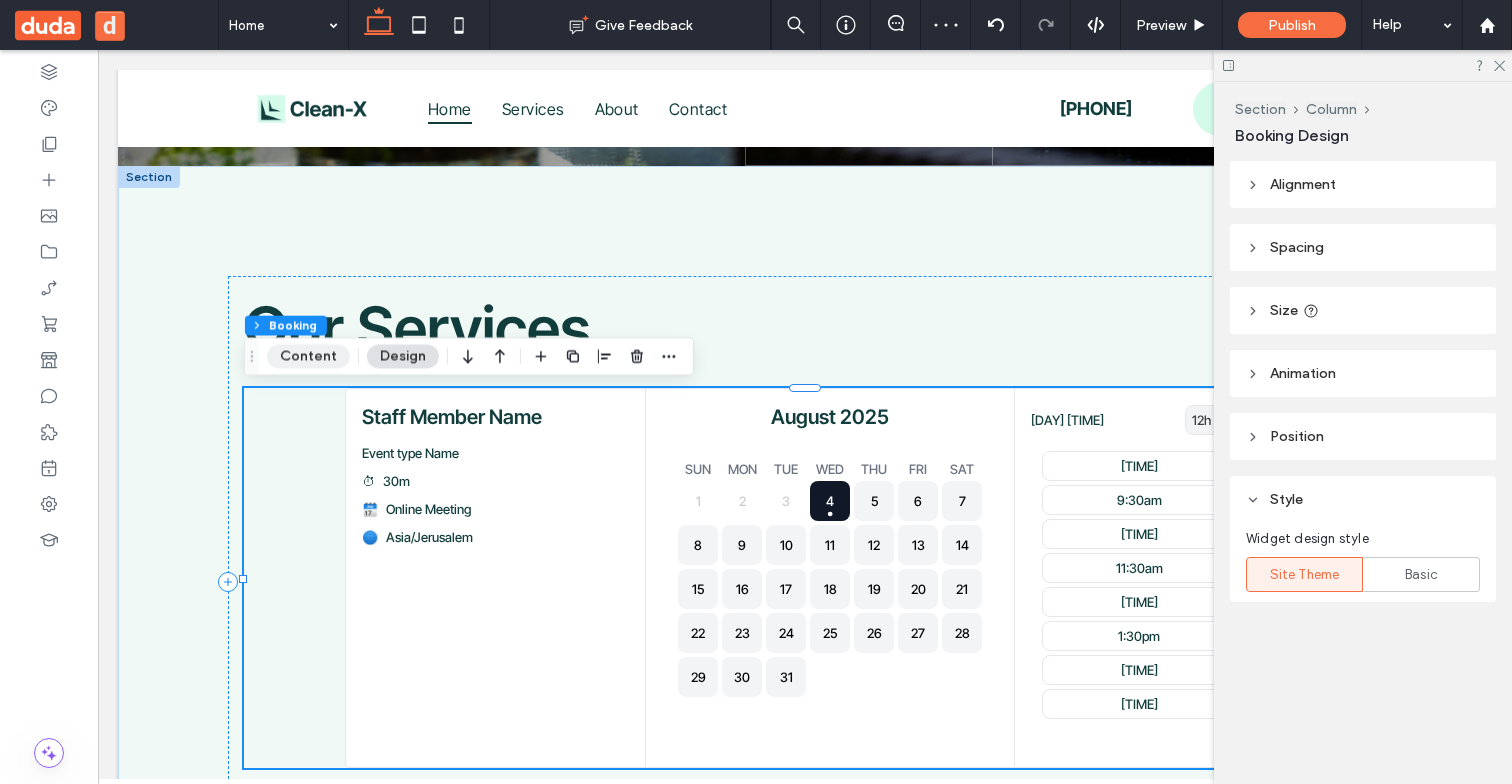 click on "Content" at bounding box center (308, 356) 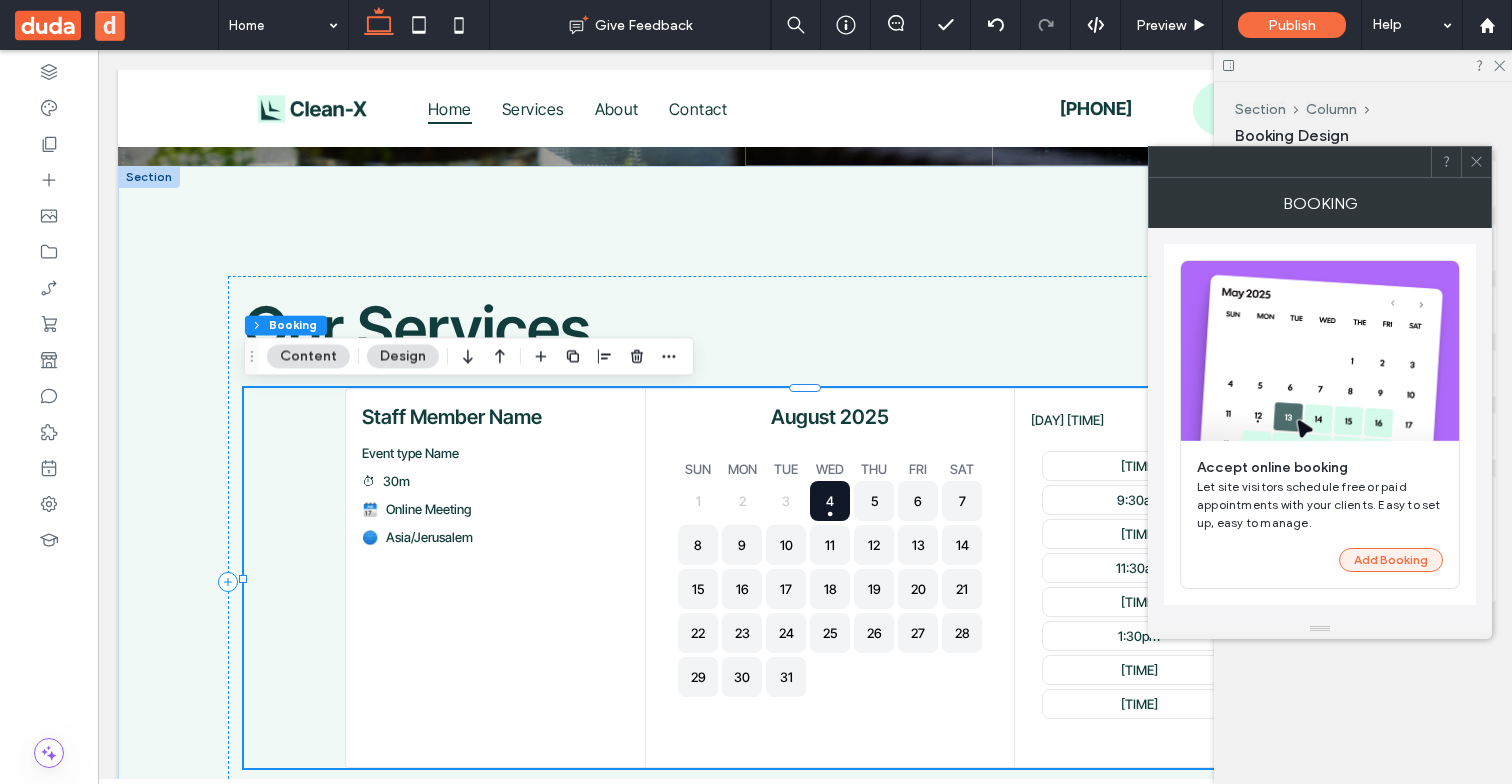 click on "Add Booking" at bounding box center (1391, 560) 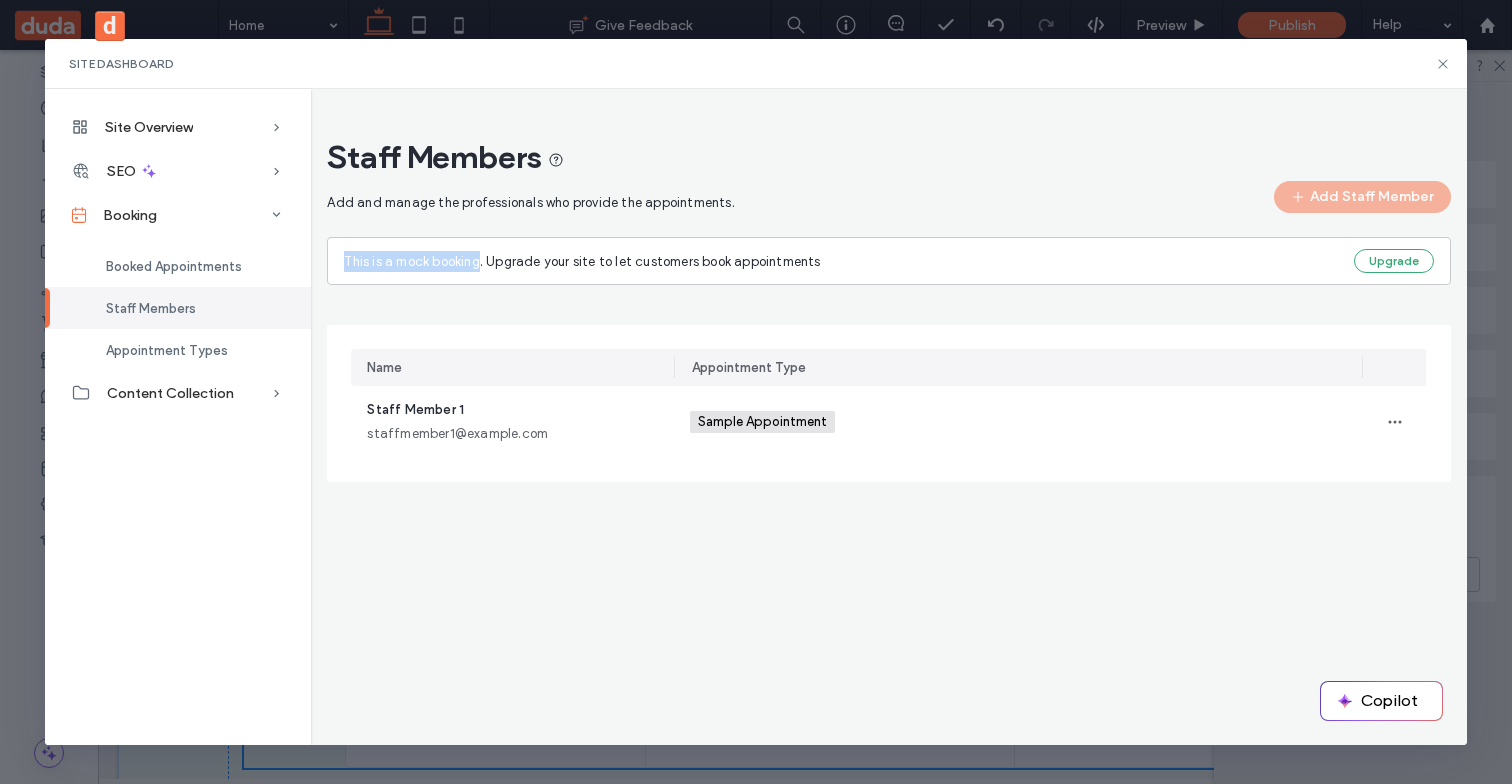 drag, startPoint x: 476, startPoint y: 264, endPoint x: 340, endPoint y: 256, distance: 136.23509 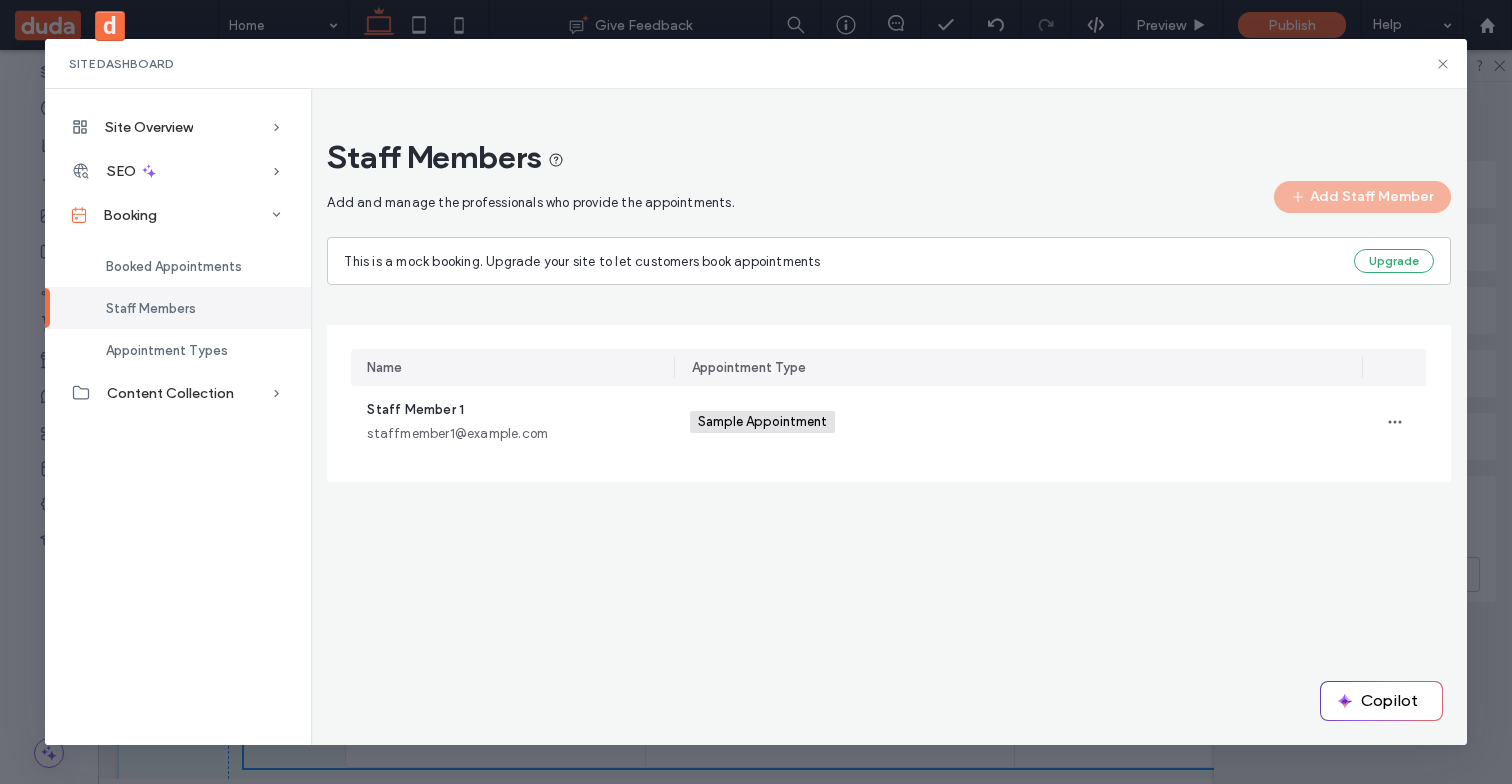 click on "This is a mock booking. Upgrade your site to let customers book appointments Upgrade" at bounding box center [888, 261] 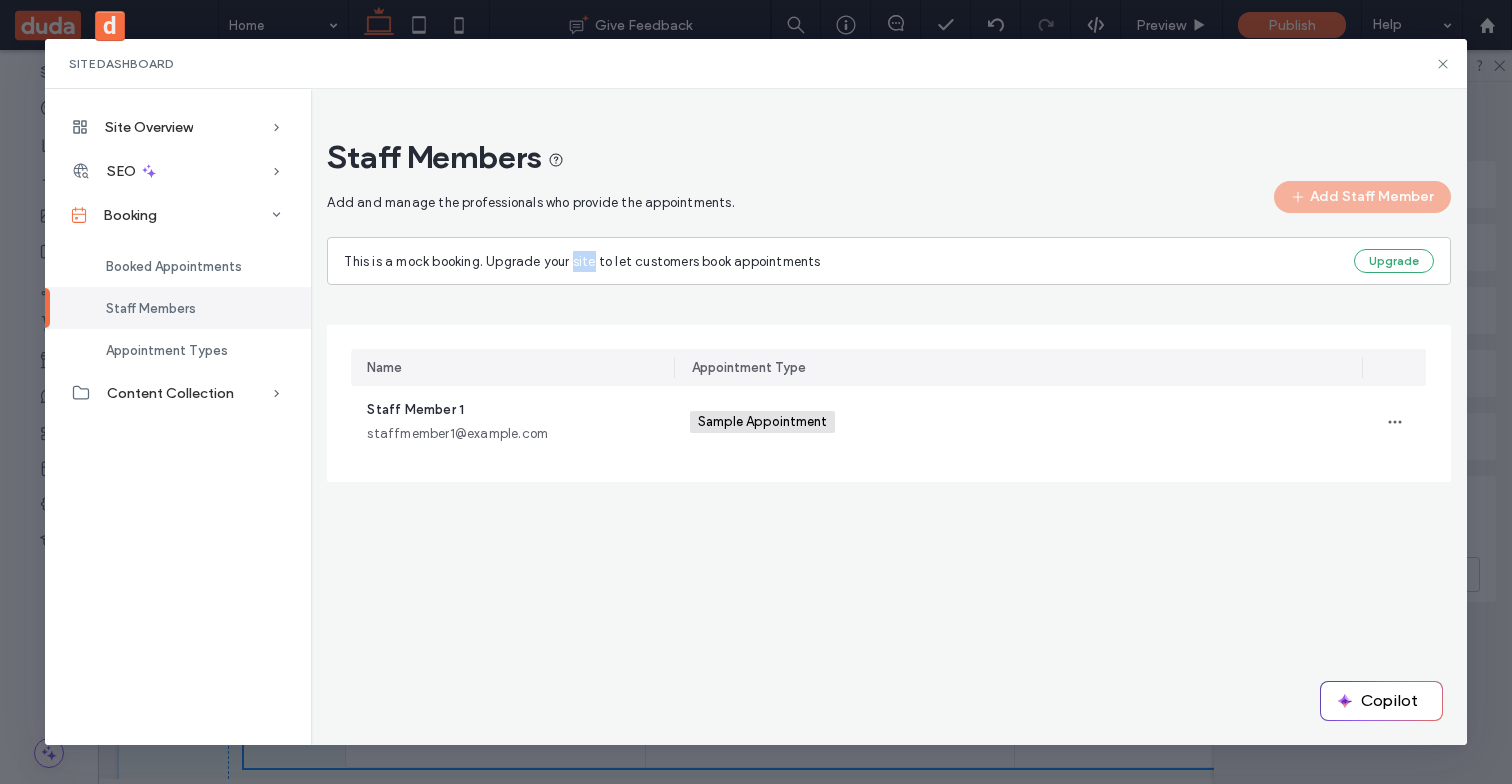 click on "This is a mock booking. Upgrade your site to let customers book appointments" at bounding box center [582, 261] 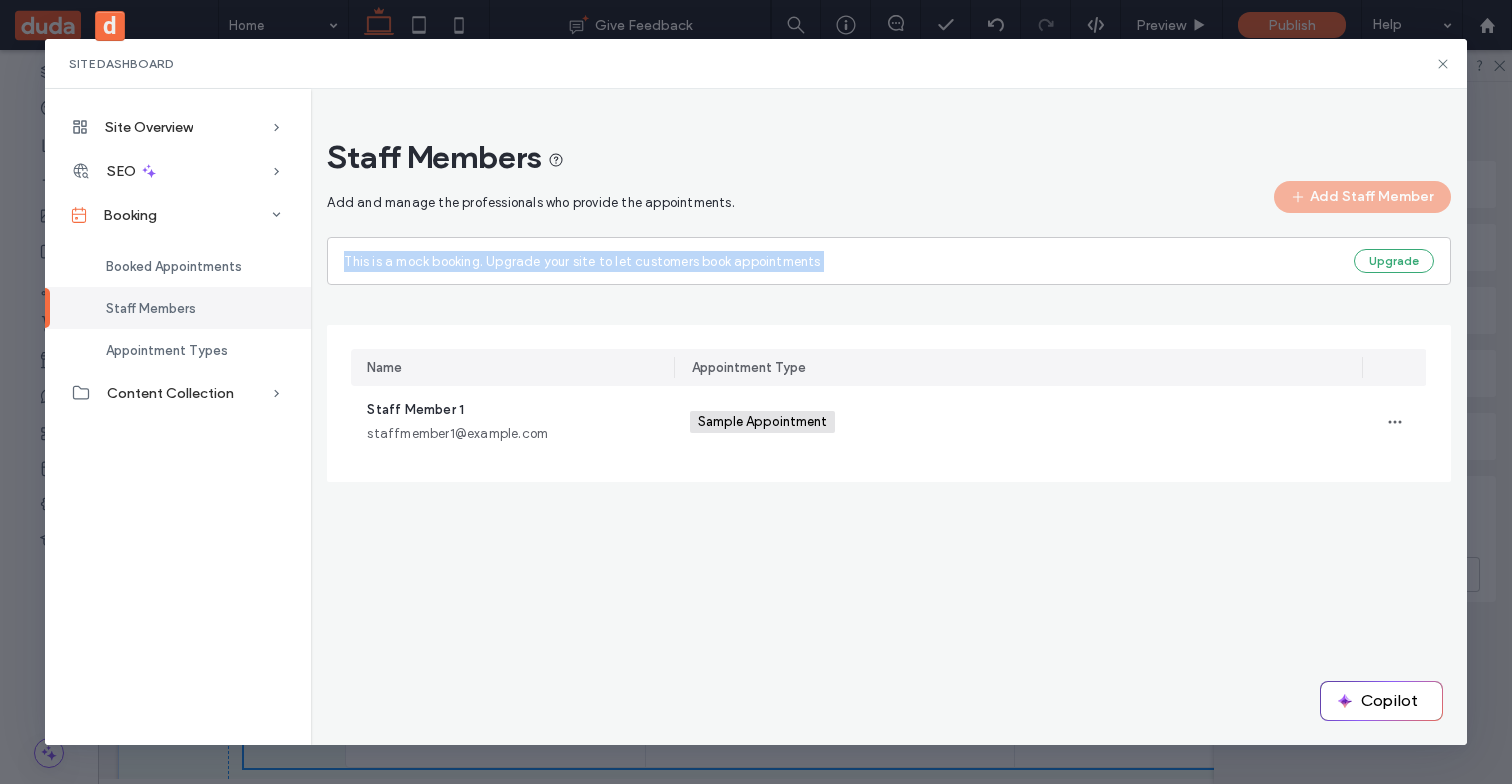 click on "This is a mock booking. Upgrade your site to let customers book appointments" at bounding box center (582, 261) 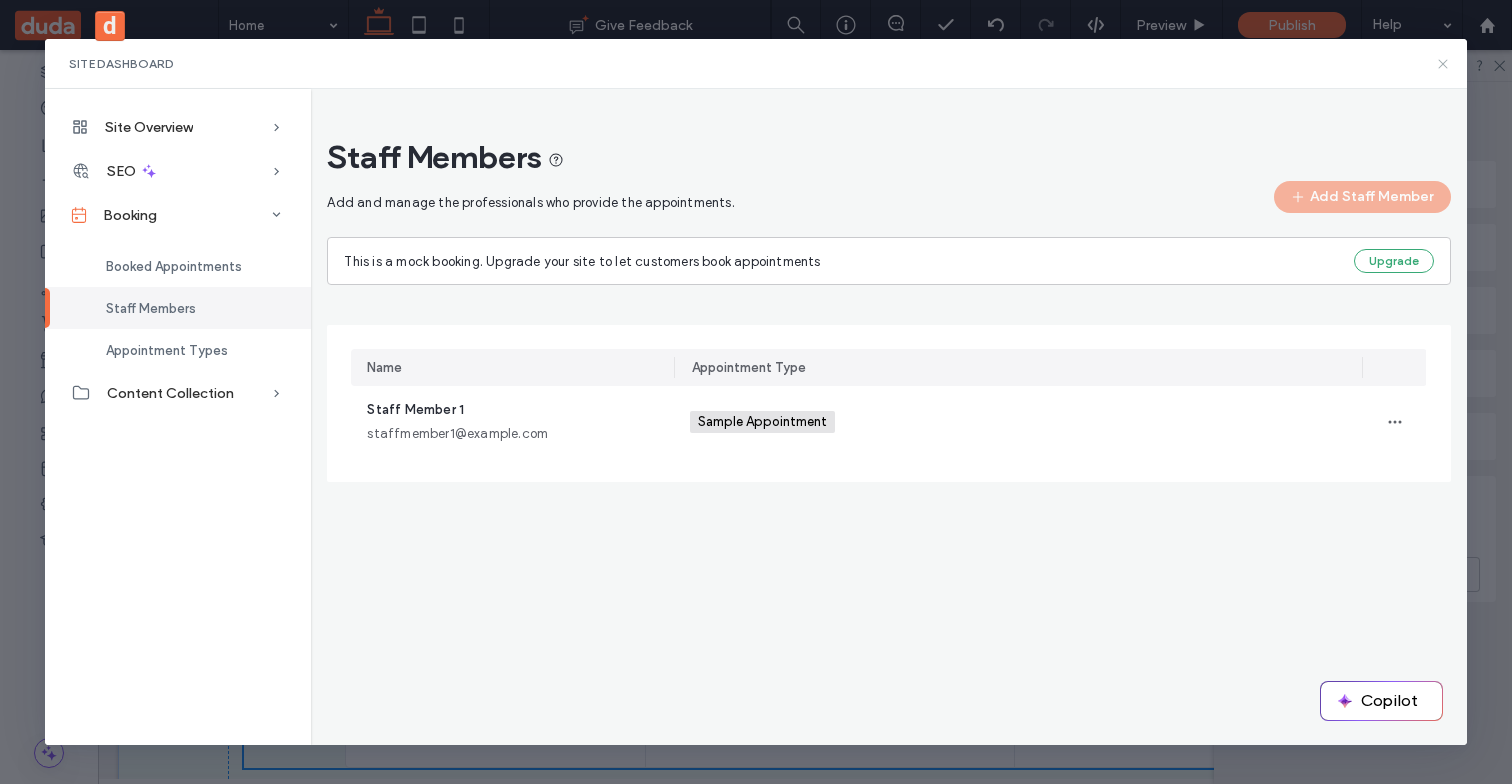 click 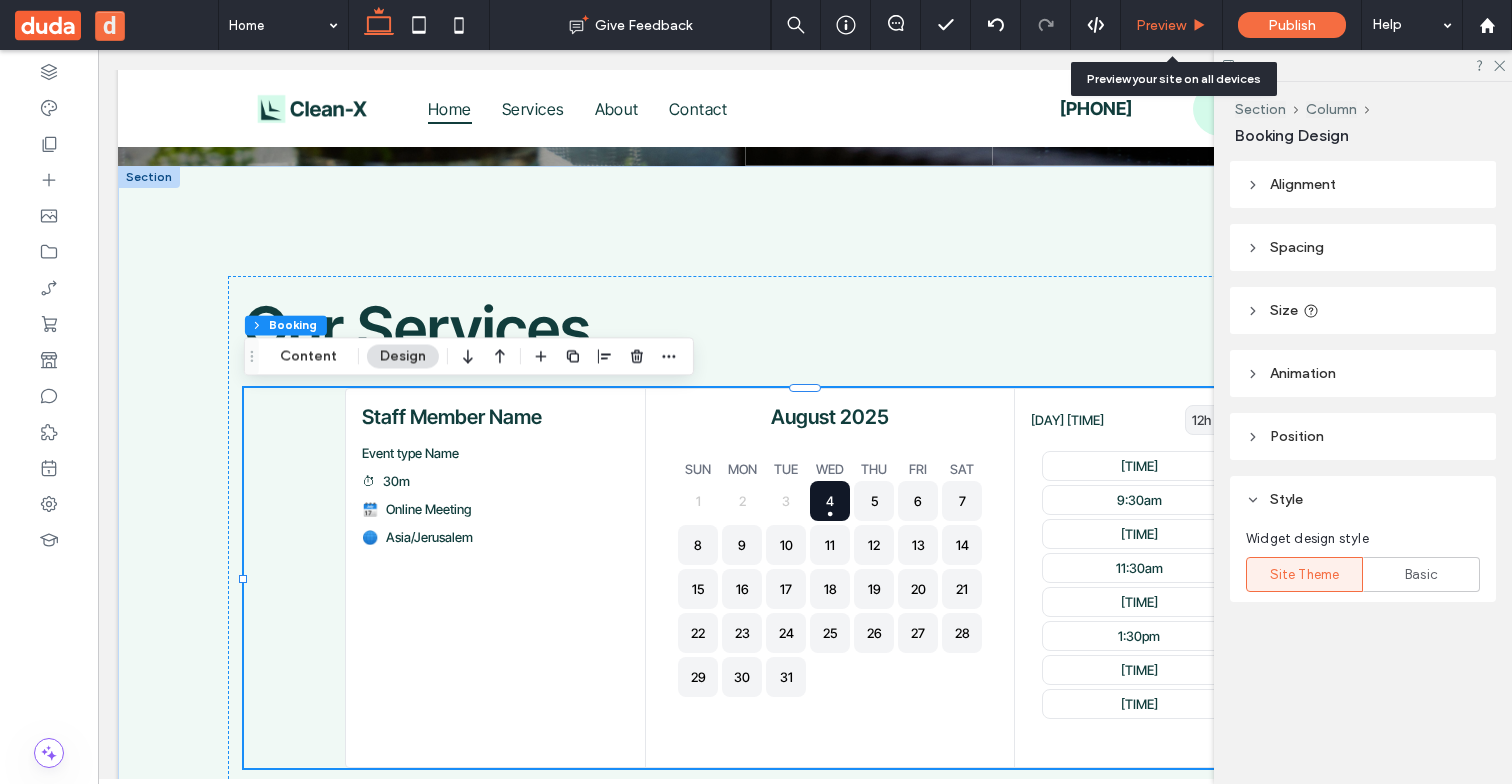 click on "Preview" at bounding box center [1161, 25] 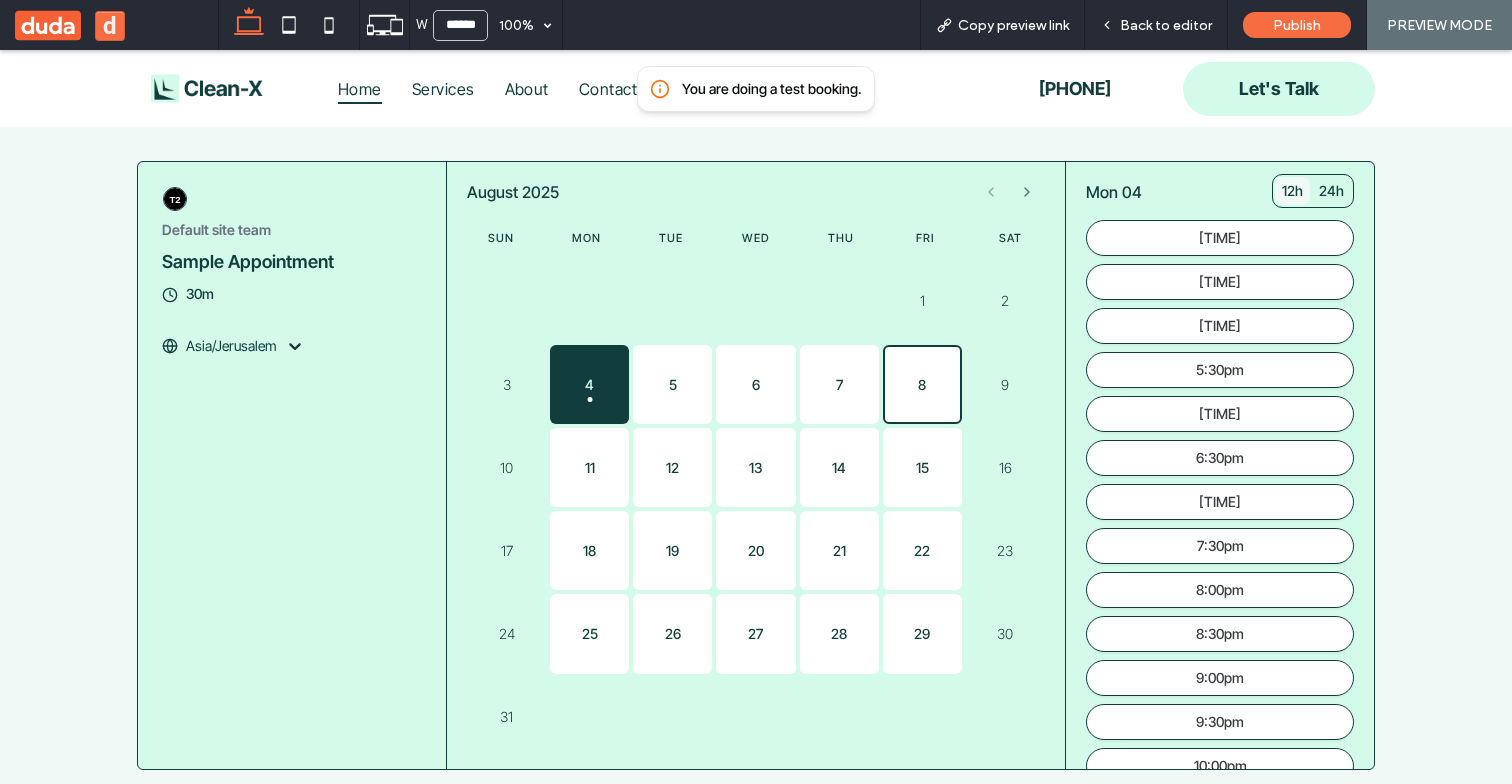 scroll, scrollTop: 938, scrollLeft: 0, axis: vertical 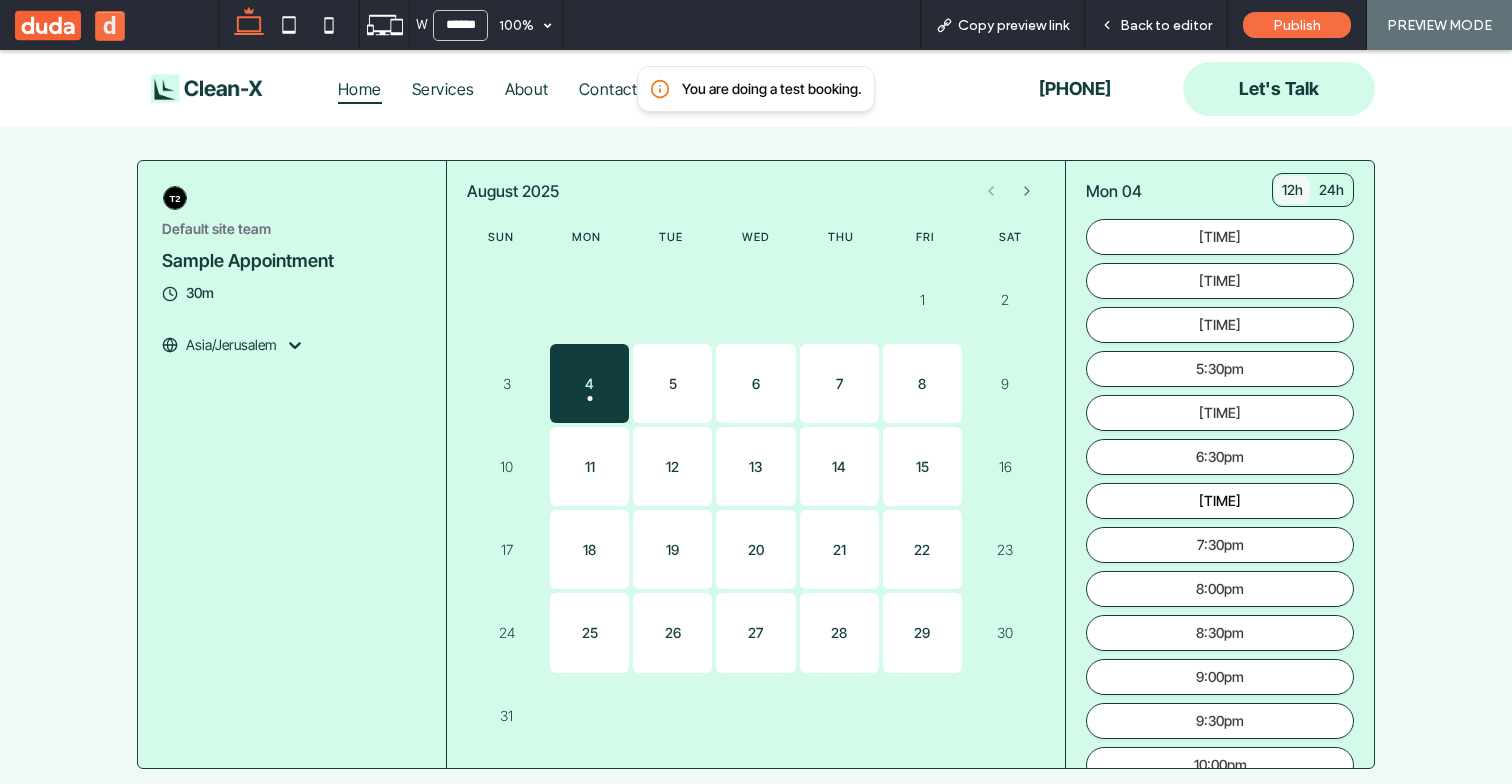 click on "[TIME]" at bounding box center [1220, 501] 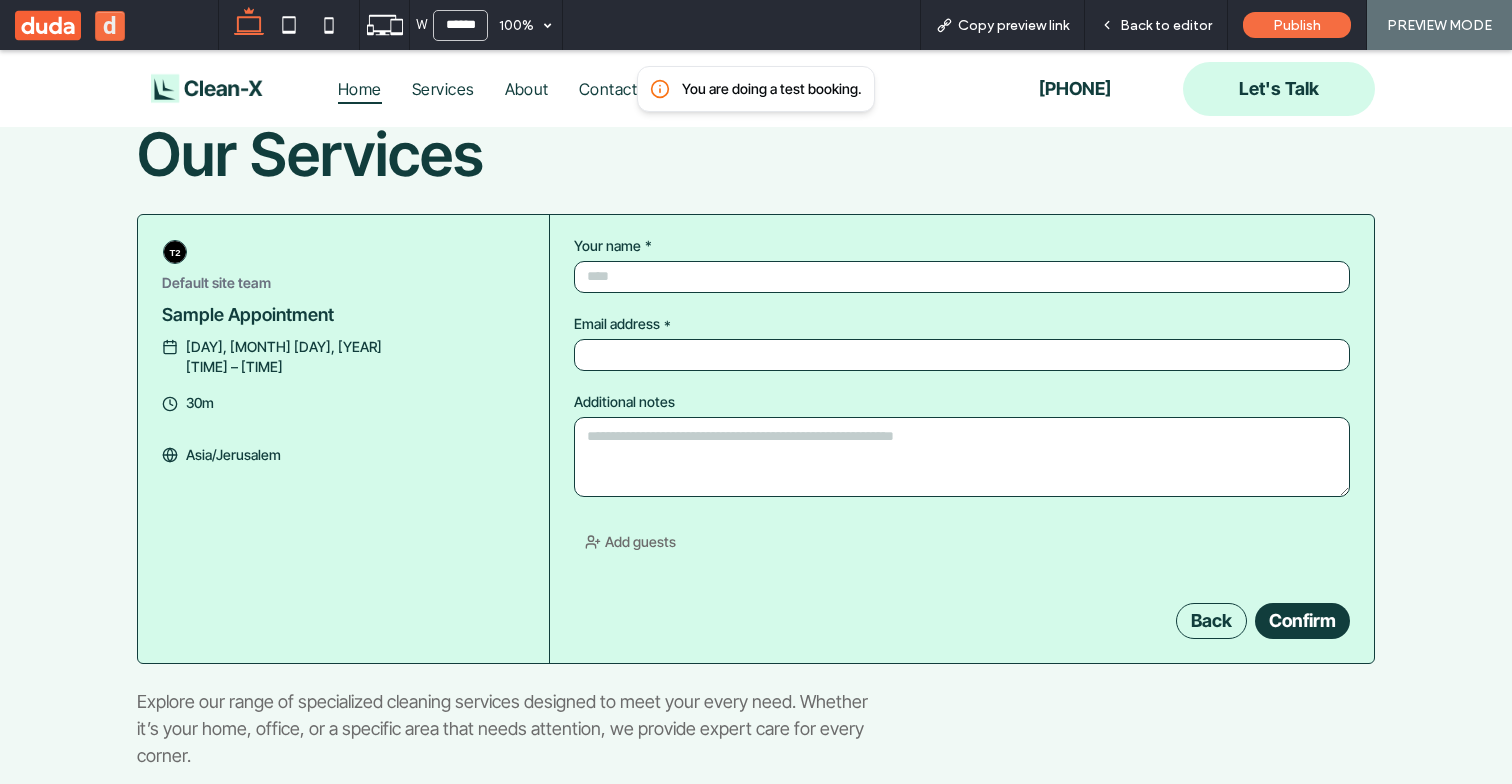 scroll, scrollTop: 810, scrollLeft: 0, axis: vertical 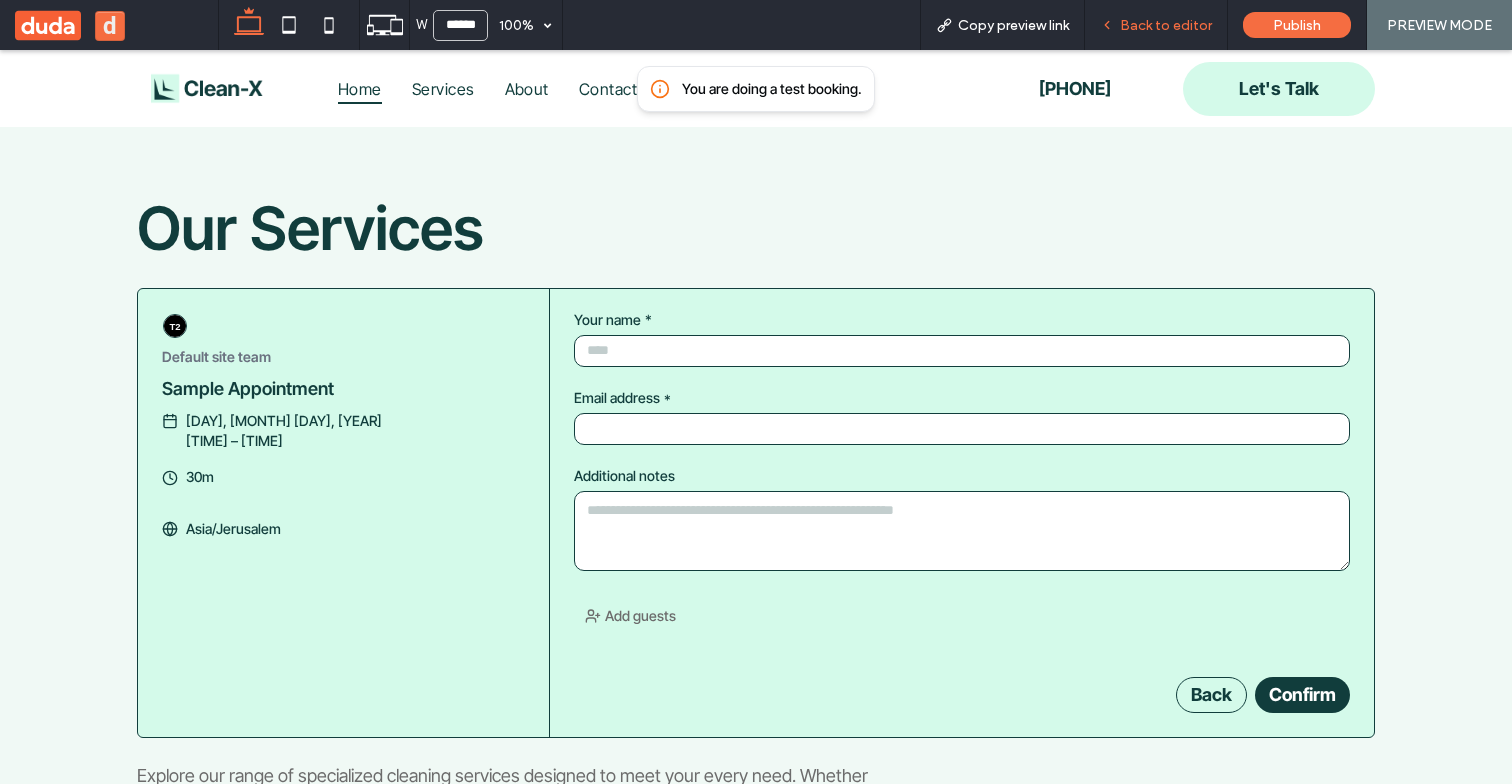 click on "Back to editor" at bounding box center [1166, 25] 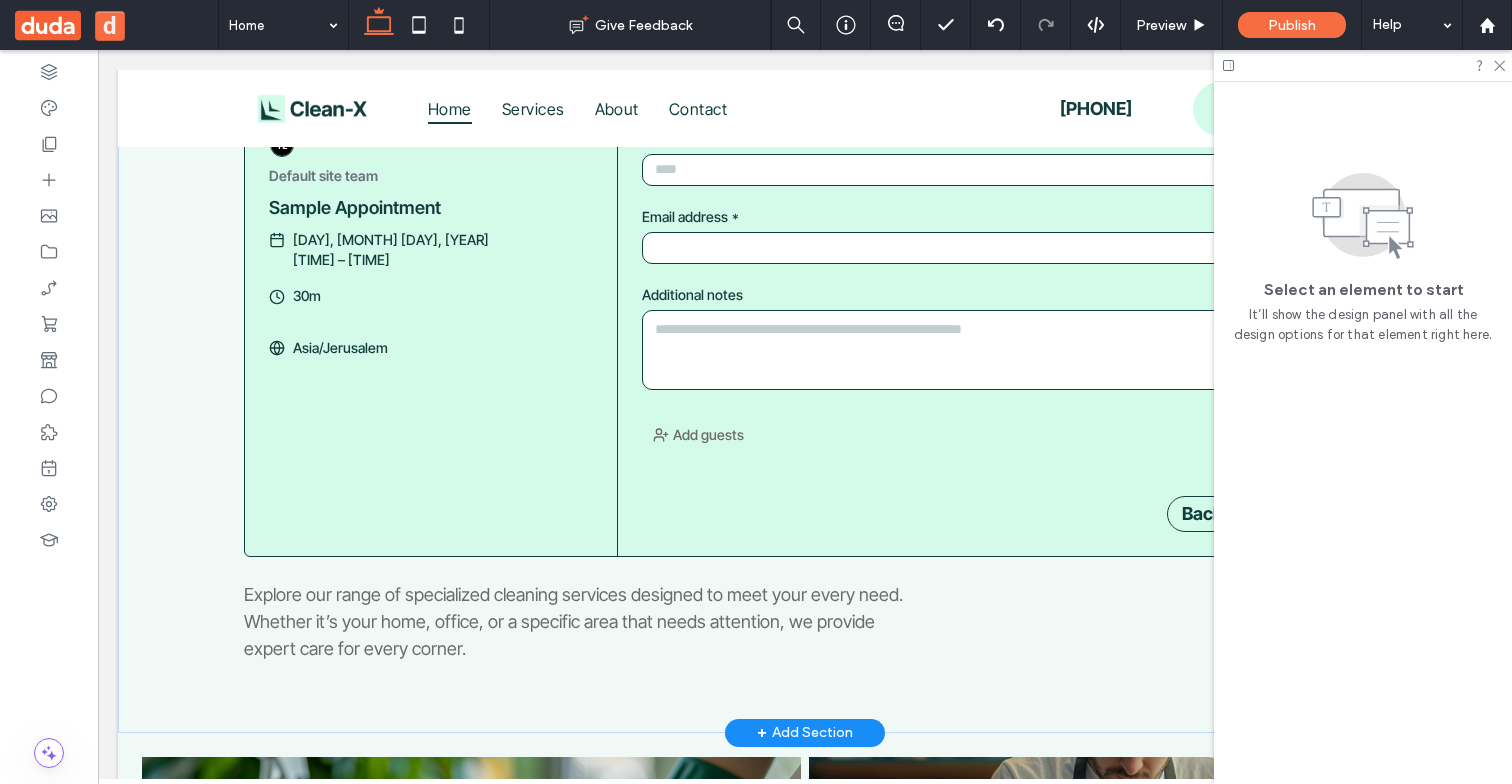 scroll, scrollTop: 969, scrollLeft: 0, axis: vertical 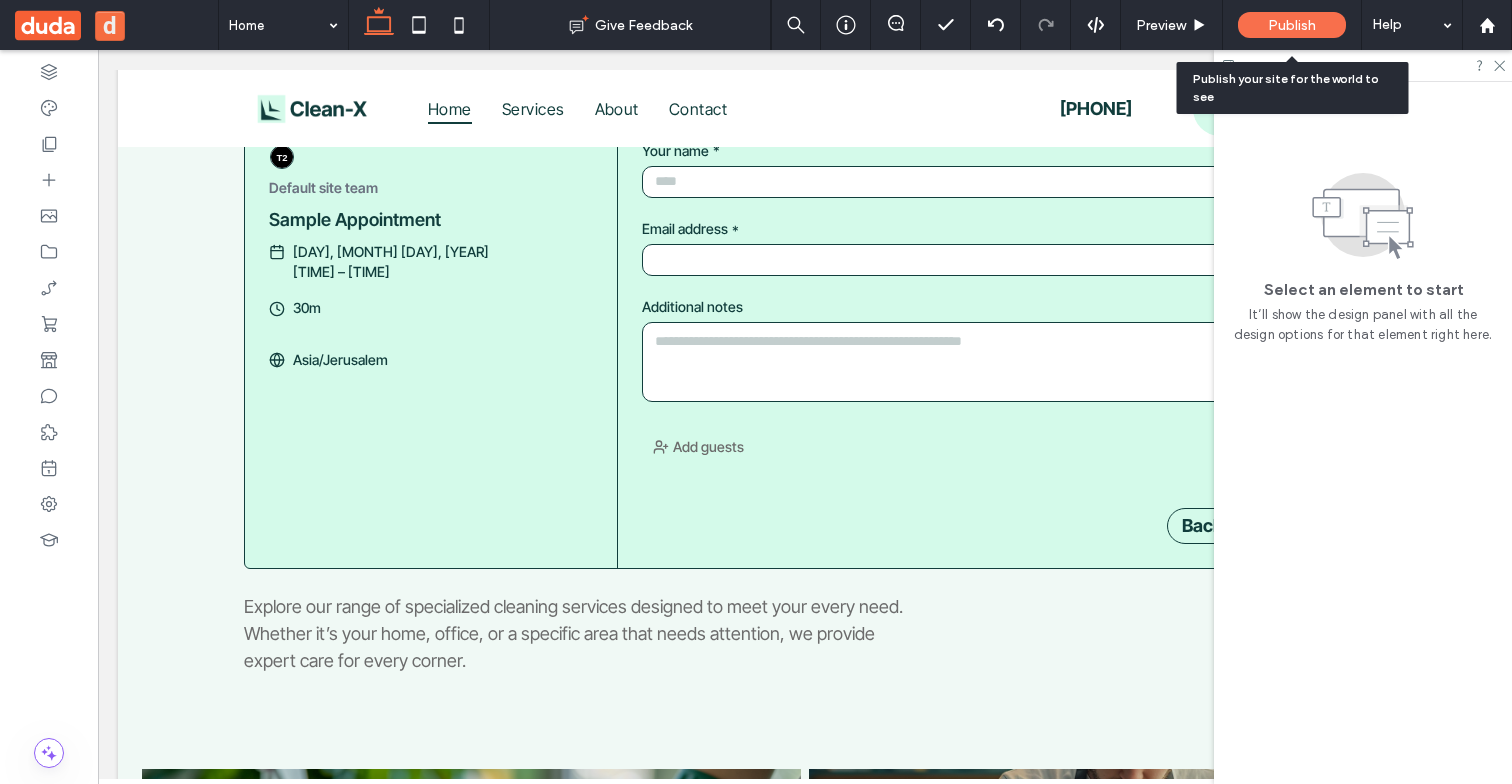 click on "Publish" at bounding box center [1292, 25] 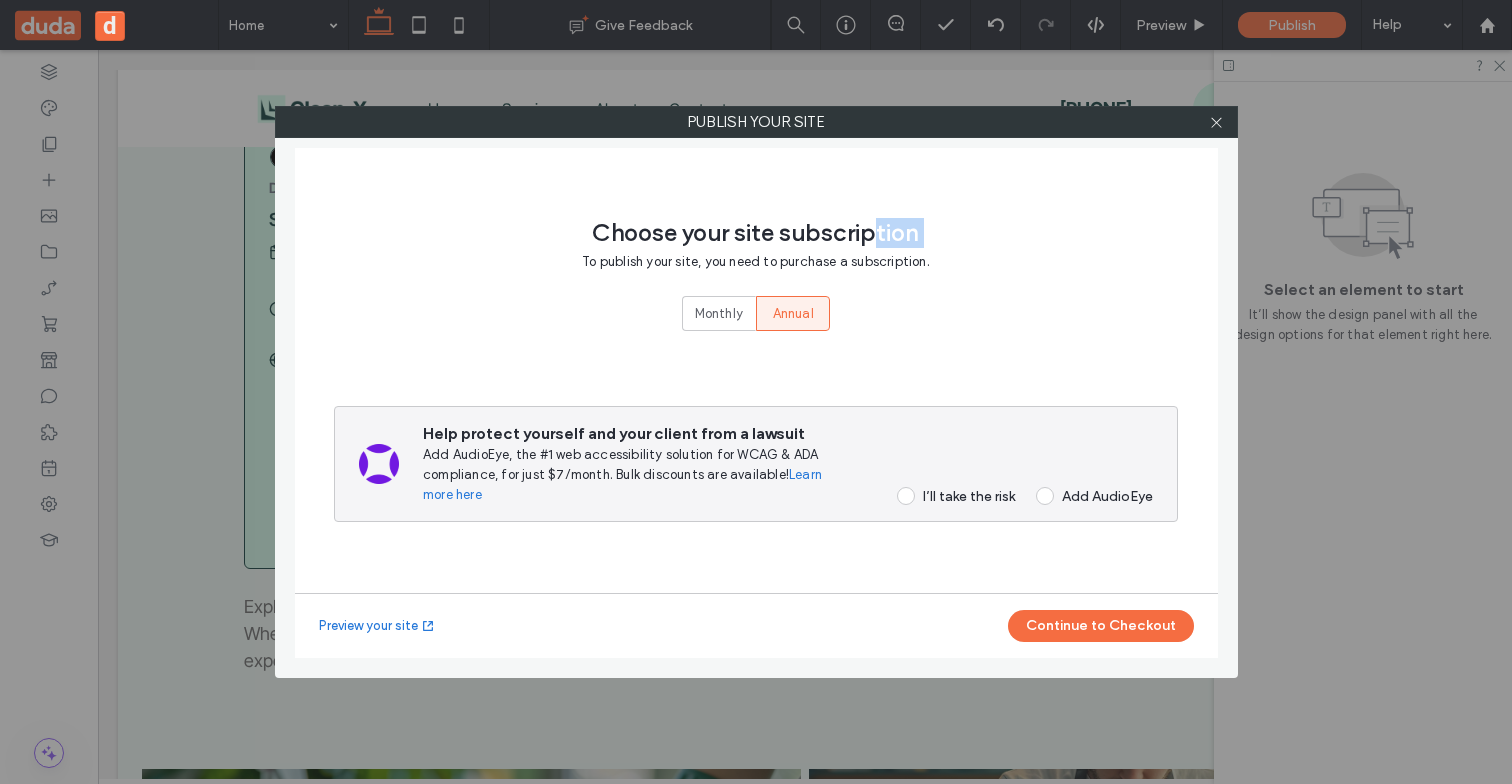 drag, startPoint x: 876, startPoint y: 235, endPoint x: 615, endPoint y: 248, distance: 261.32355 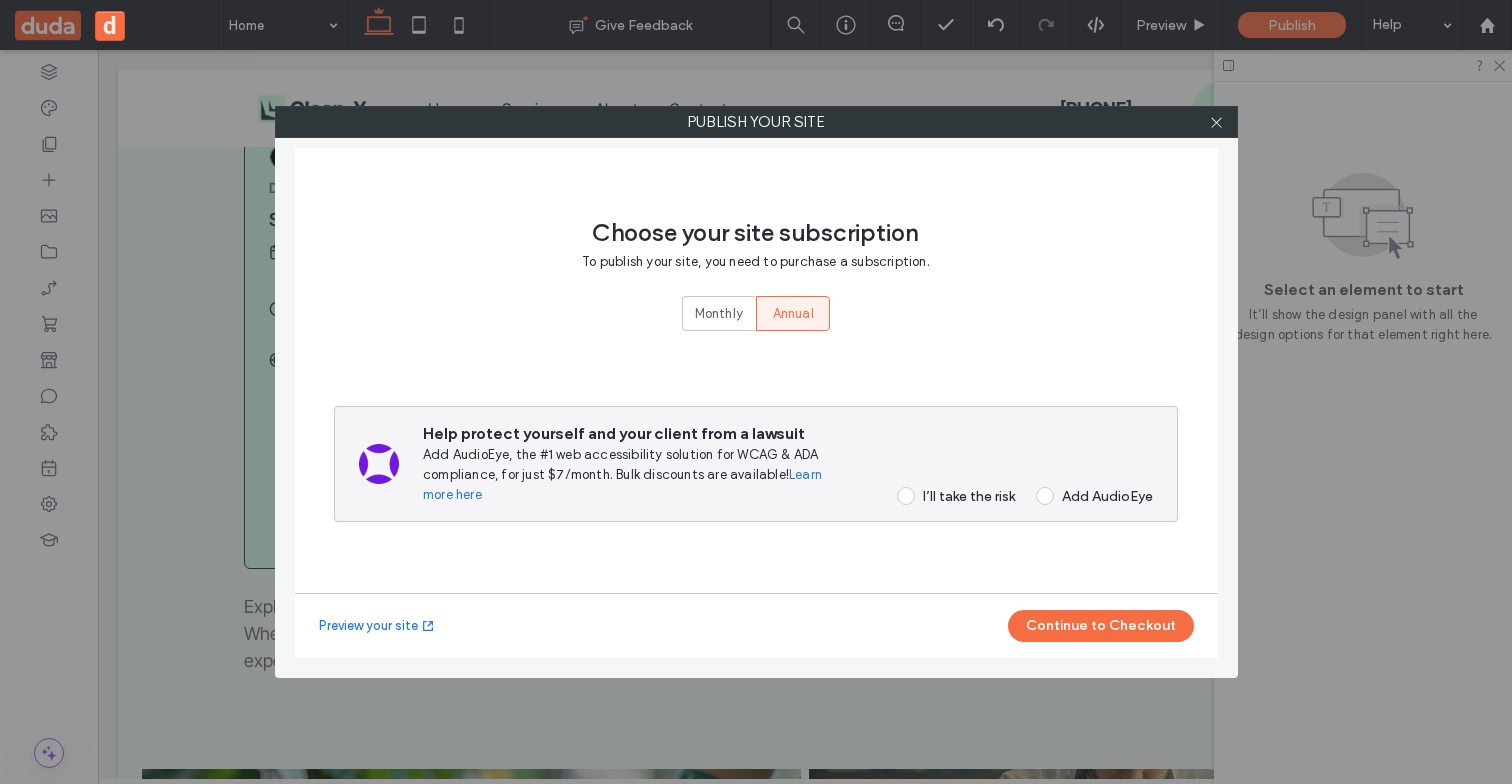 click at bounding box center [906, 496] 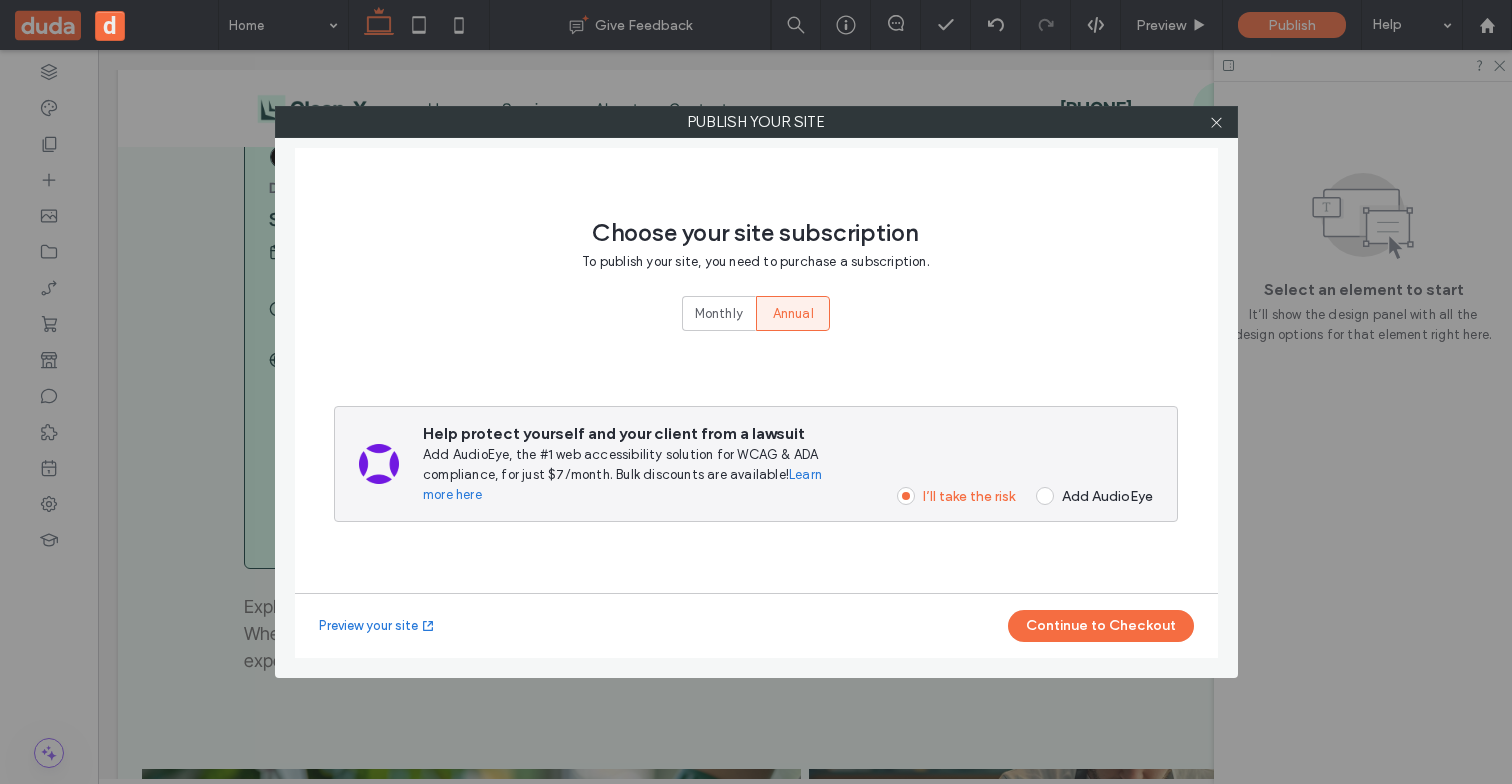 click on "Preview your site Continue to Checkout" at bounding box center [756, 625] 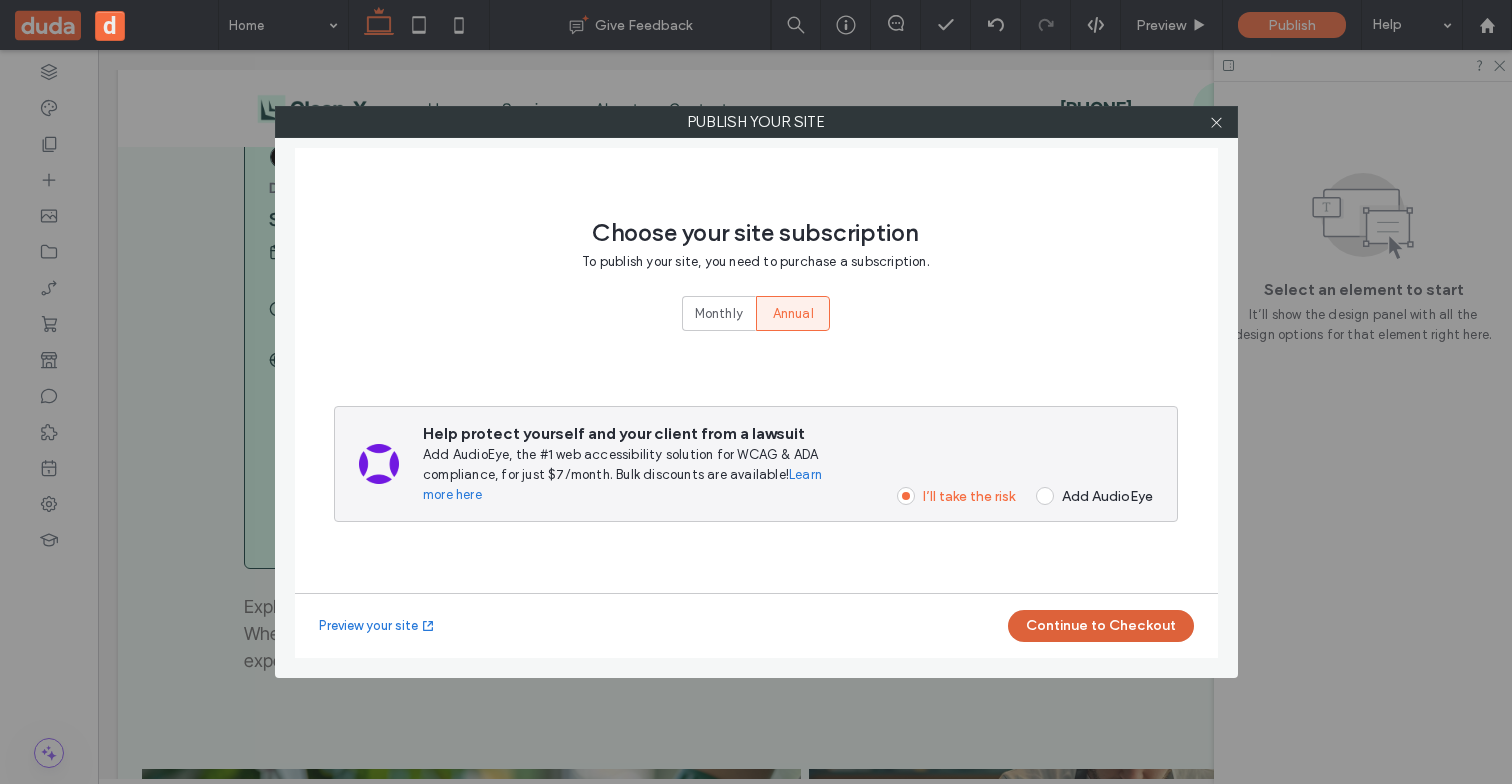 click on "Continue to Checkout" at bounding box center (1101, 626) 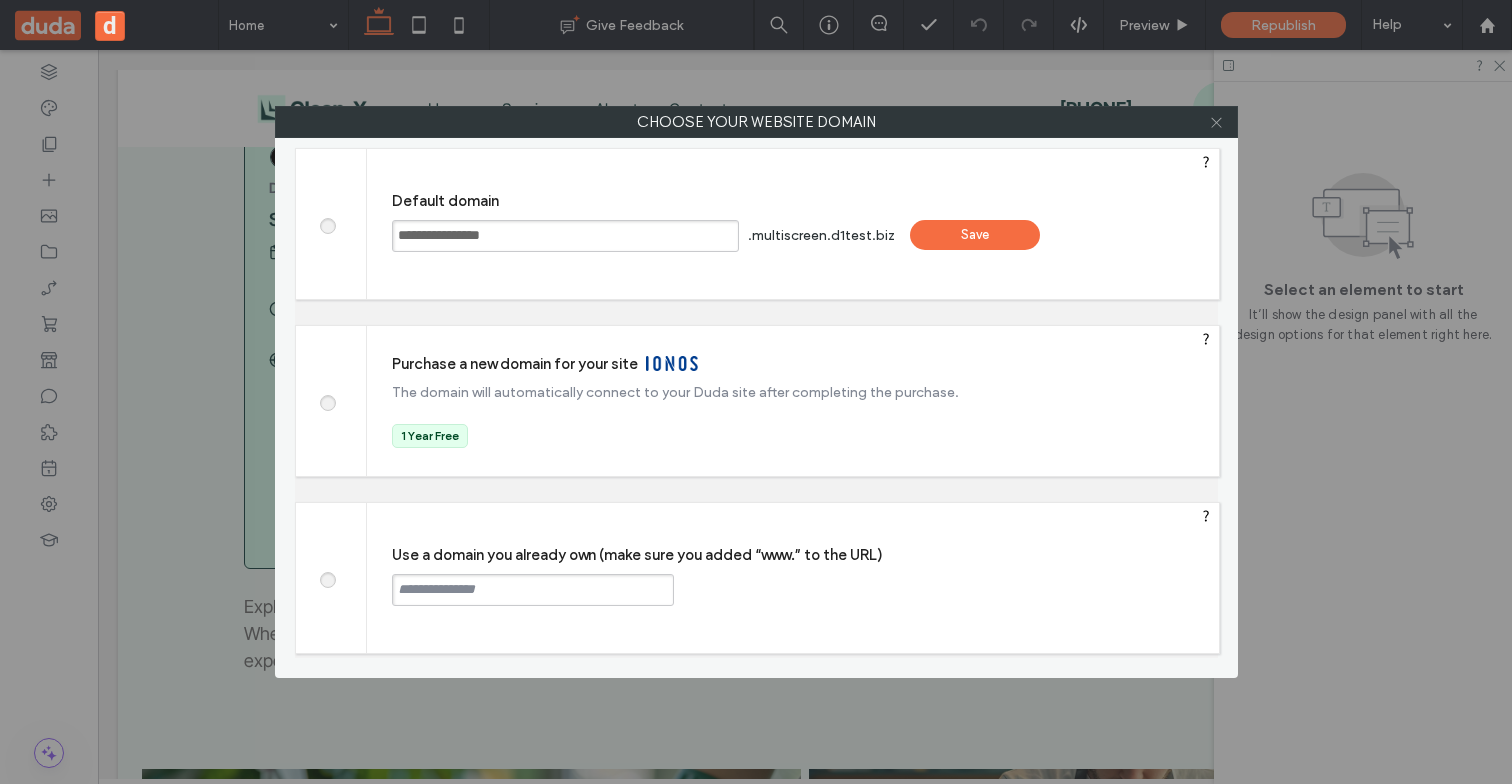 click 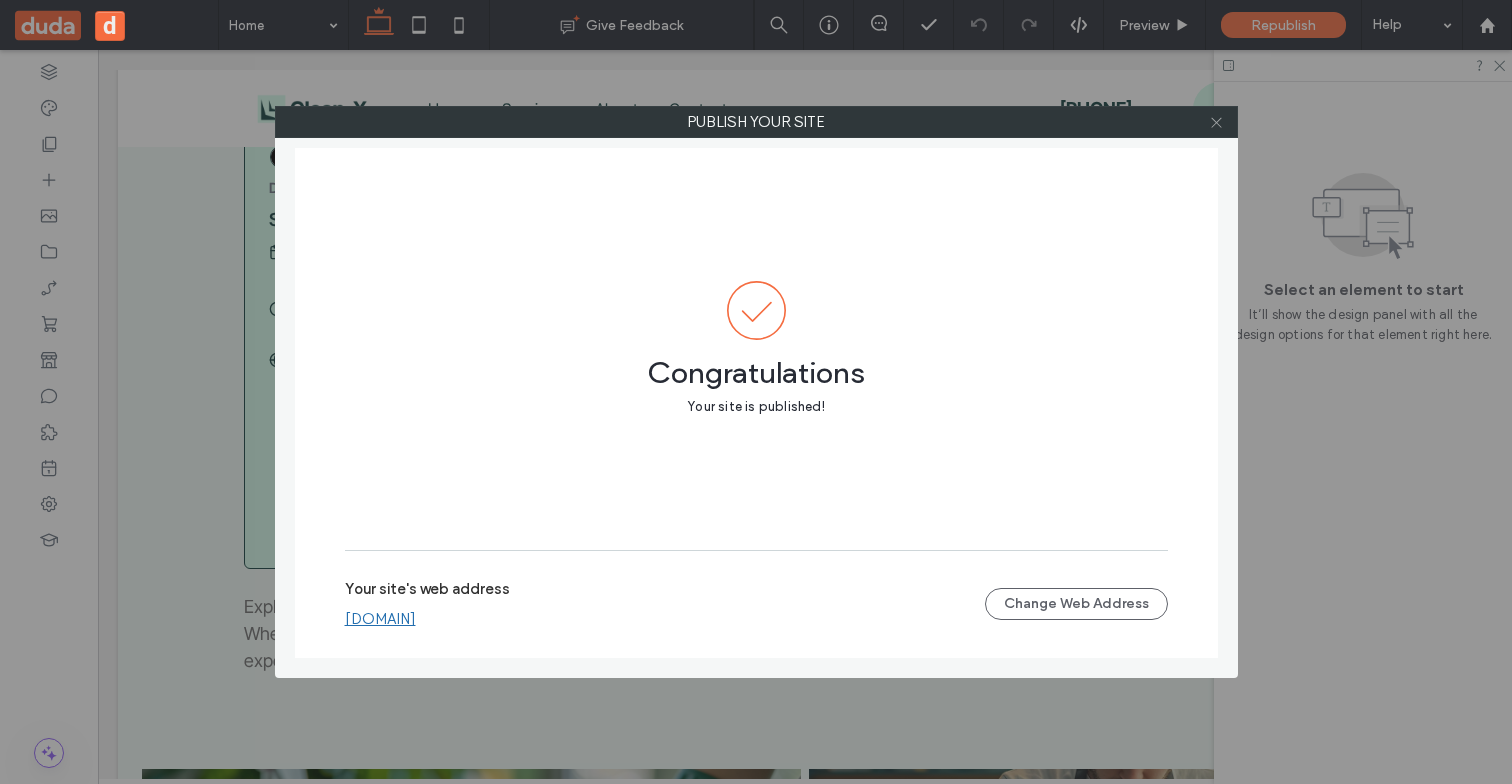 click 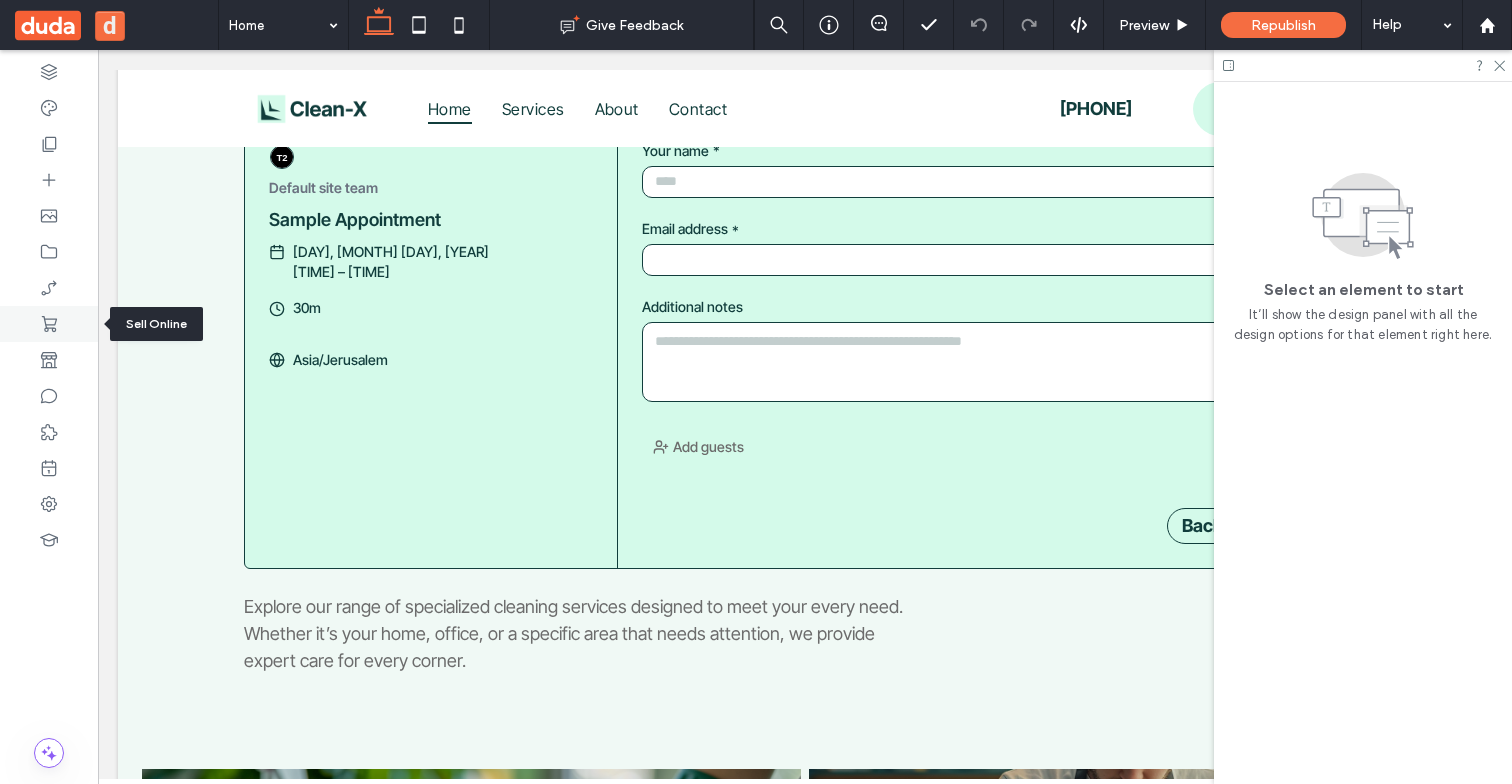 click 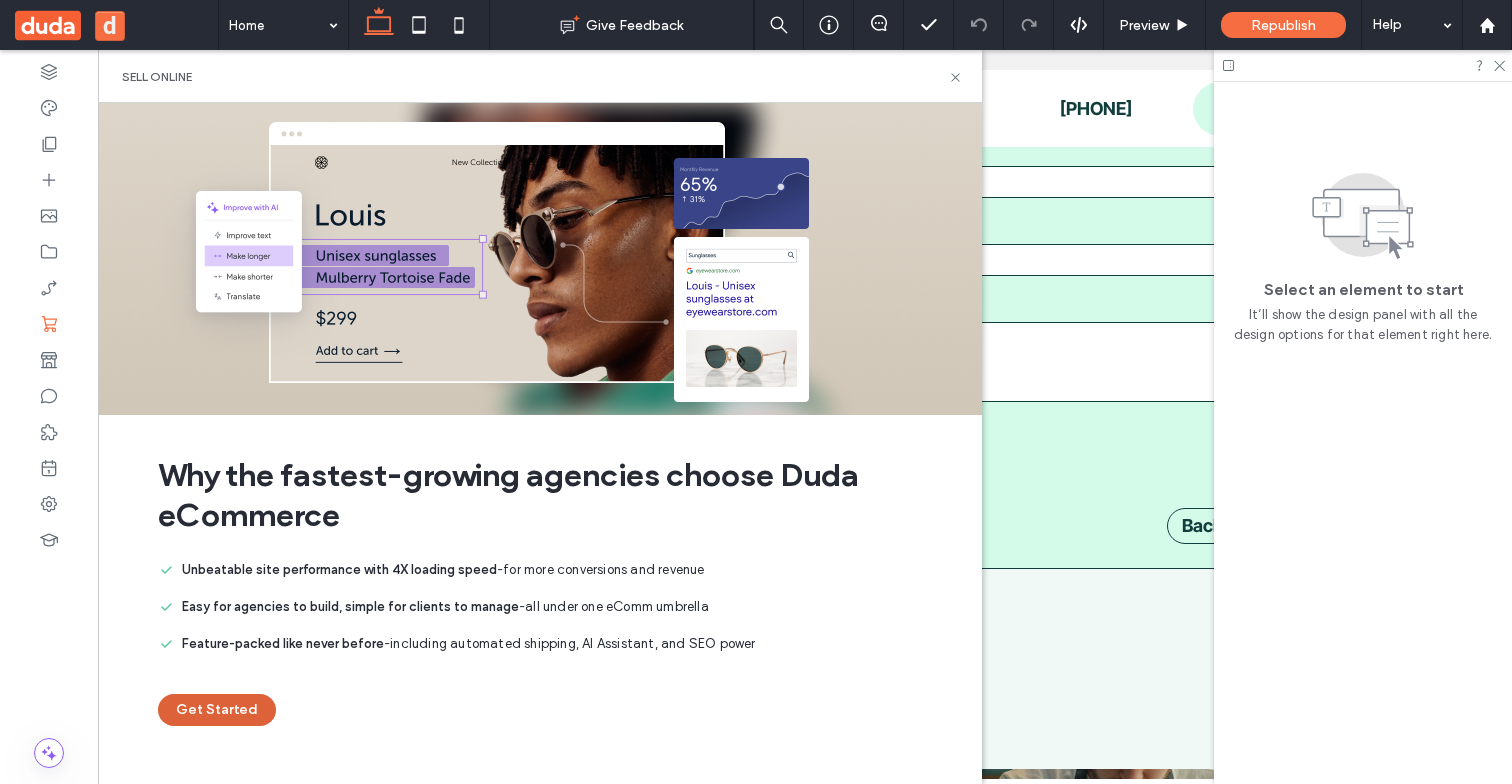 click on "Get Started" at bounding box center (217, 710) 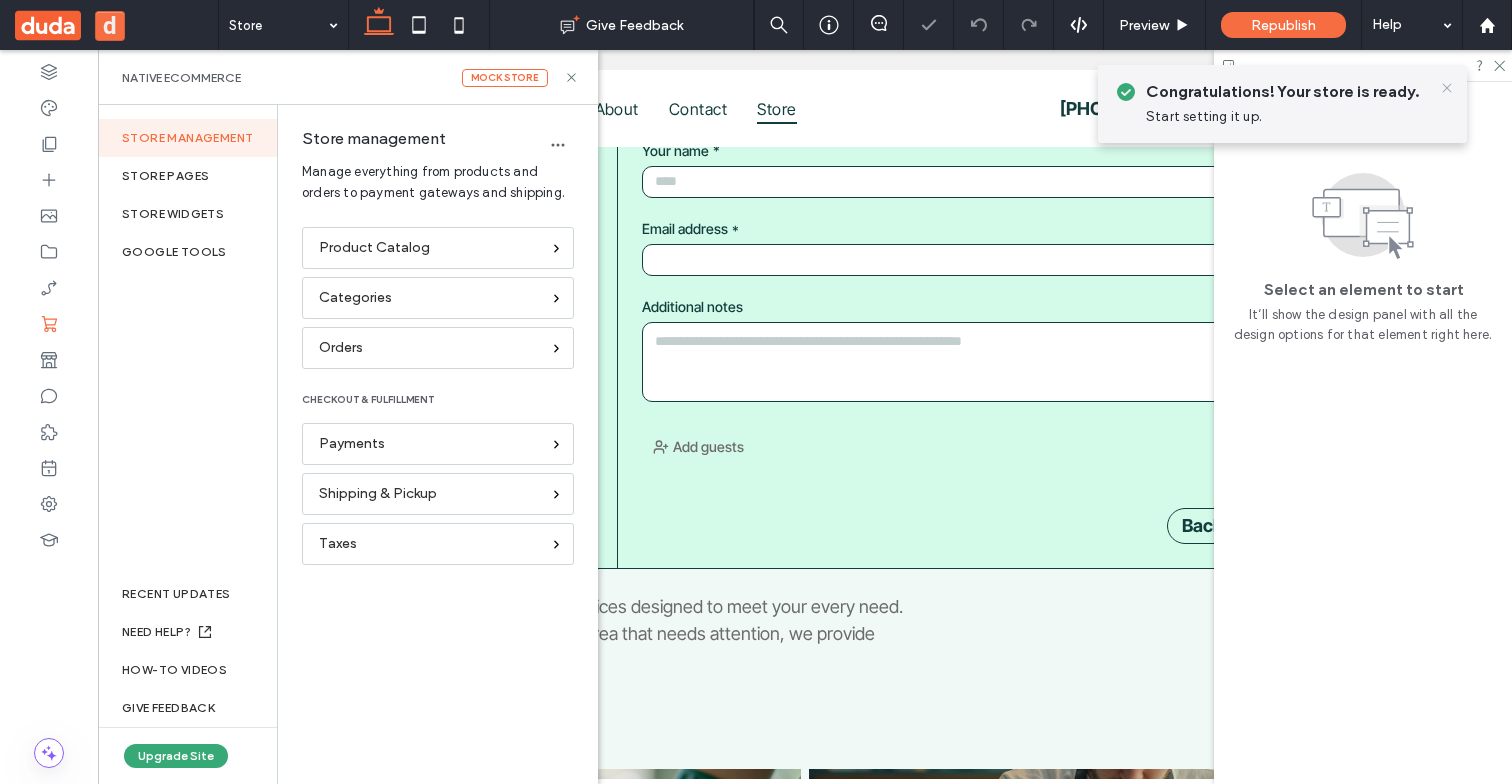 click 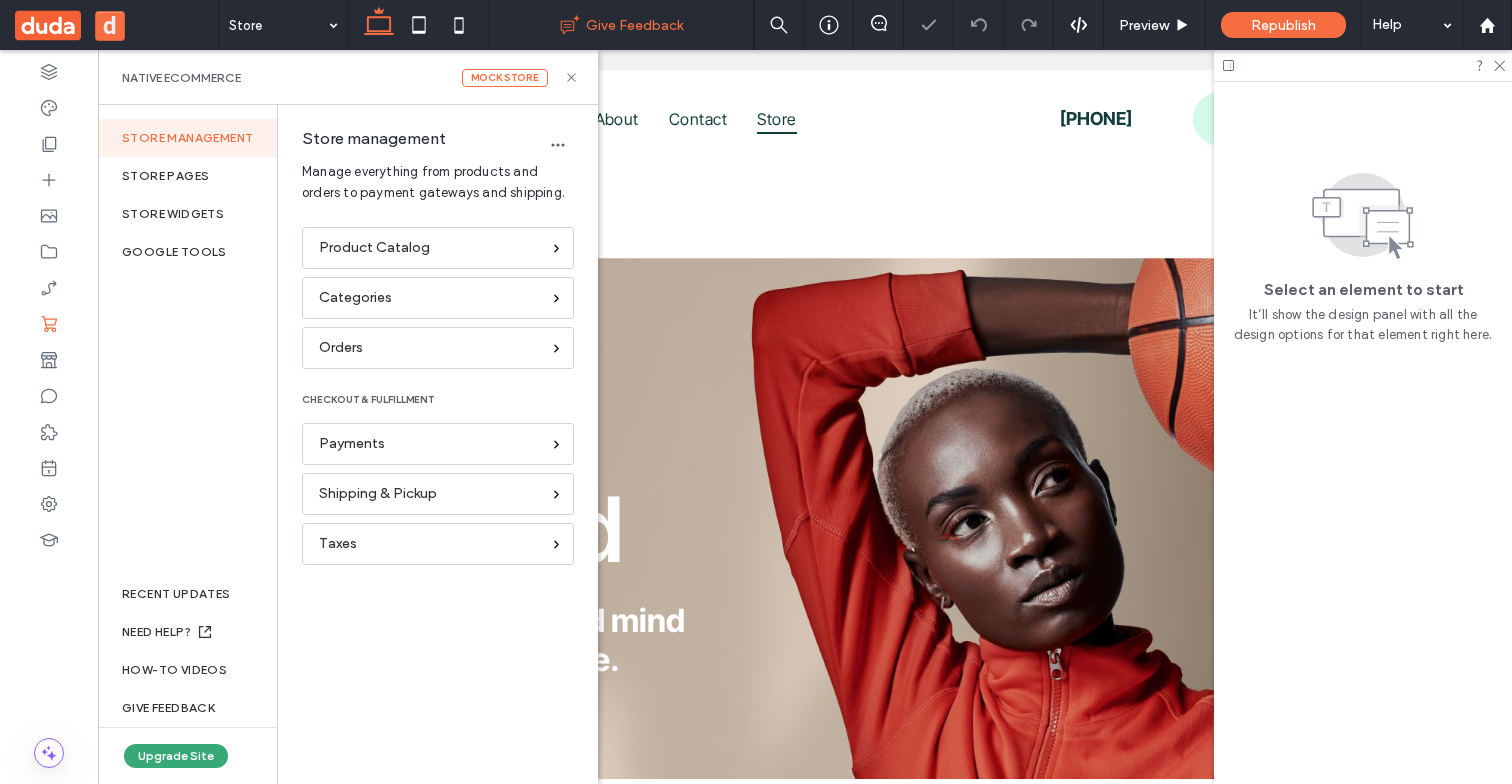 scroll, scrollTop: 0, scrollLeft: 0, axis: both 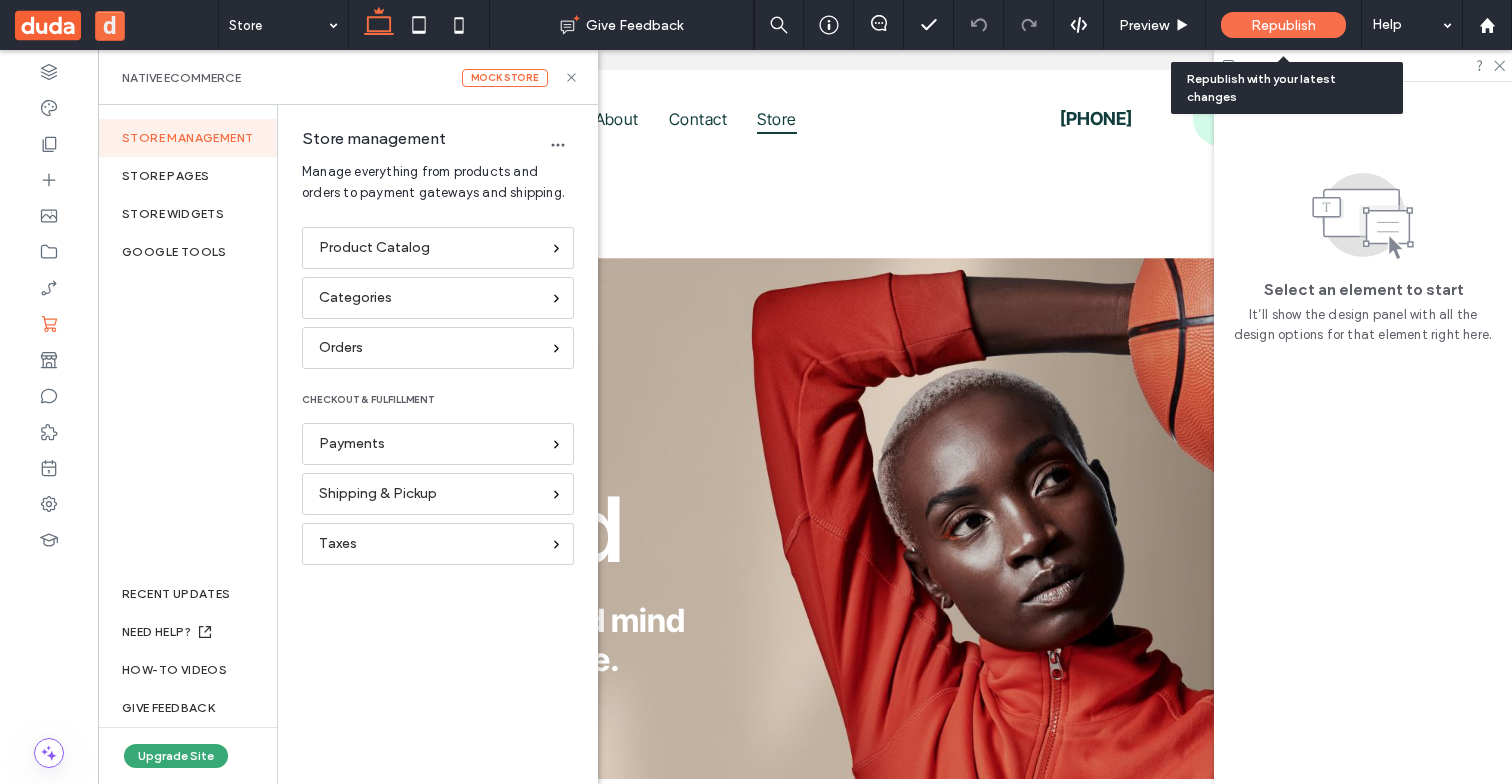 click on "Republish" at bounding box center (1283, 25) 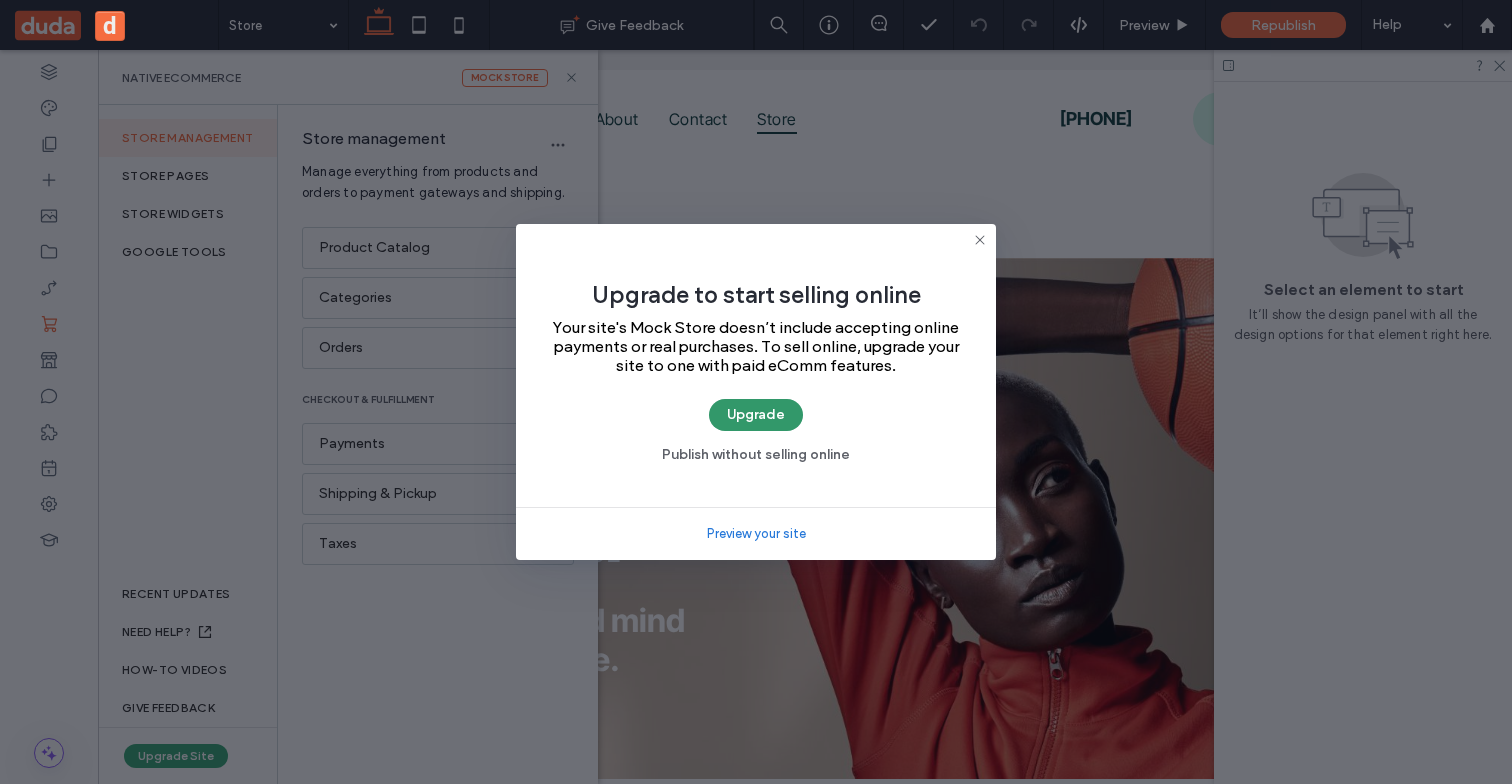 click on "Upgrade" at bounding box center [756, 415] 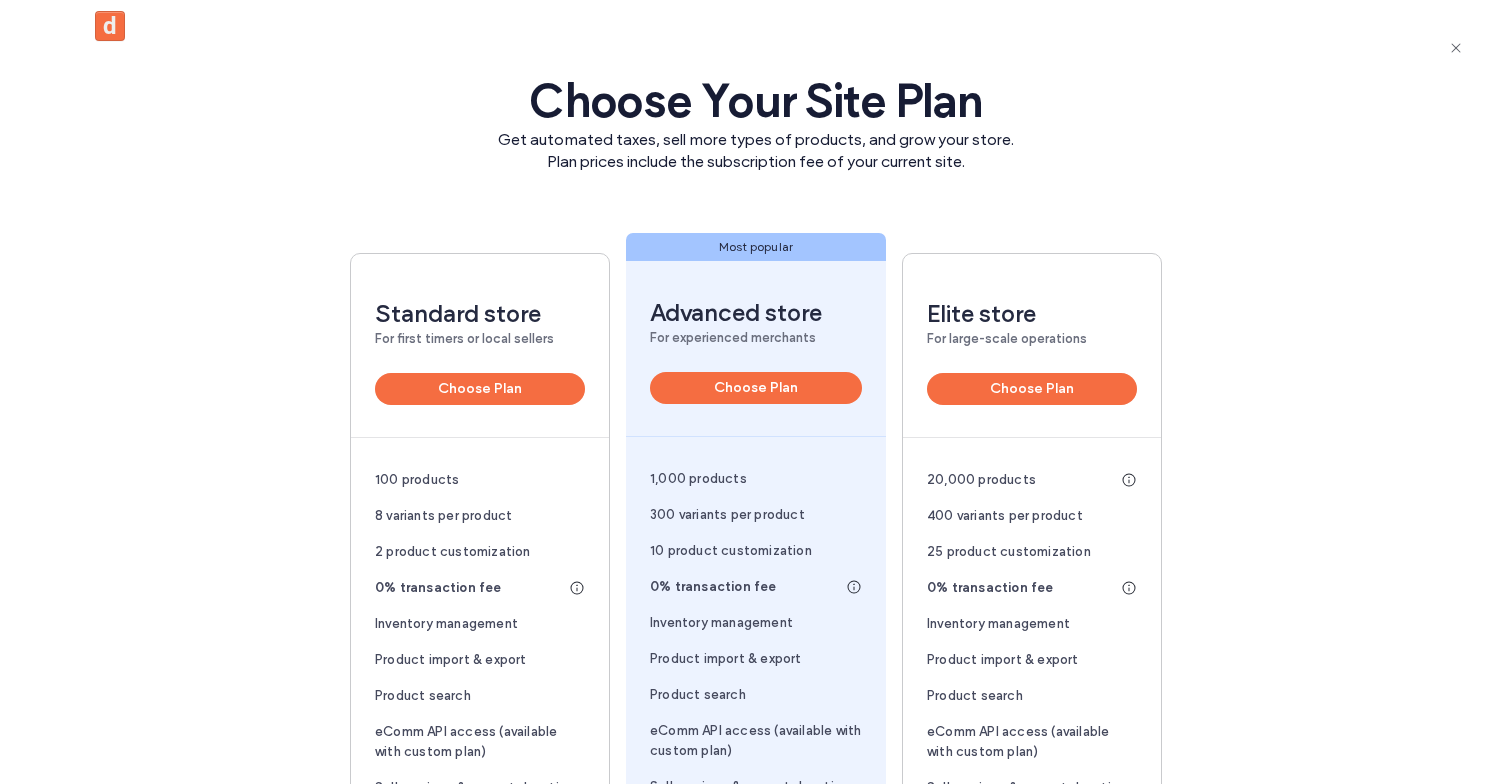 scroll, scrollTop: 0, scrollLeft: 0, axis: both 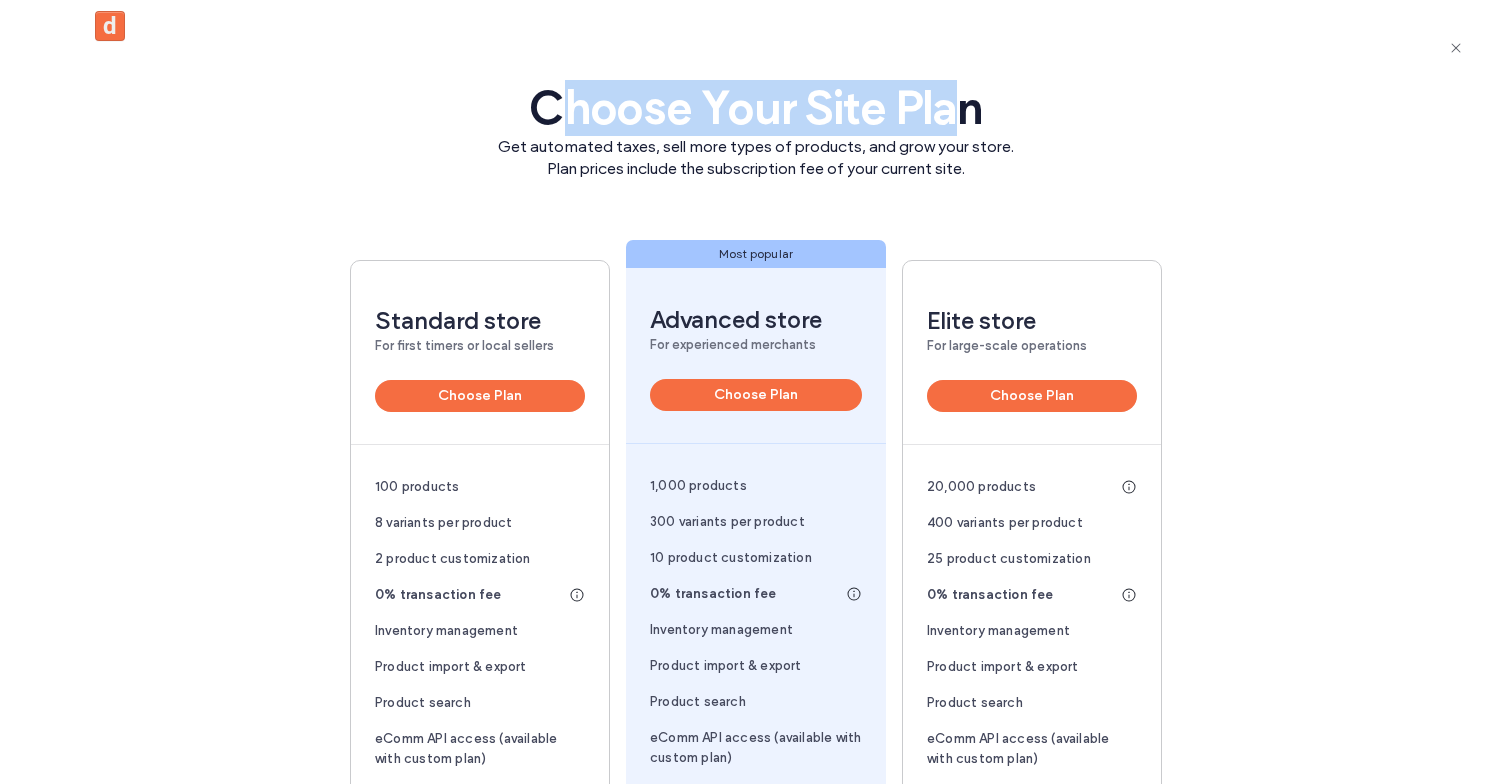 drag, startPoint x: 952, startPoint y: 114, endPoint x: 557, endPoint y: 113, distance: 395.00125 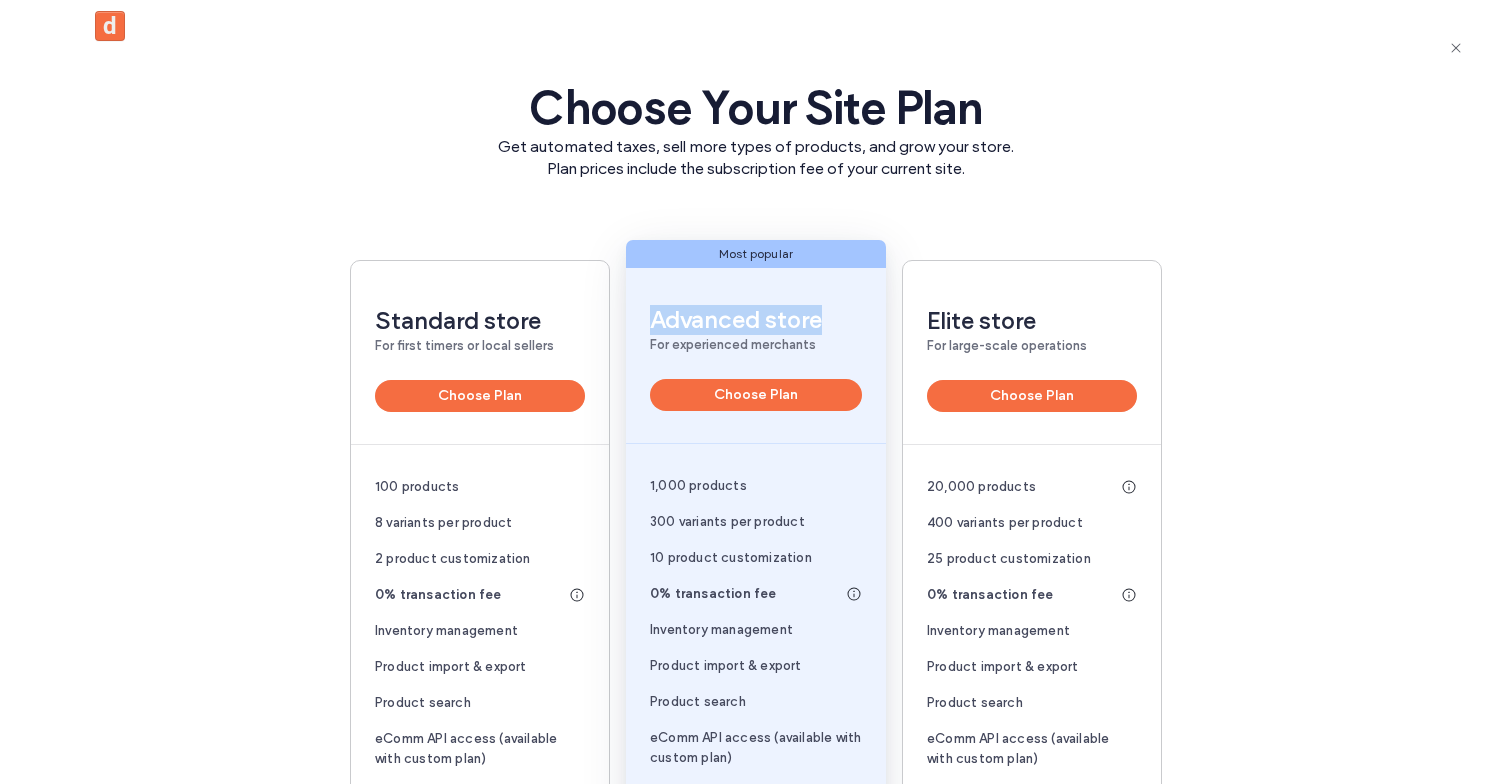 drag, startPoint x: 649, startPoint y: 315, endPoint x: 878, endPoint y: 313, distance: 229.00873 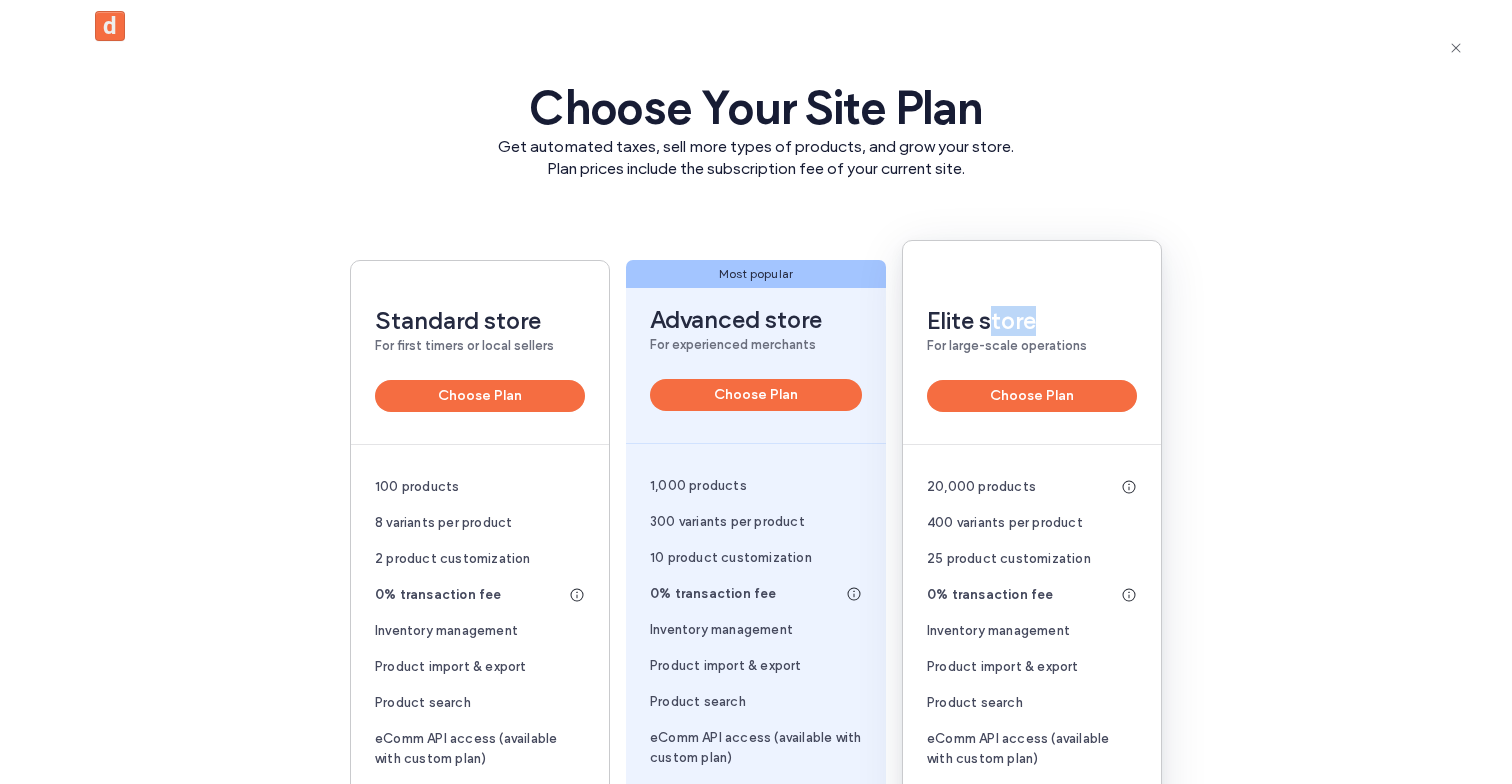 drag, startPoint x: 987, startPoint y: 323, endPoint x: 1042, endPoint y: 323, distance: 55 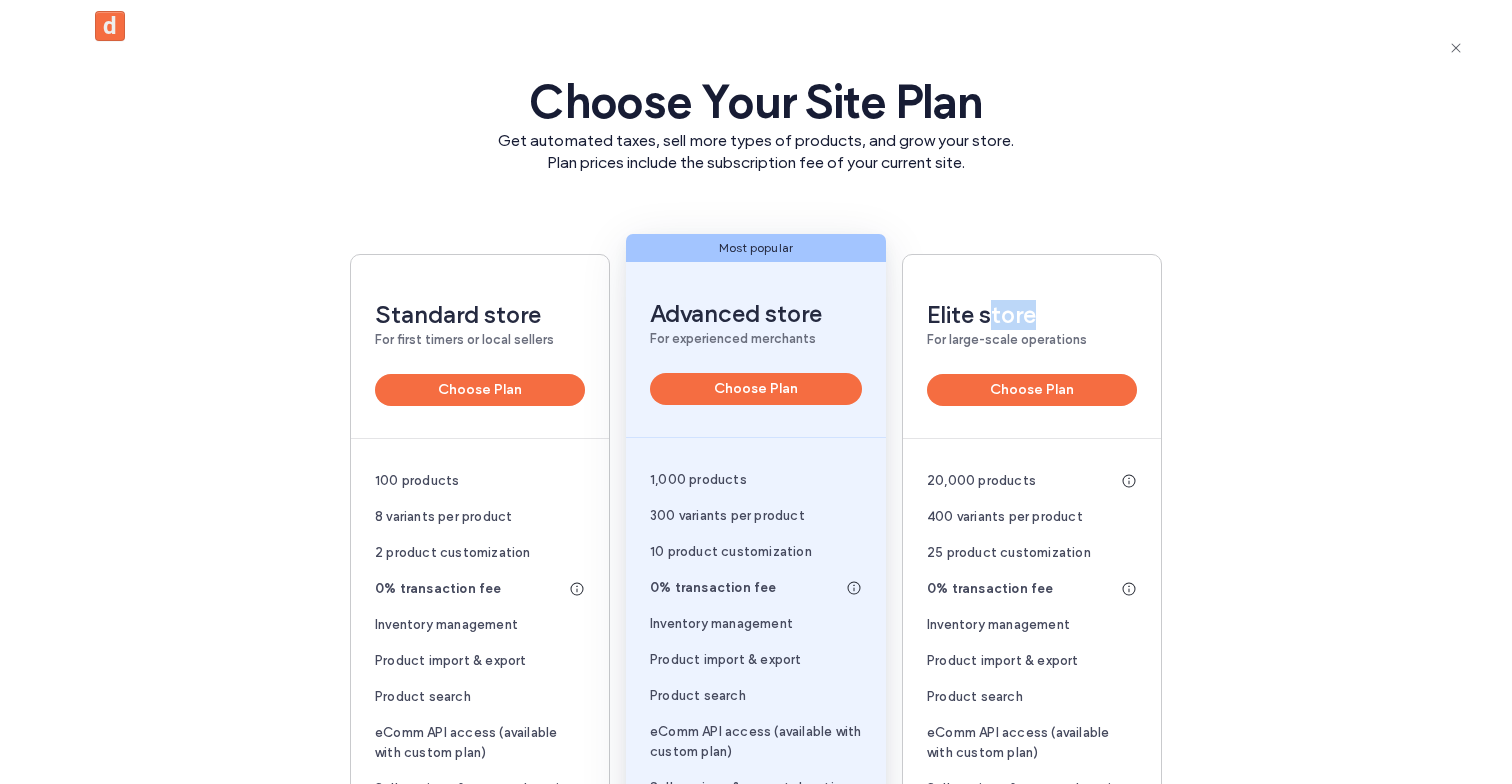 scroll, scrollTop: 0, scrollLeft: 0, axis: both 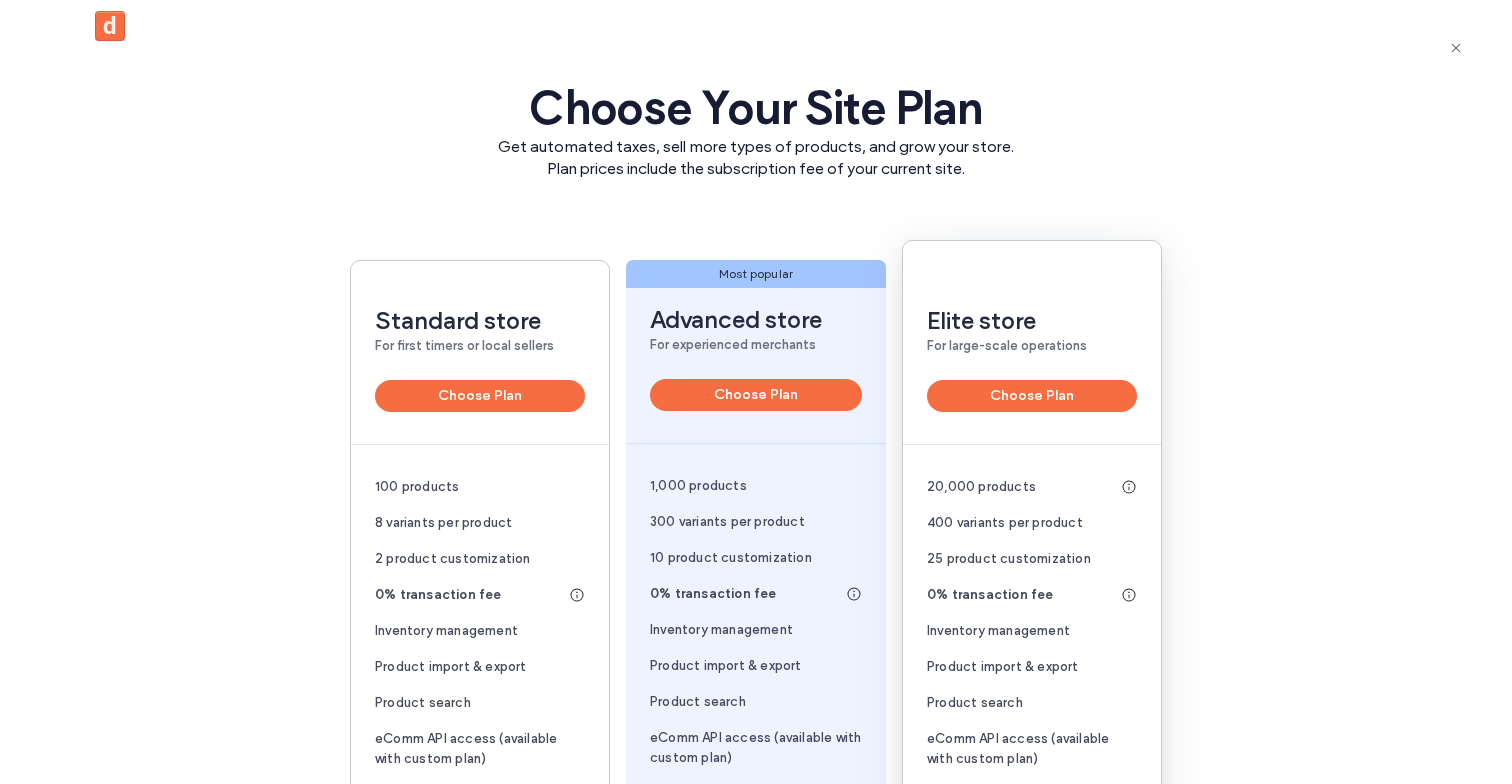 click on "Elite store For large-scale operations Choose Plan 20,000 products 400 variants per product 25 product customization 0% transaction fee Inventory management Product import & export Product search  eComm API access (available with custom plan) Sell services & accept donations Sell digital products Automatic taxes Product filtering & sorting Sell subscriptions Automatic shipping" at bounding box center (1032, 648) 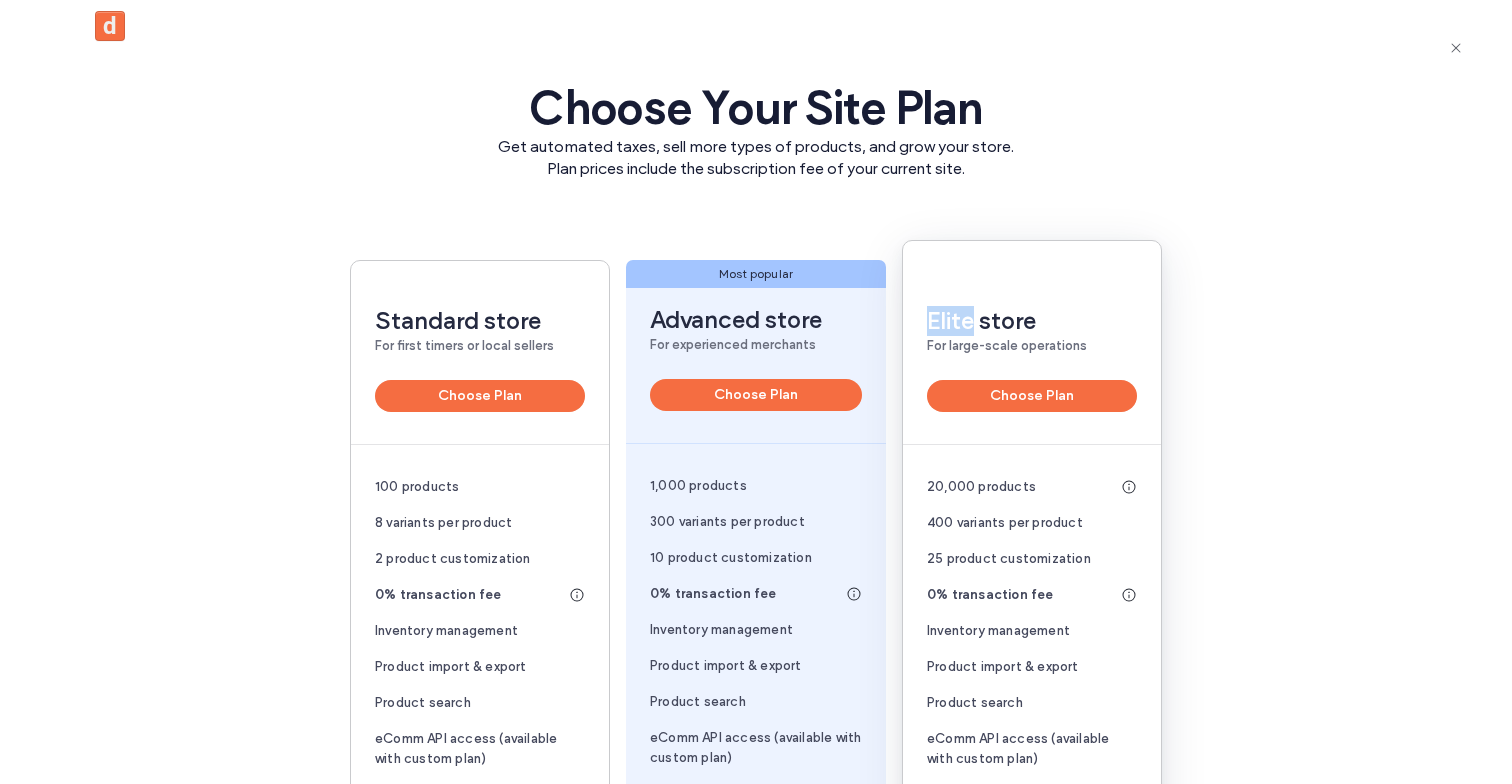 click on "Elite store For large-scale operations Choose Plan 20,000 products 400 variants per product 25 product customization 0% transaction fee Inventory management Product import & export Product search  eComm API access (available with custom plan) Sell services & accept donations Sell digital products Automatic taxes Product filtering & sorting Sell subscriptions Automatic shipping" at bounding box center [1032, 648] 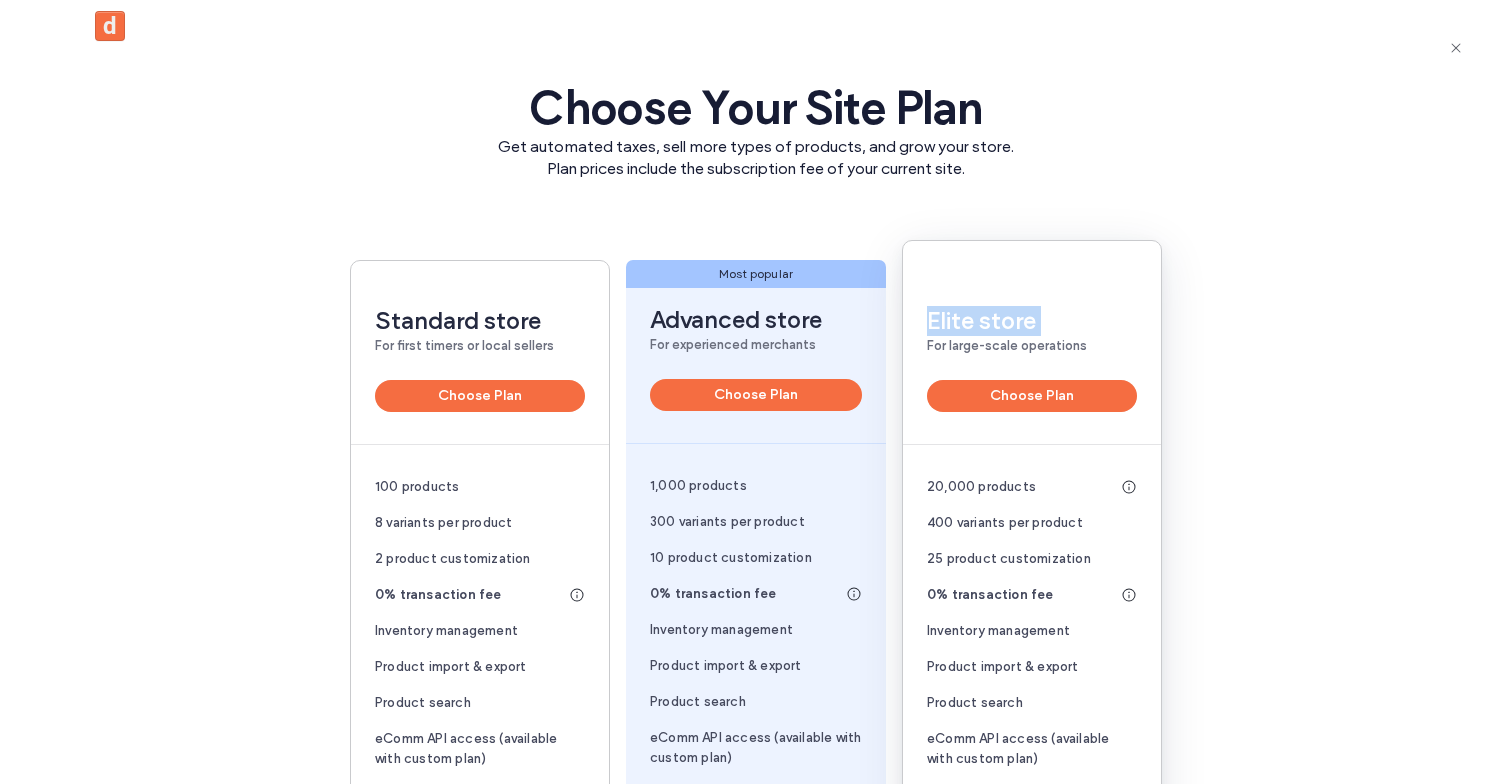 click on "Elite store For large-scale operations Choose Plan 20,000 products 400 variants per product 25 product customization 0% transaction fee Inventory management Product import & export Product search  eComm API access (available with custom plan) Sell services & accept donations Sell digital products Automatic taxes Product filtering & sorting Sell subscriptions Automatic shipping" at bounding box center (1032, 648) 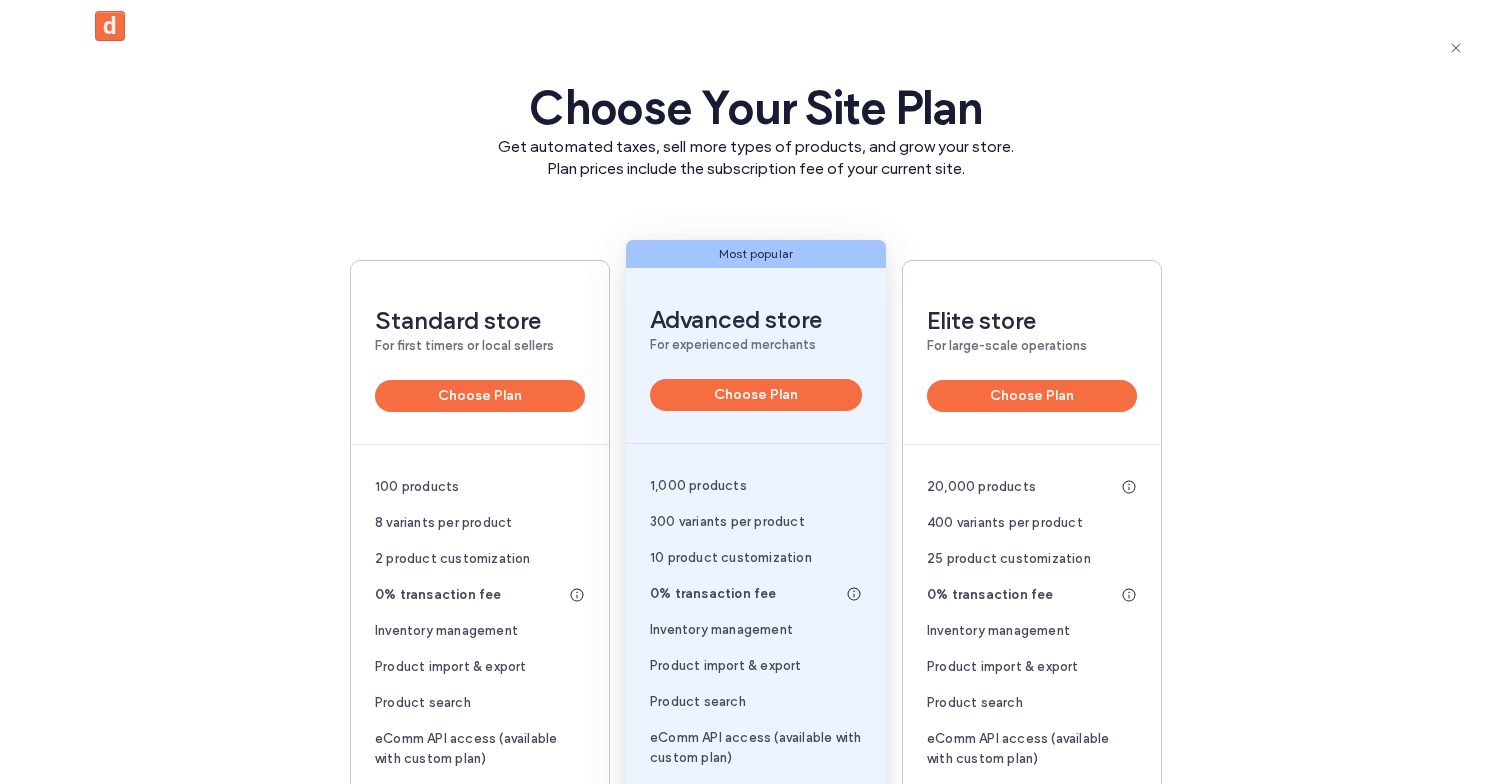 click on "Advanced store" at bounding box center (736, 320) 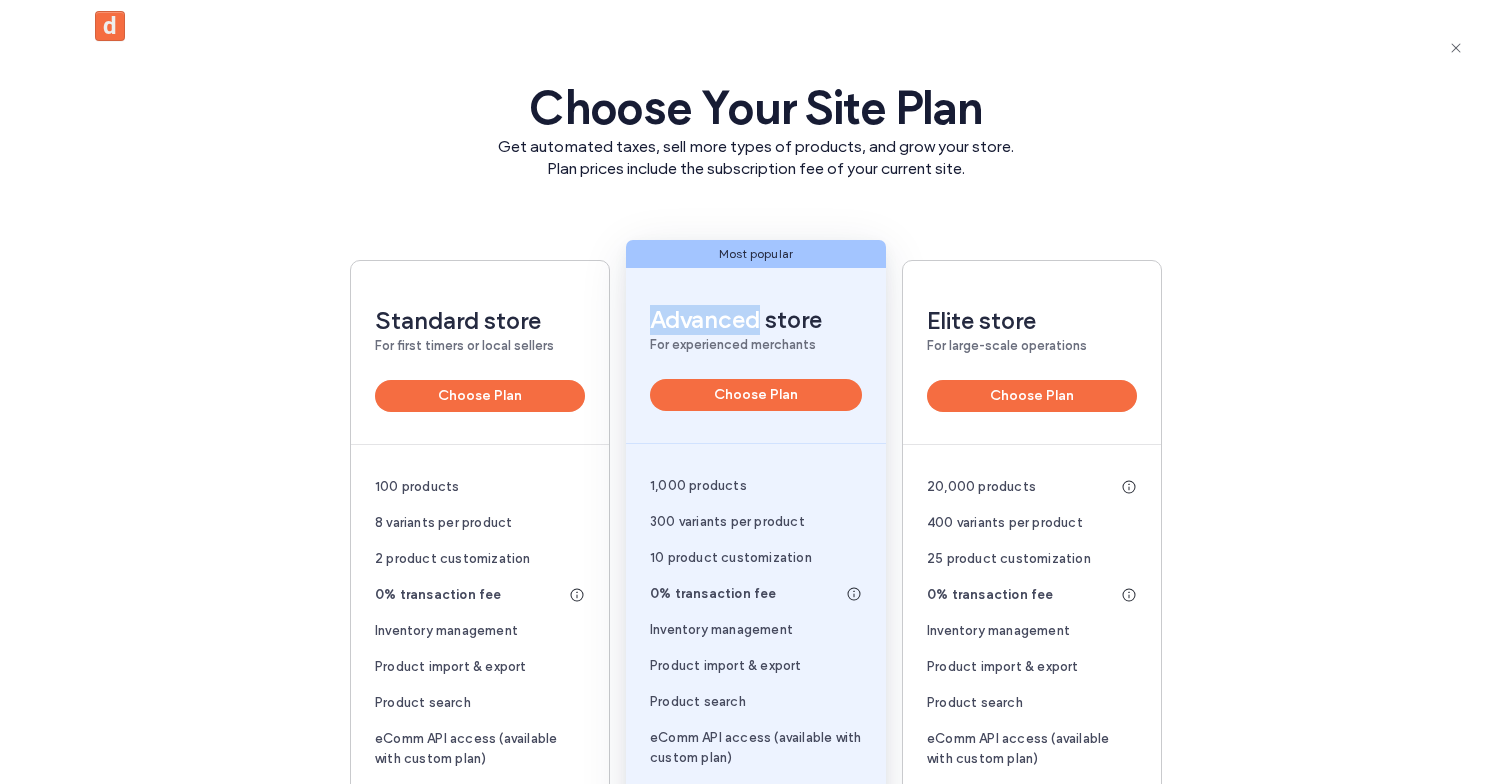 click on "Advanced store" at bounding box center [736, 320] 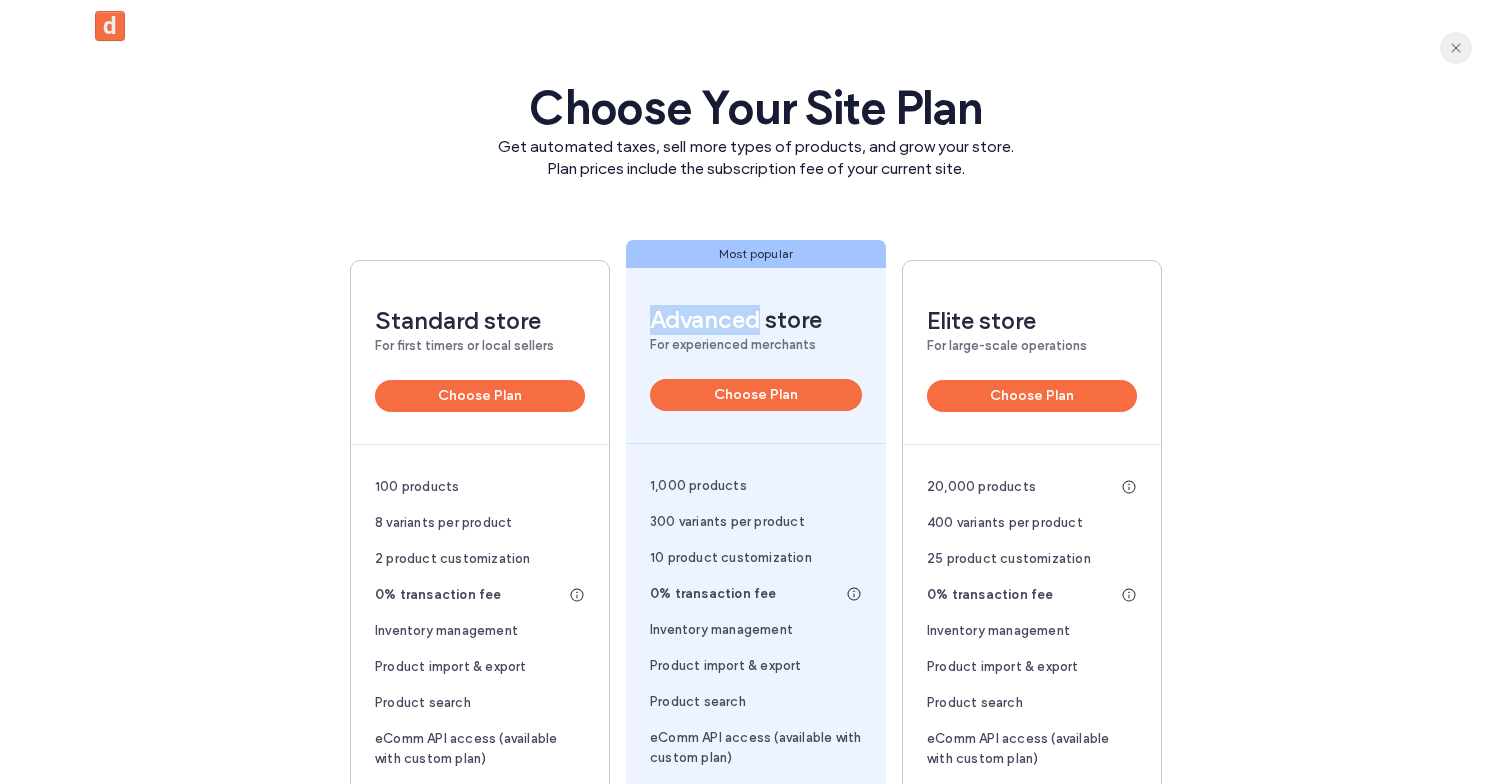 click at bounding box center [1456, 48] 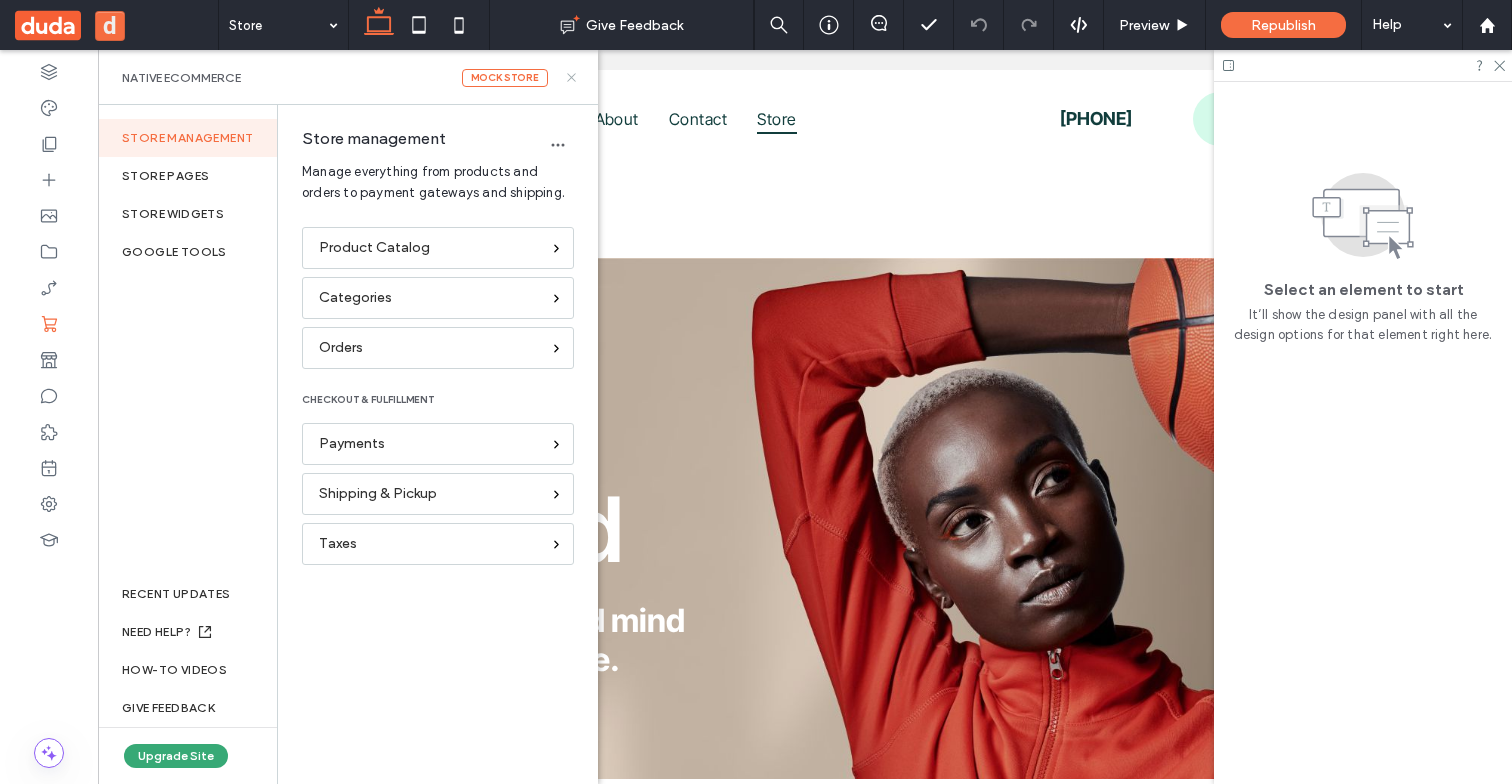 click 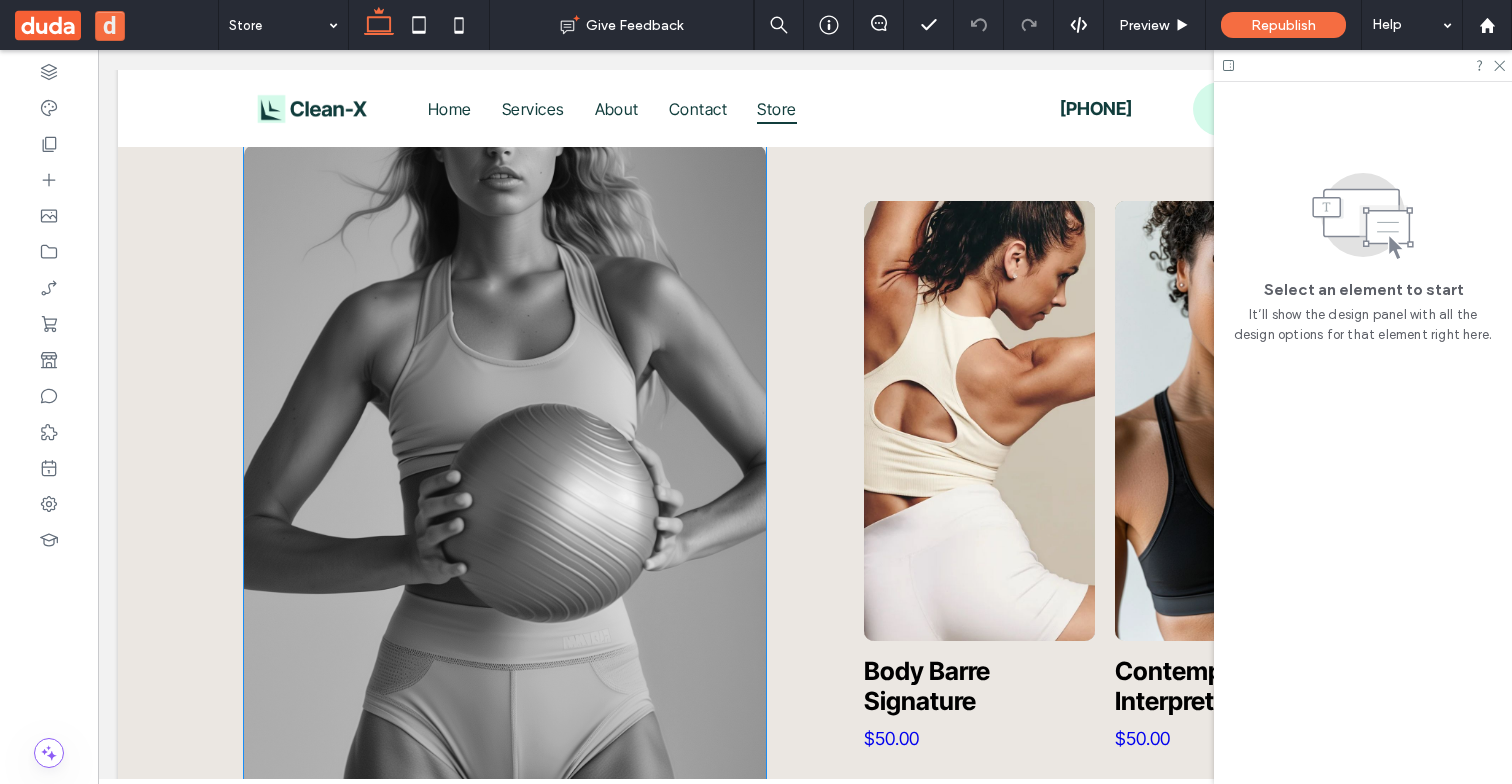 scroll, scrollTop: 2013, scrollLeft: 0, axis: vertical 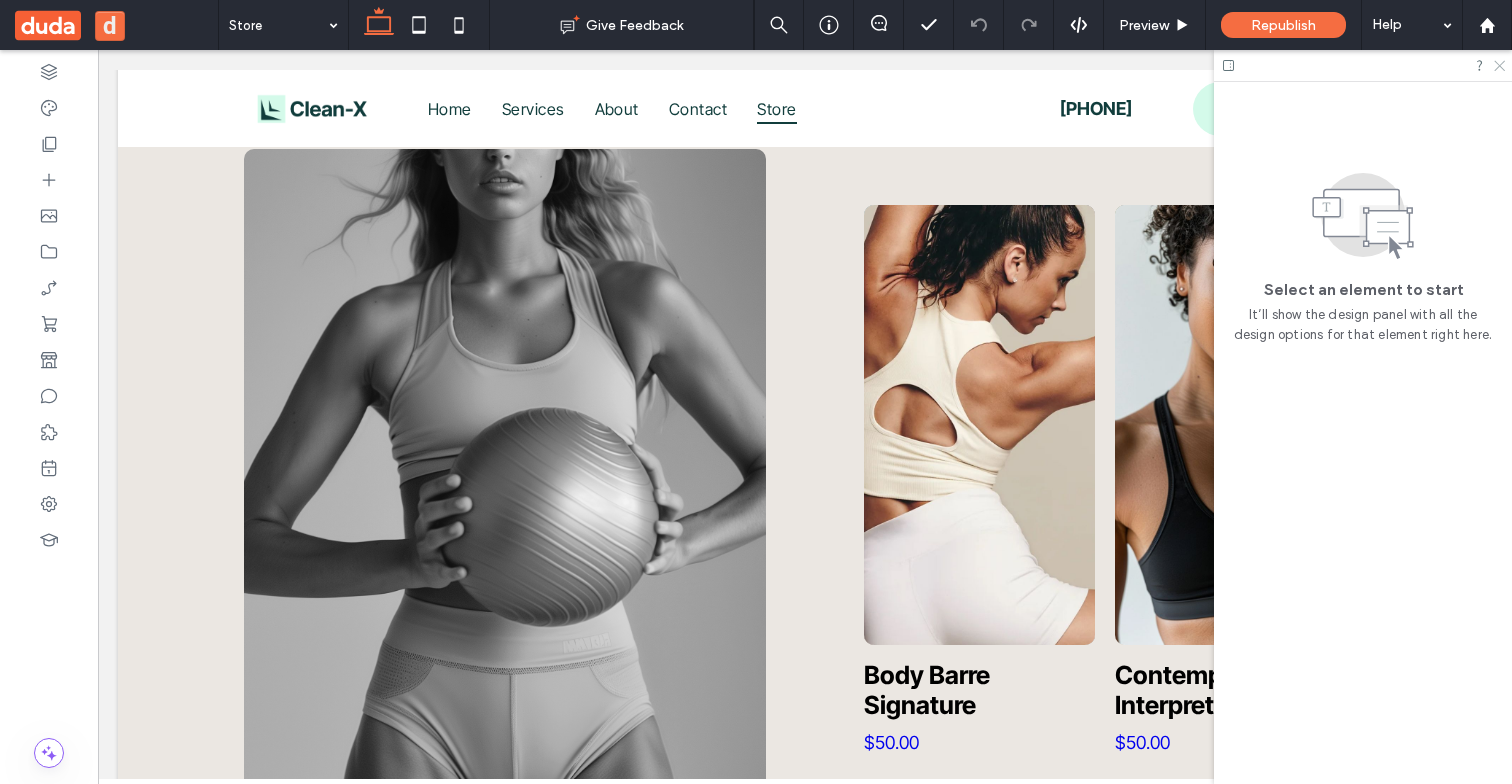click 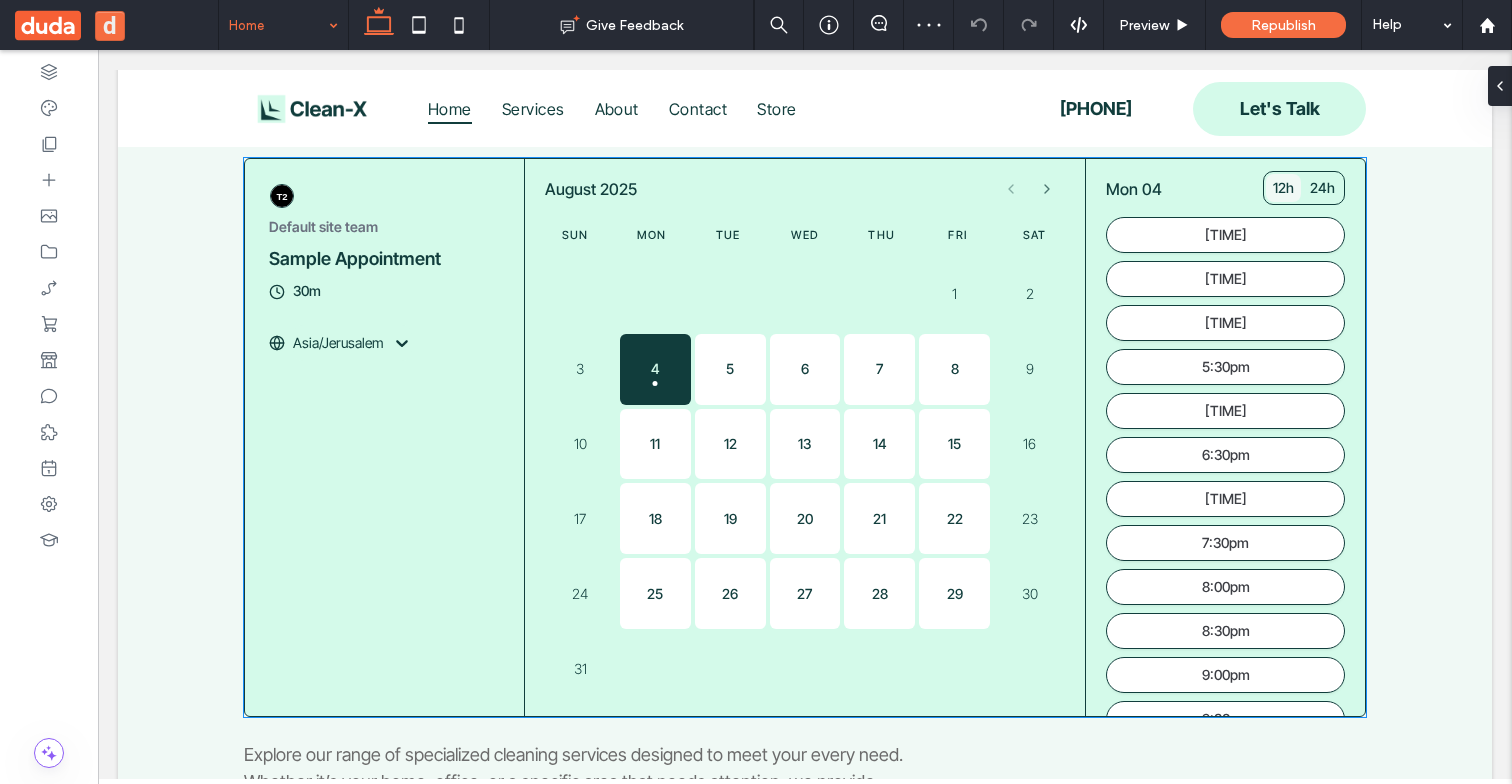 scroll, scrollTop: 935, scrollLeft: 0, axis: vertical 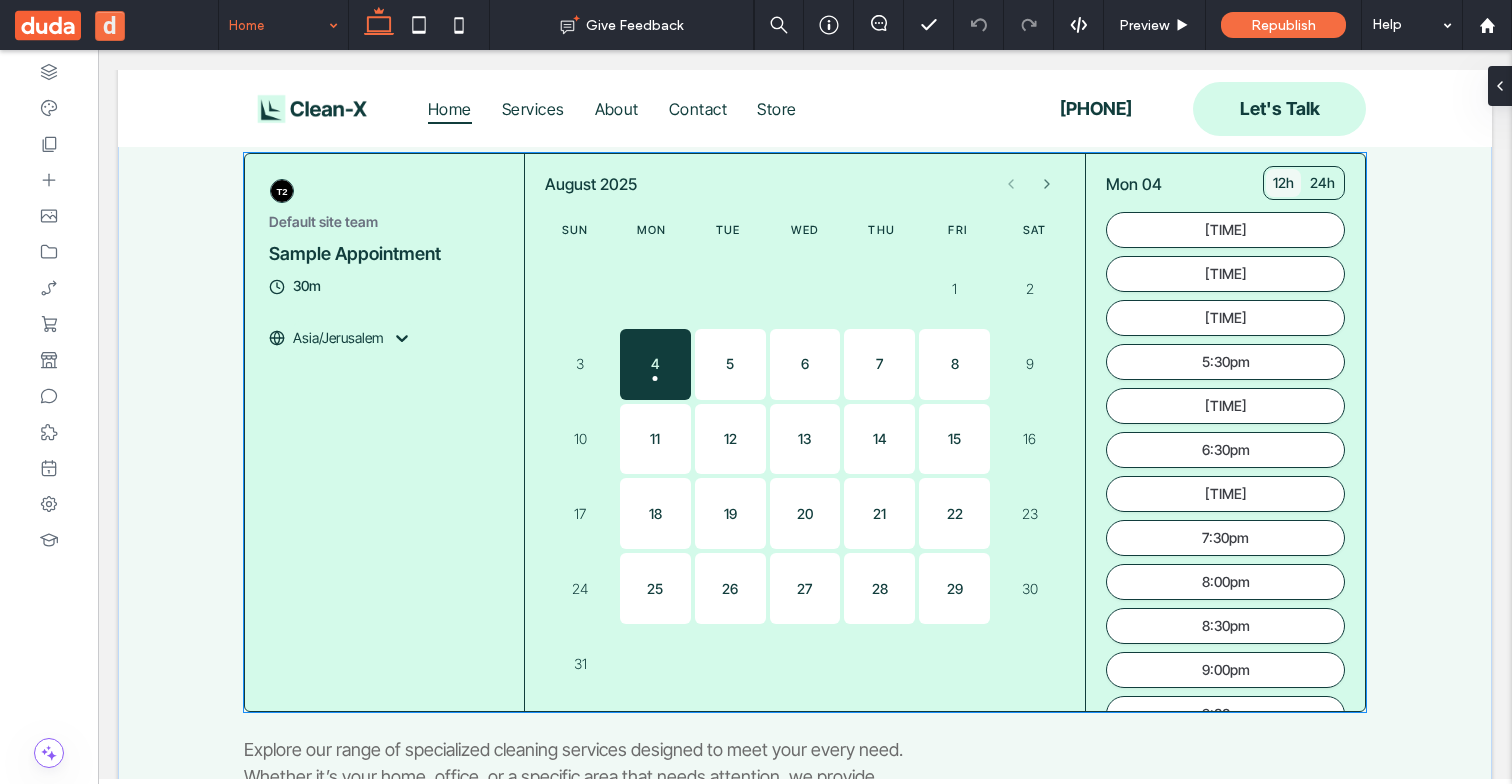 click on "Default site team Sample Appointment 30m Asia/Jerusalem August   2025 Sun Mon Tue Wed Thu Fri Sat 1 2 3 4 today 5 6 7 8 9 10 11 12 13 14 15 16 17 18 19 20 21 22 23 24 25 26 27 28 29 30 31 Mon 04 12h 24h 4:00pm 4:30pm 5:00pm 5:30pm 6:00pm 6:30pm 7:00pm 7:30pm 8:00pm 8:30pm 9:00pm 9:30pm 10:00pm 10:30pm 11:00pm 11:30pm" at bounding box center [805, 432] 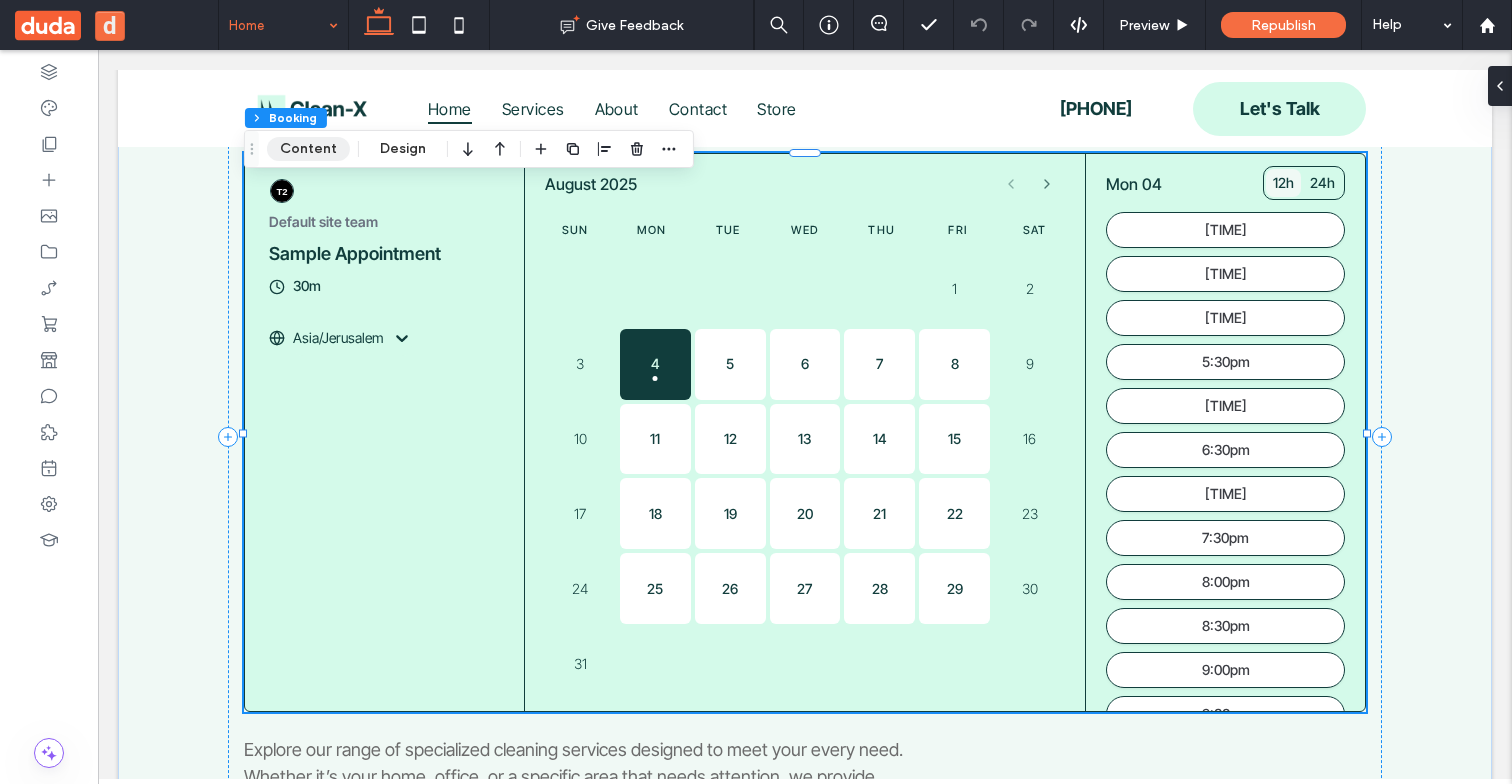 click on "Content" at bounding box center [308, 149] 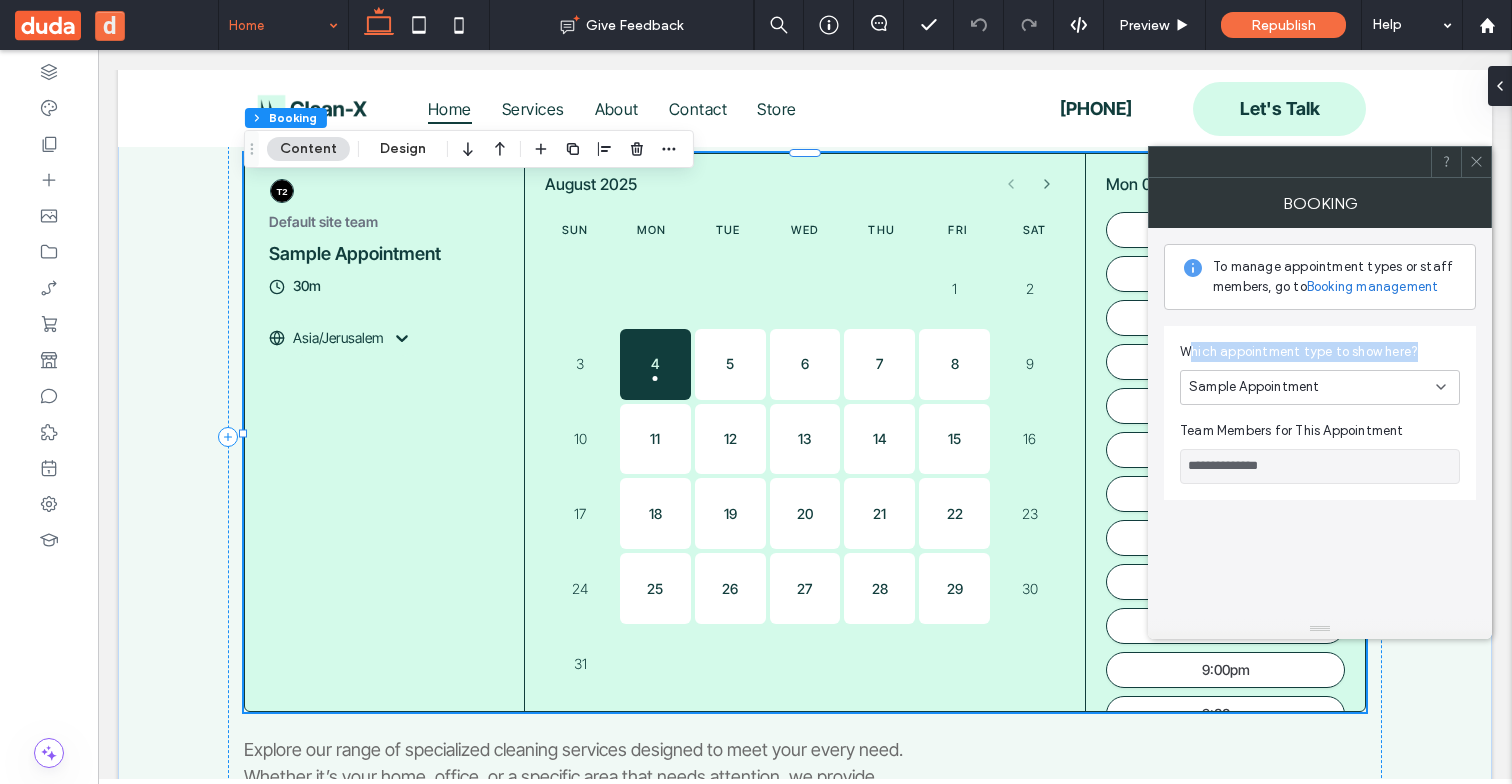 drag, startPoint x: 1189, startPoint y: 351, endPoint x: 1462, endPoint y: 364, distance: 273.30936 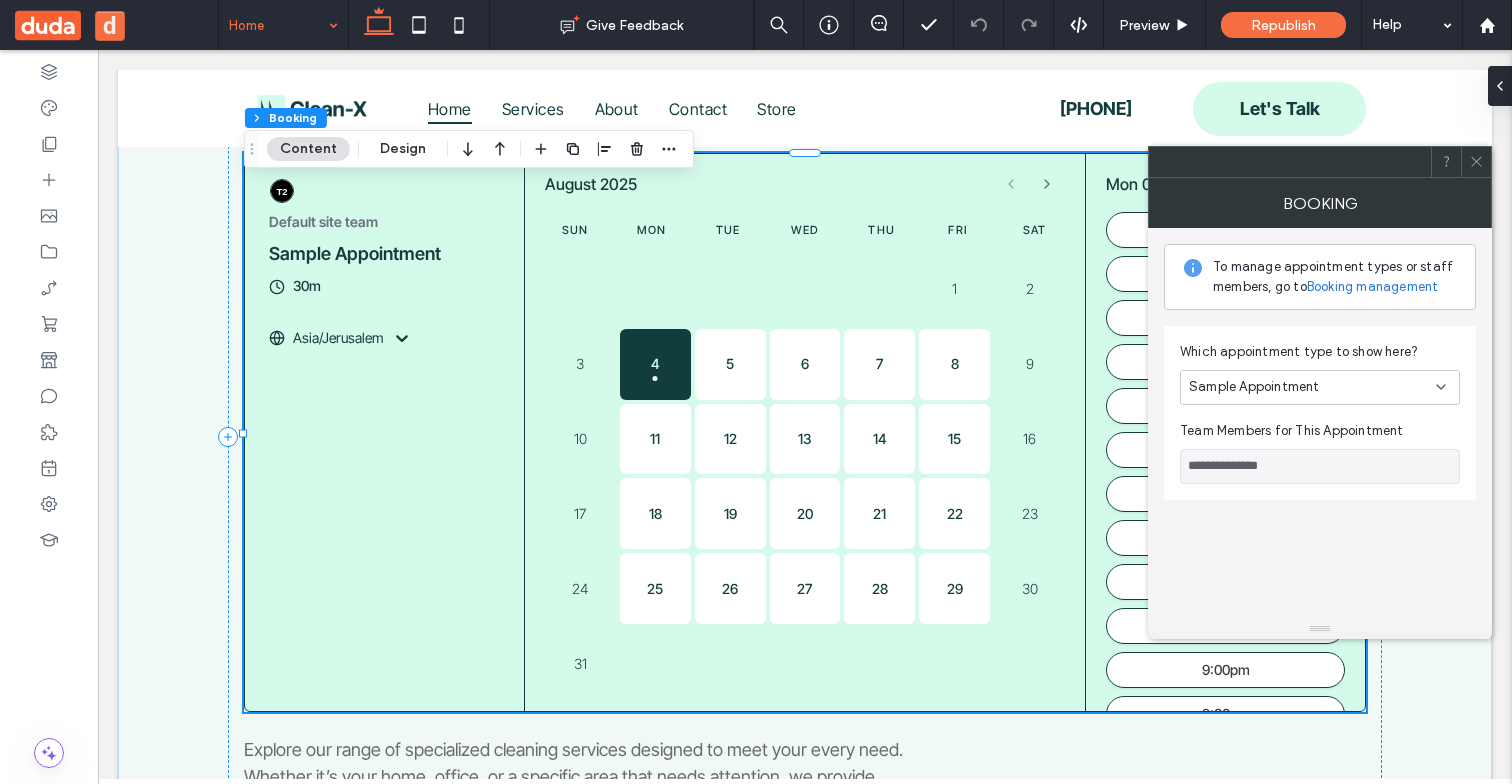 click on "Sample Appointment" at bounding box center [1312, 387] 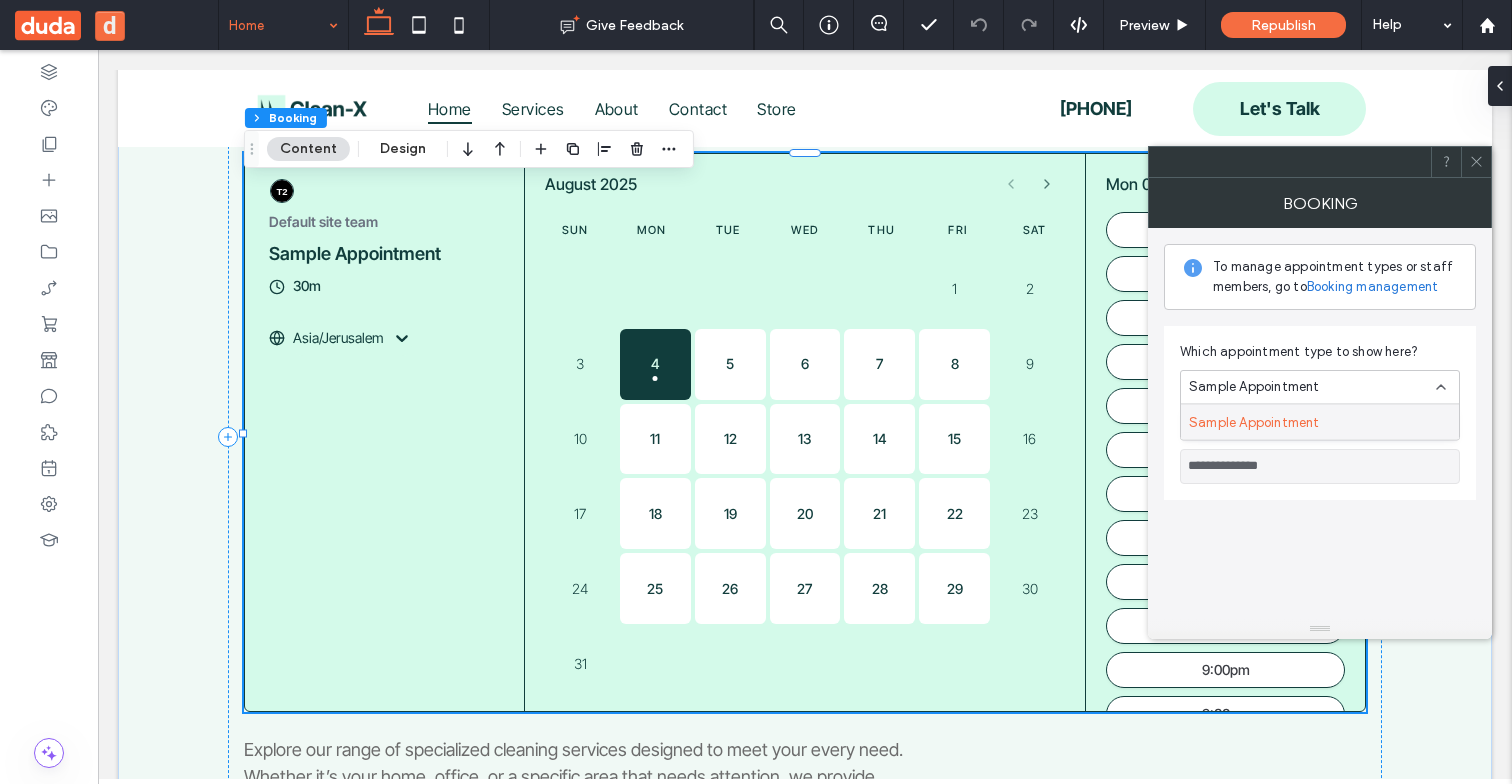 click on "Sample Appointment" at bounding box center [1254, 387] 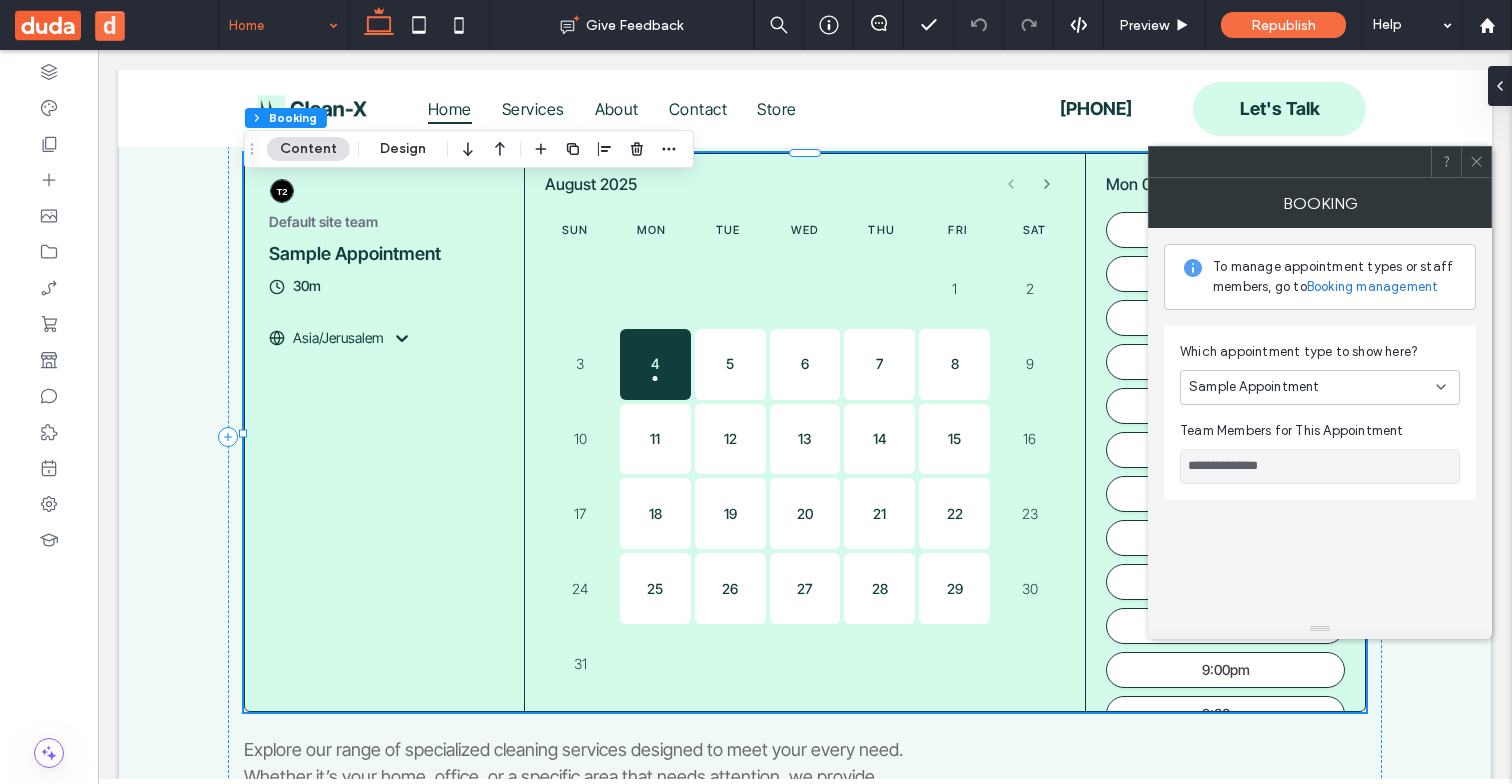 drag, startPoint x: 1287, startPoint y: 468, endPoint x: 1153, endPoint y: 467, distance: 134.00374 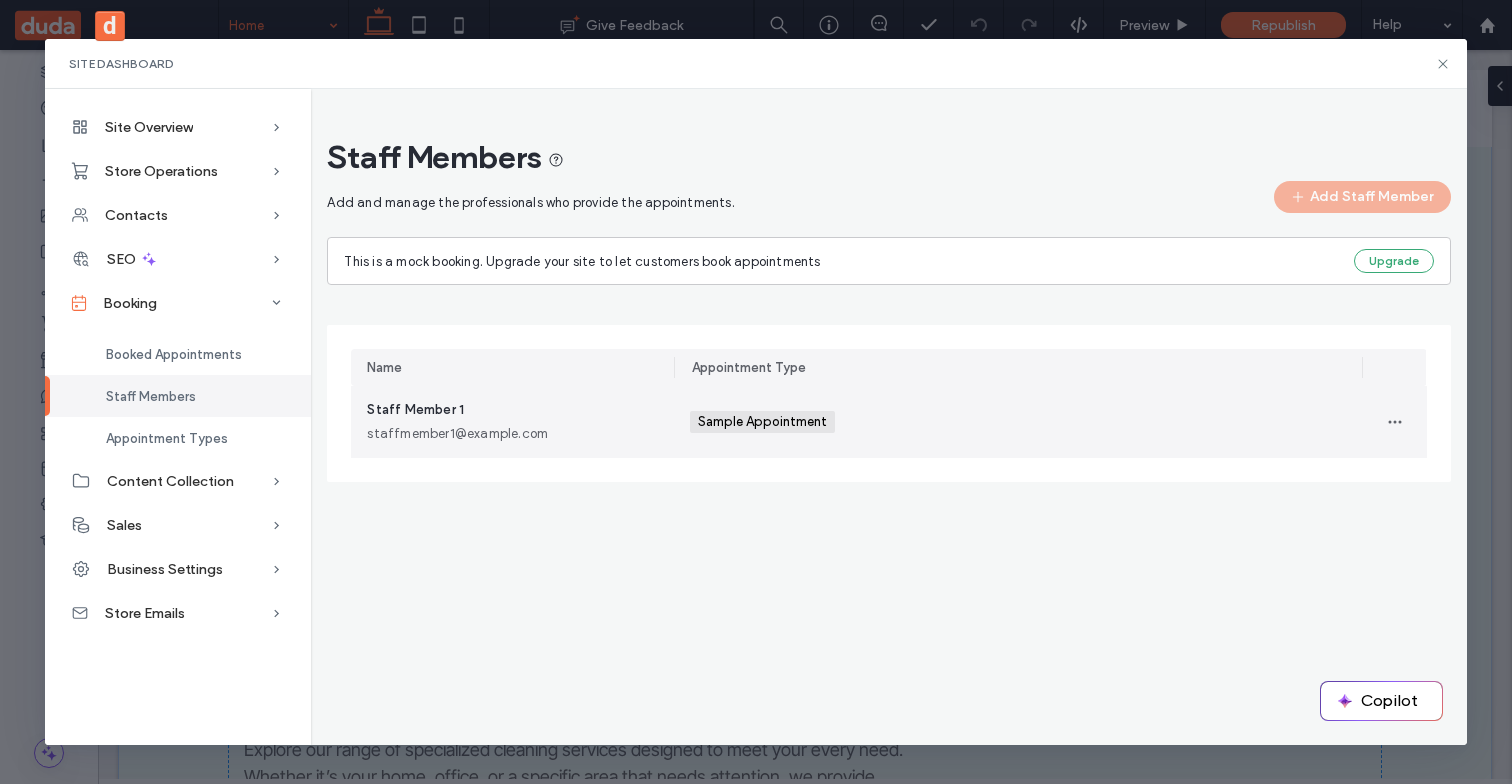 click on "Sample Appointment +0 Sample Appointment +0" at bounding box center (1018, 422) 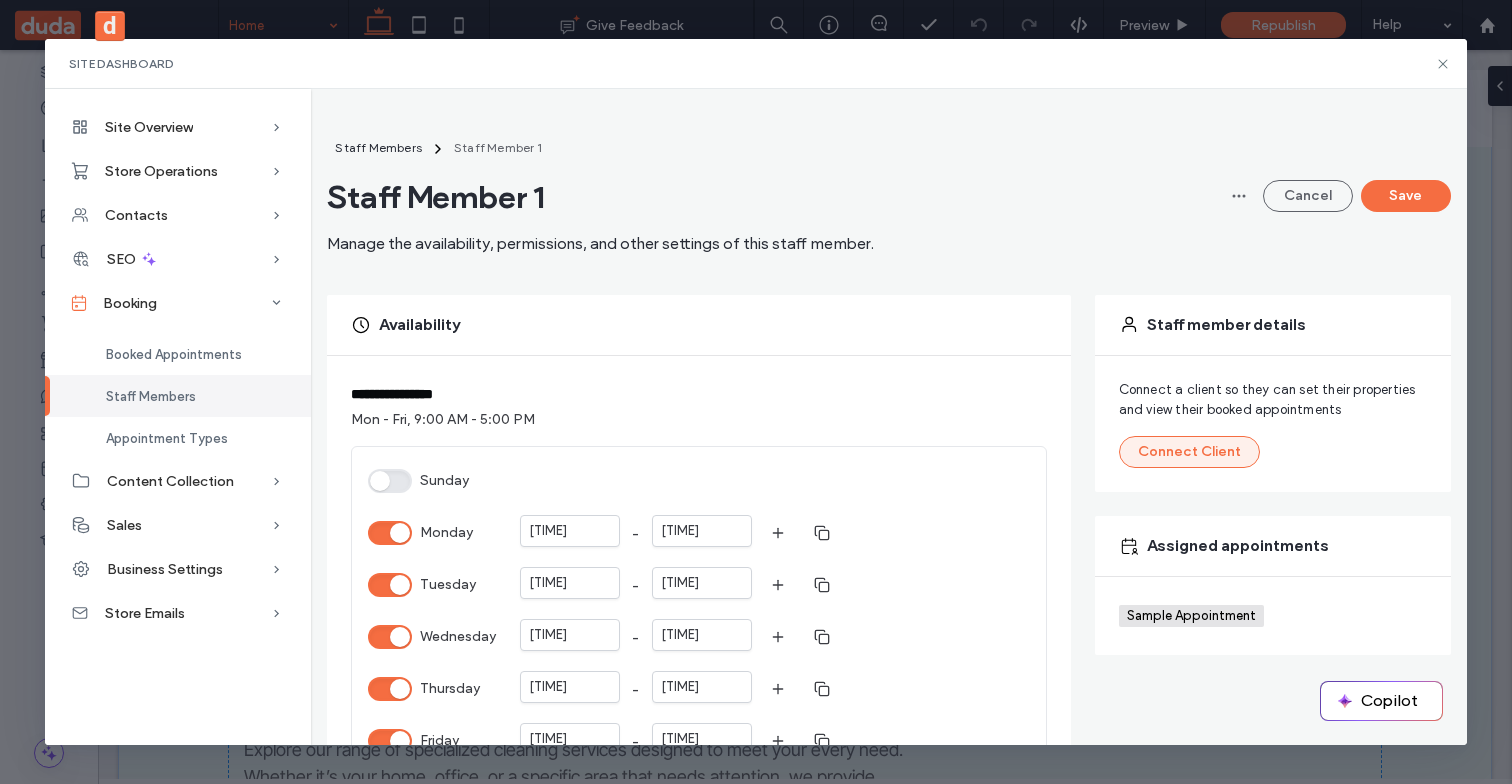 click on "Connect Client" at bounding box center [1189, 452] 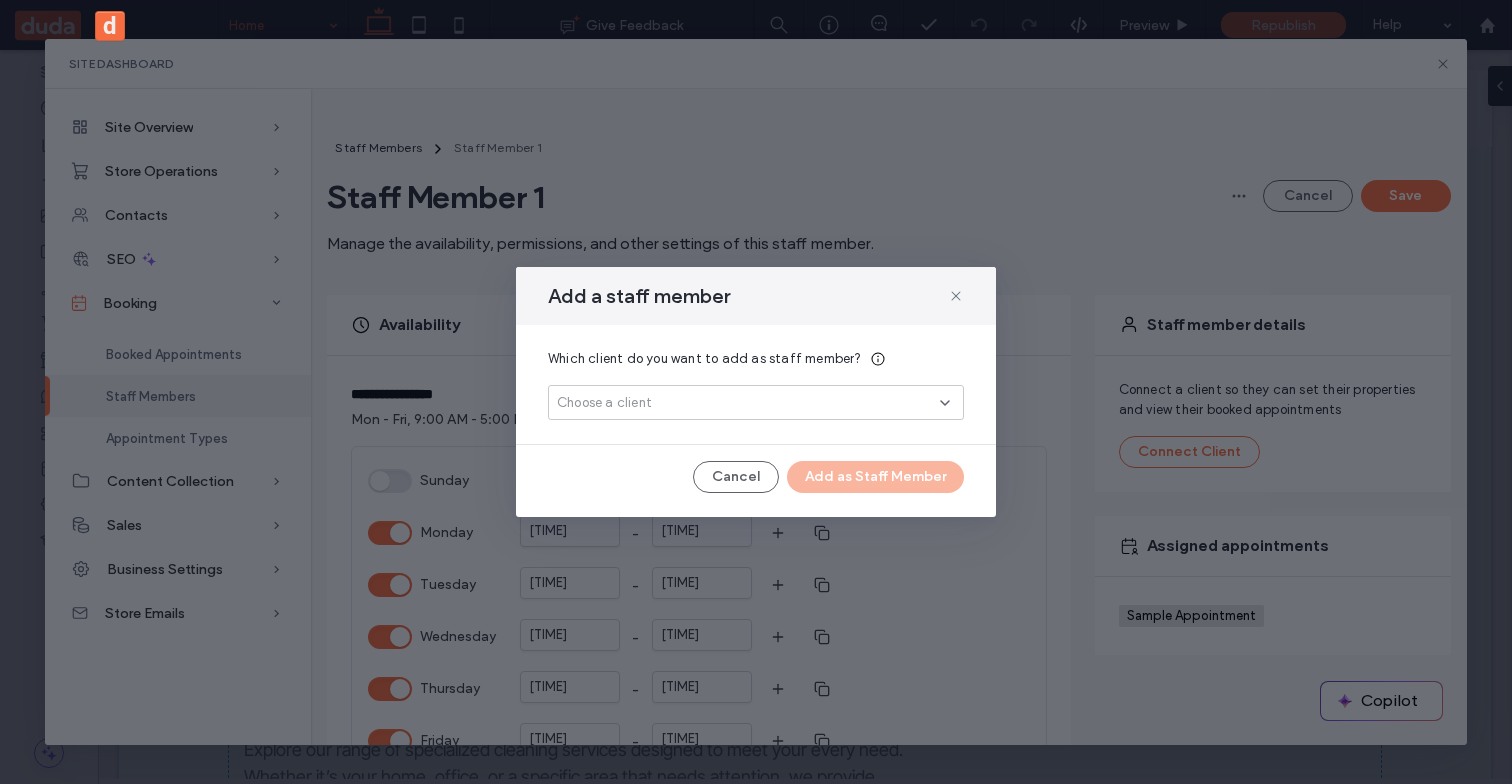click on "Choose a client" at bounding box center [748, 403] 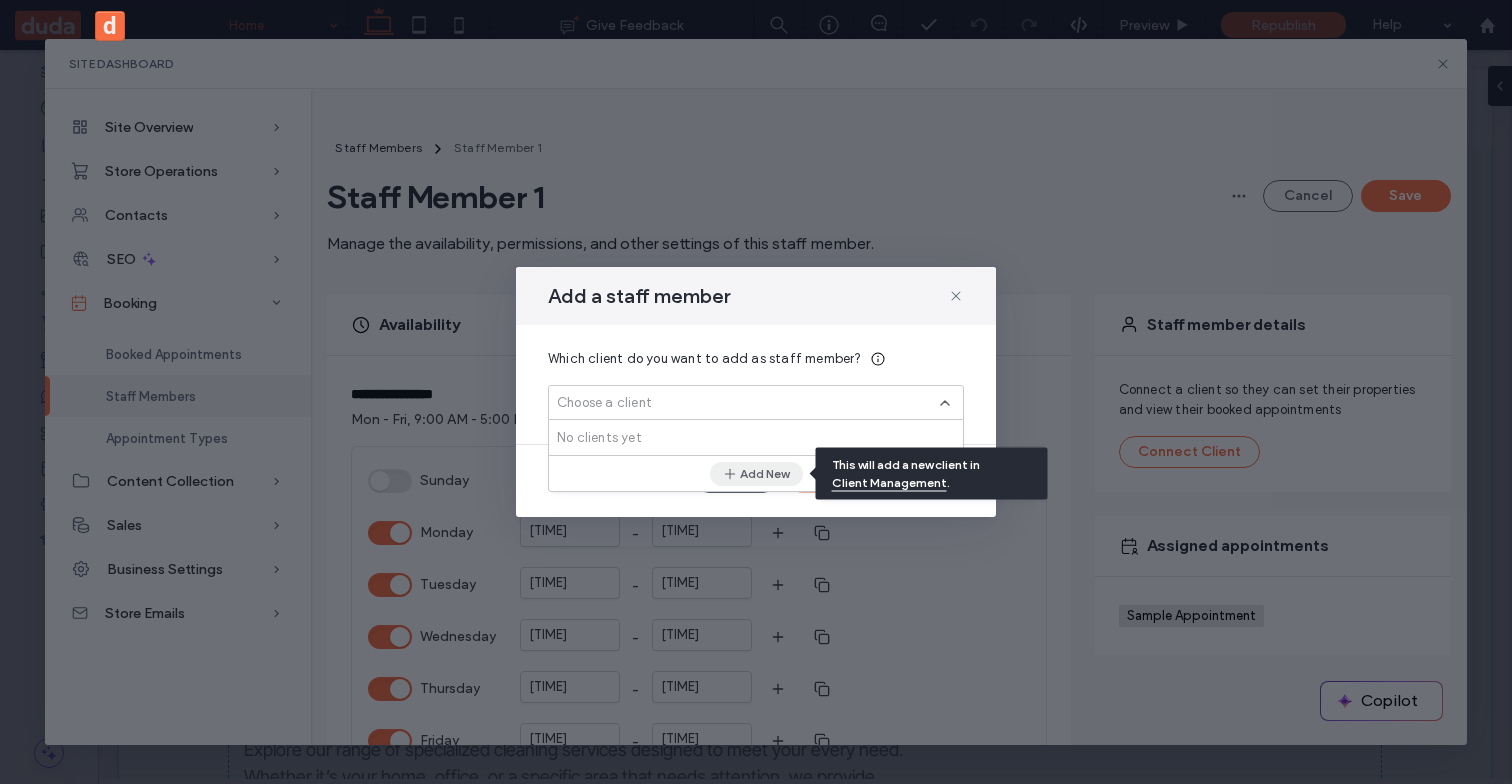 click 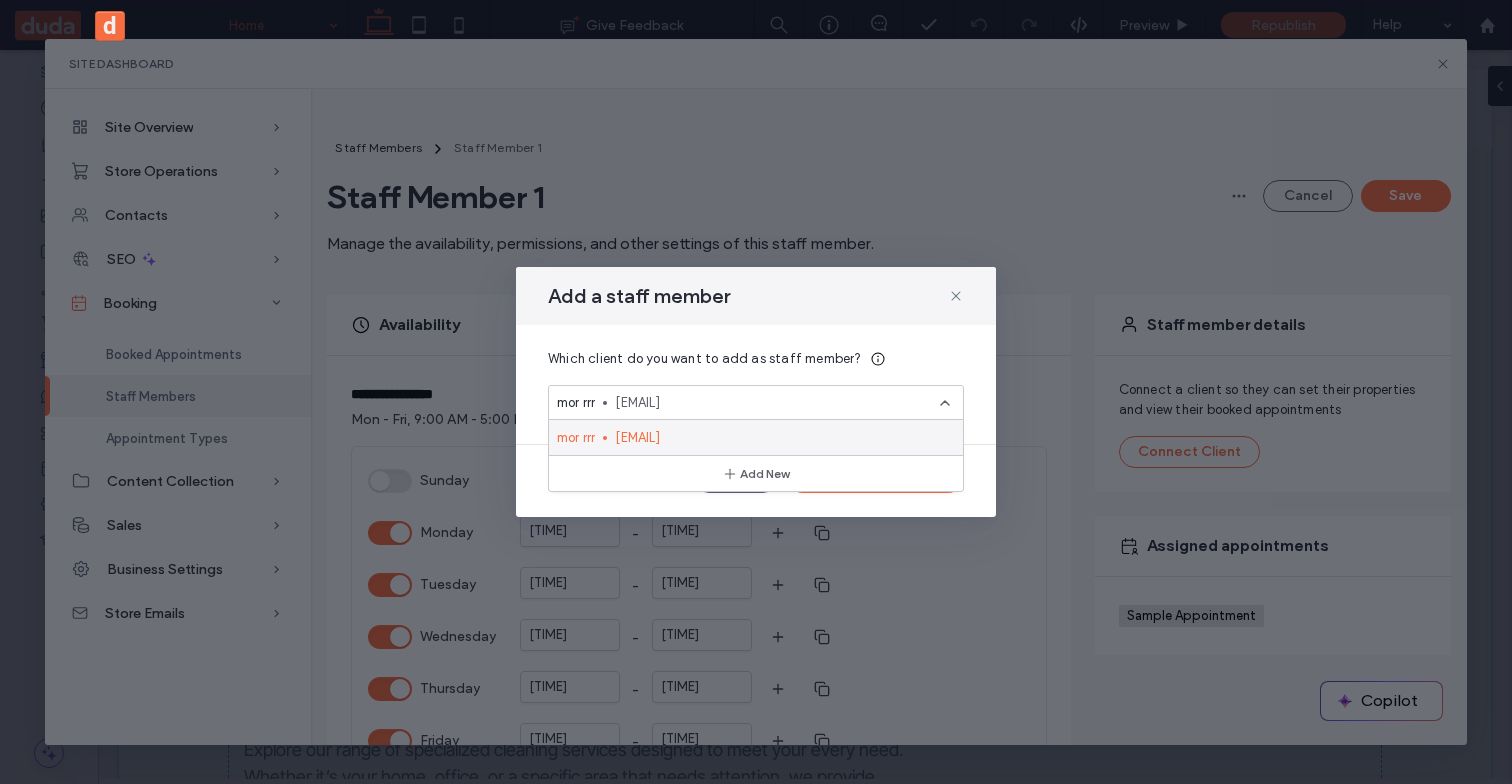 click on "[EMAIL]" at bounding box center [781, 438] 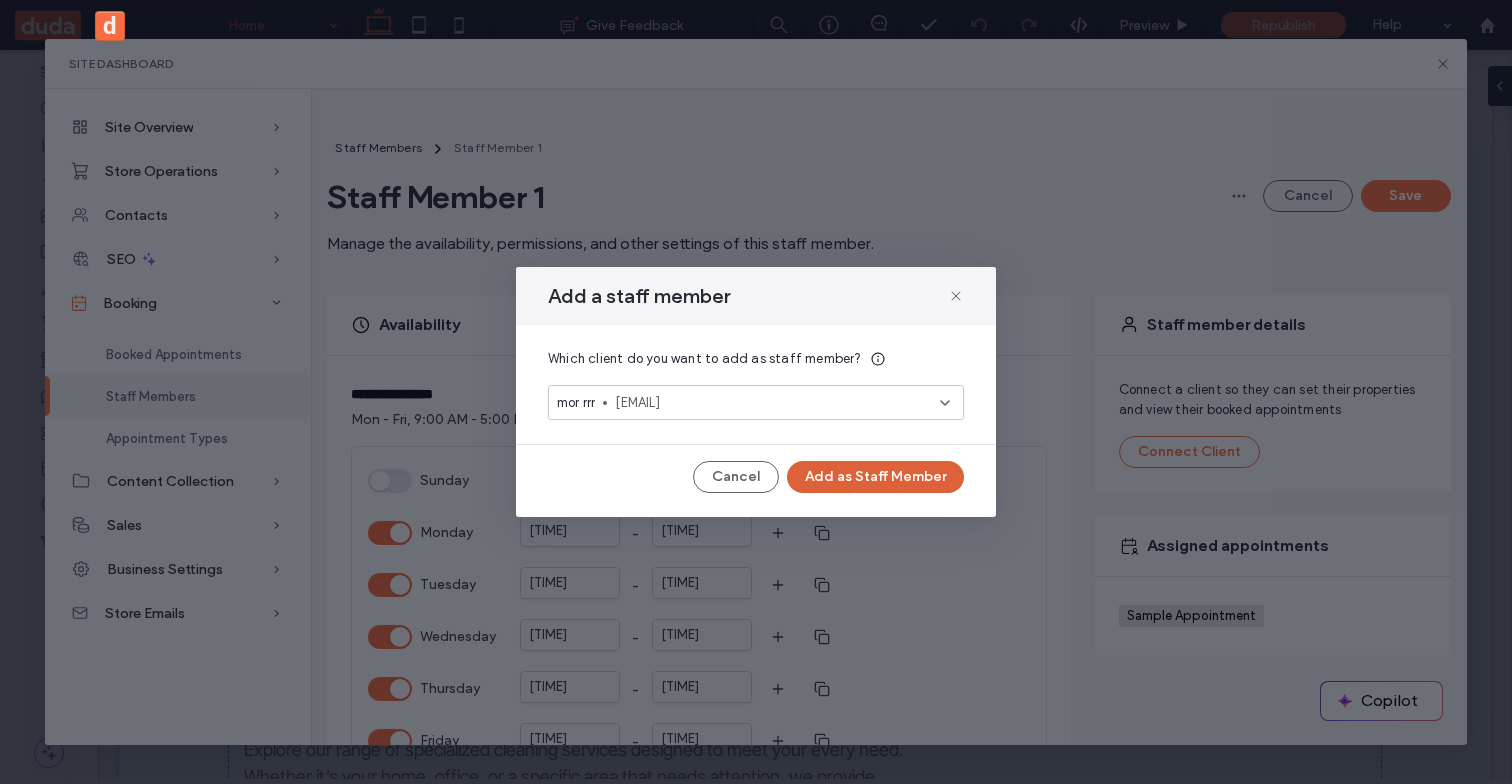 click on "Add as Staff Member" at bounding box center (875, 477) 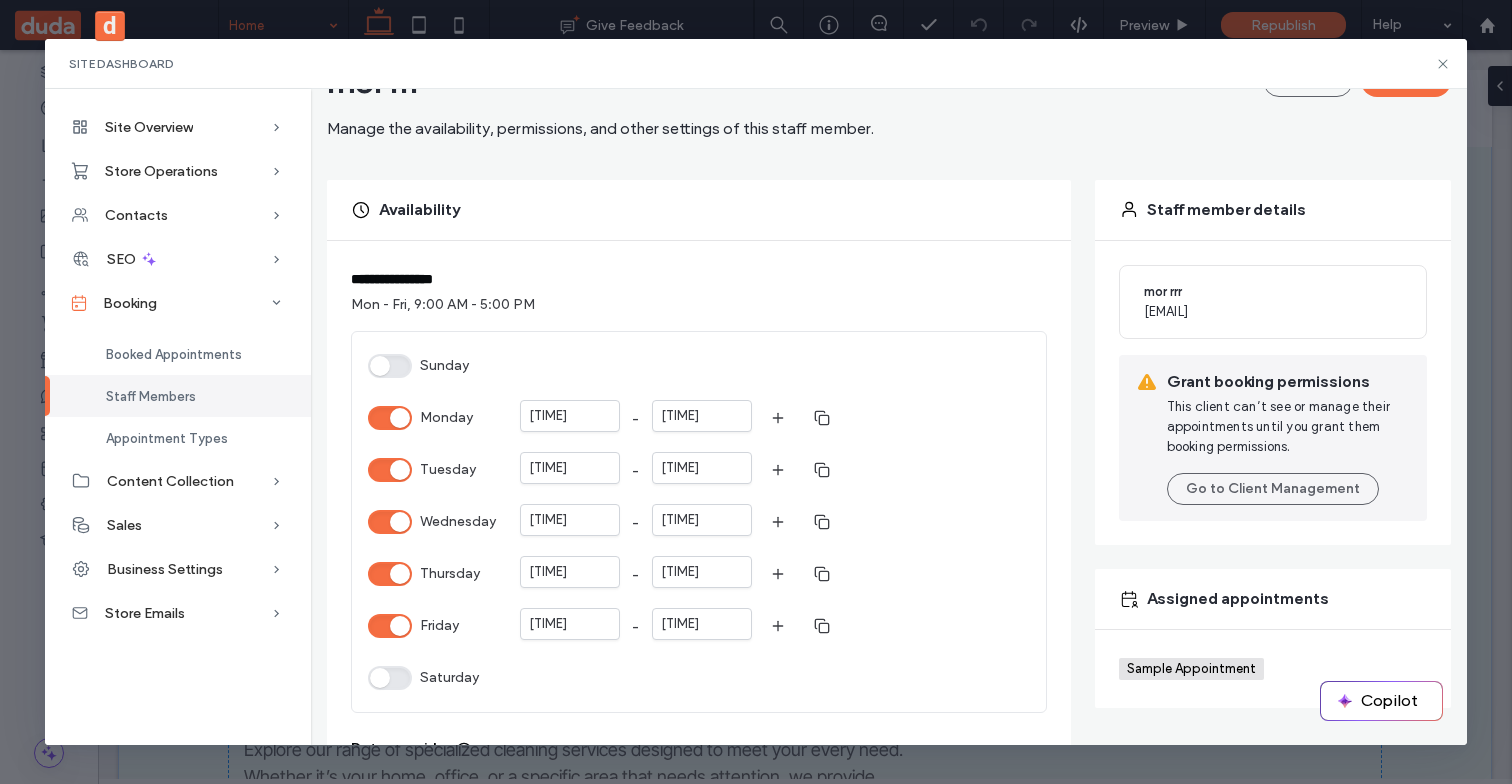 scroll, scrollTop: 119, scrollLeft: 0, axis: vertical 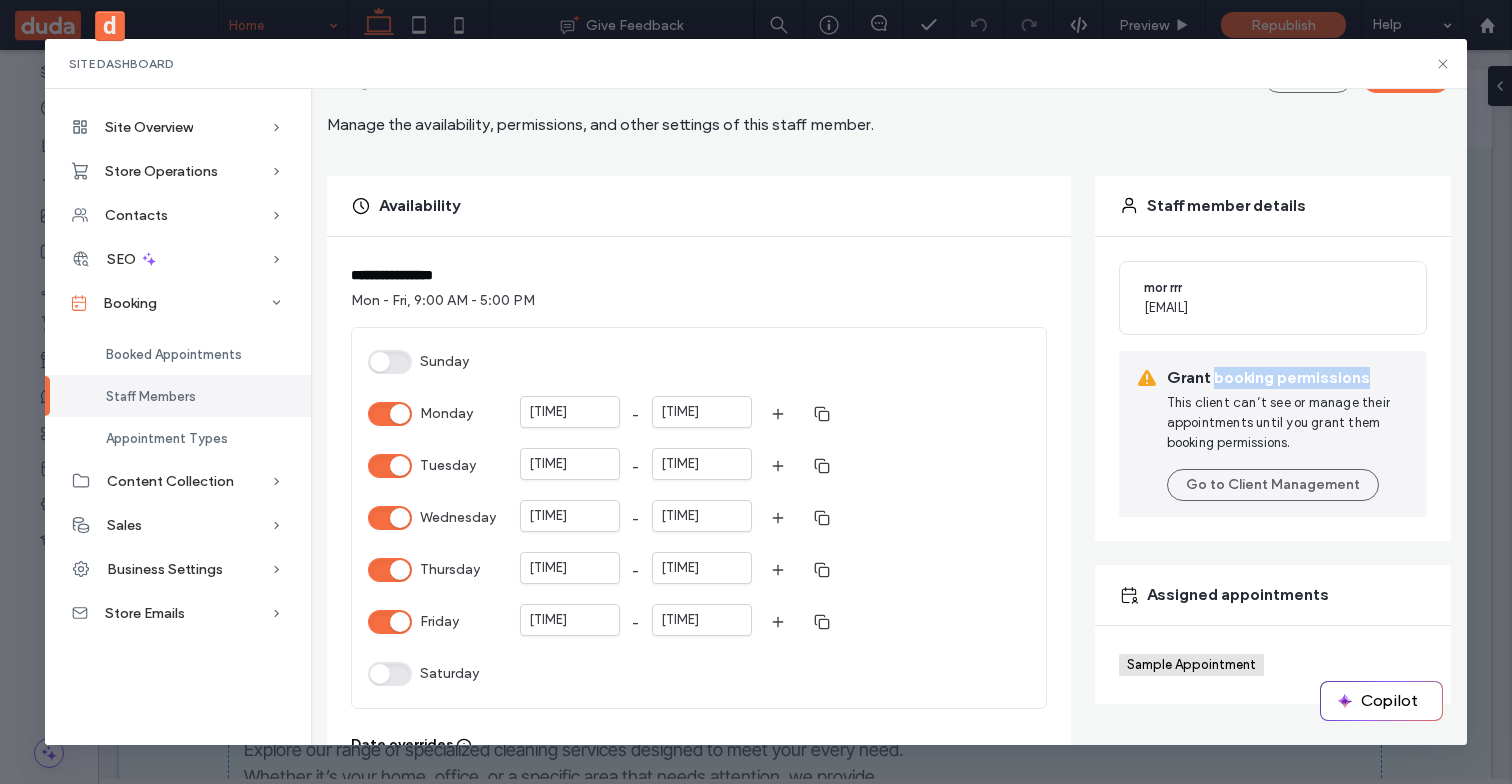 drag, startPoint x: 1216, startPoint y: 382, endPoint x: 1457, endPoint y: 382, distance: 241 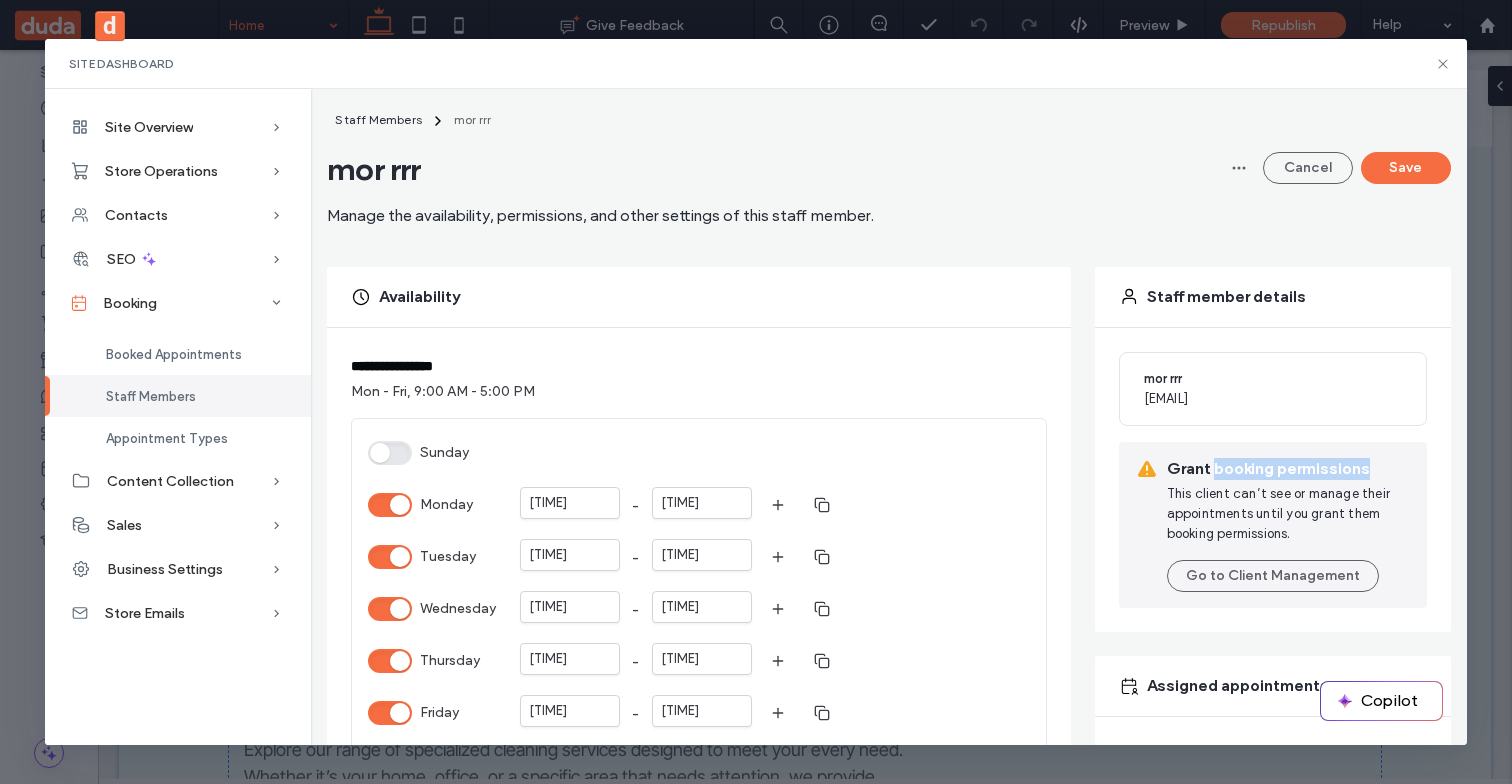 scroll, scrollTop: 0, scrollLeft: 0, axis: both 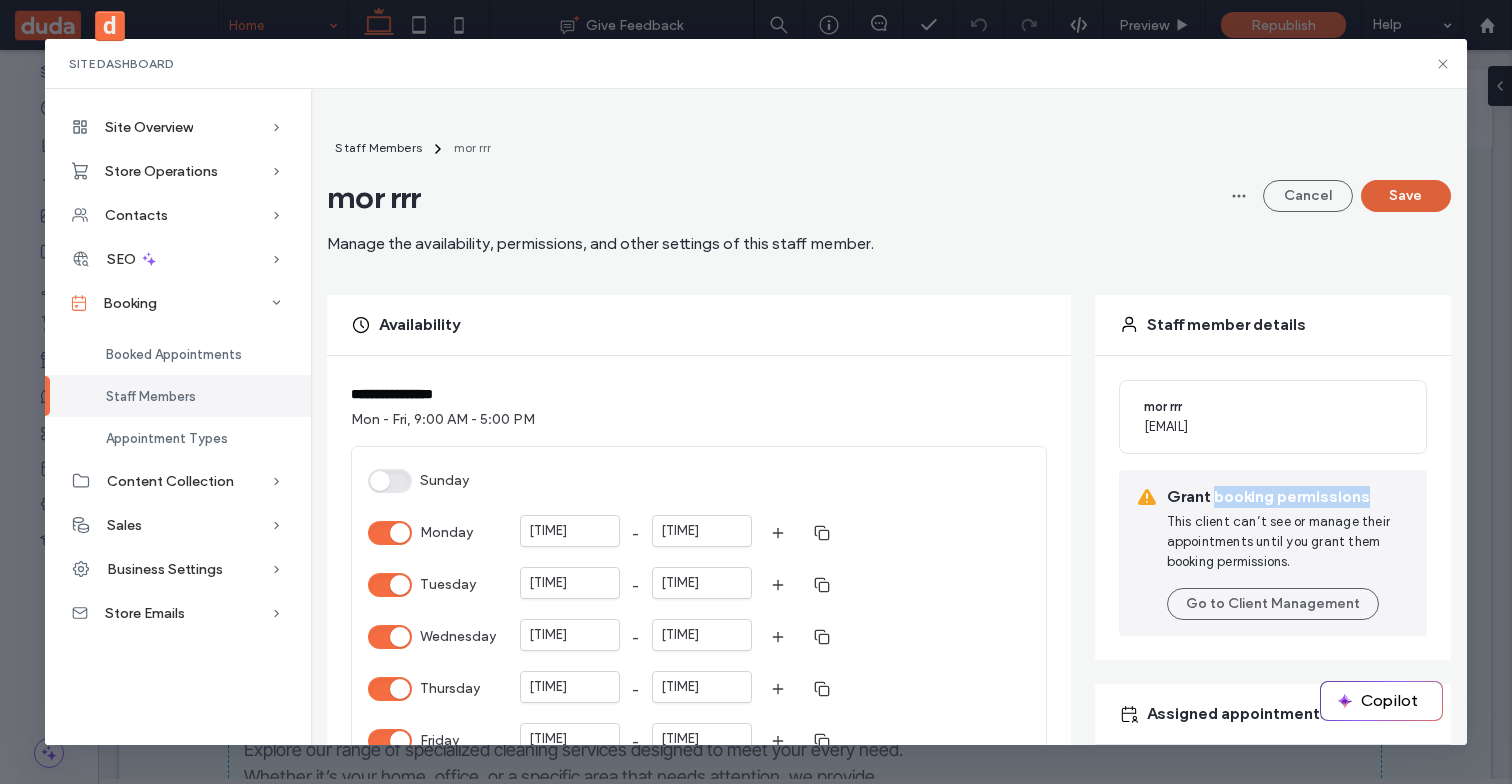 click on "Save" at bounding box center [1406, 196] 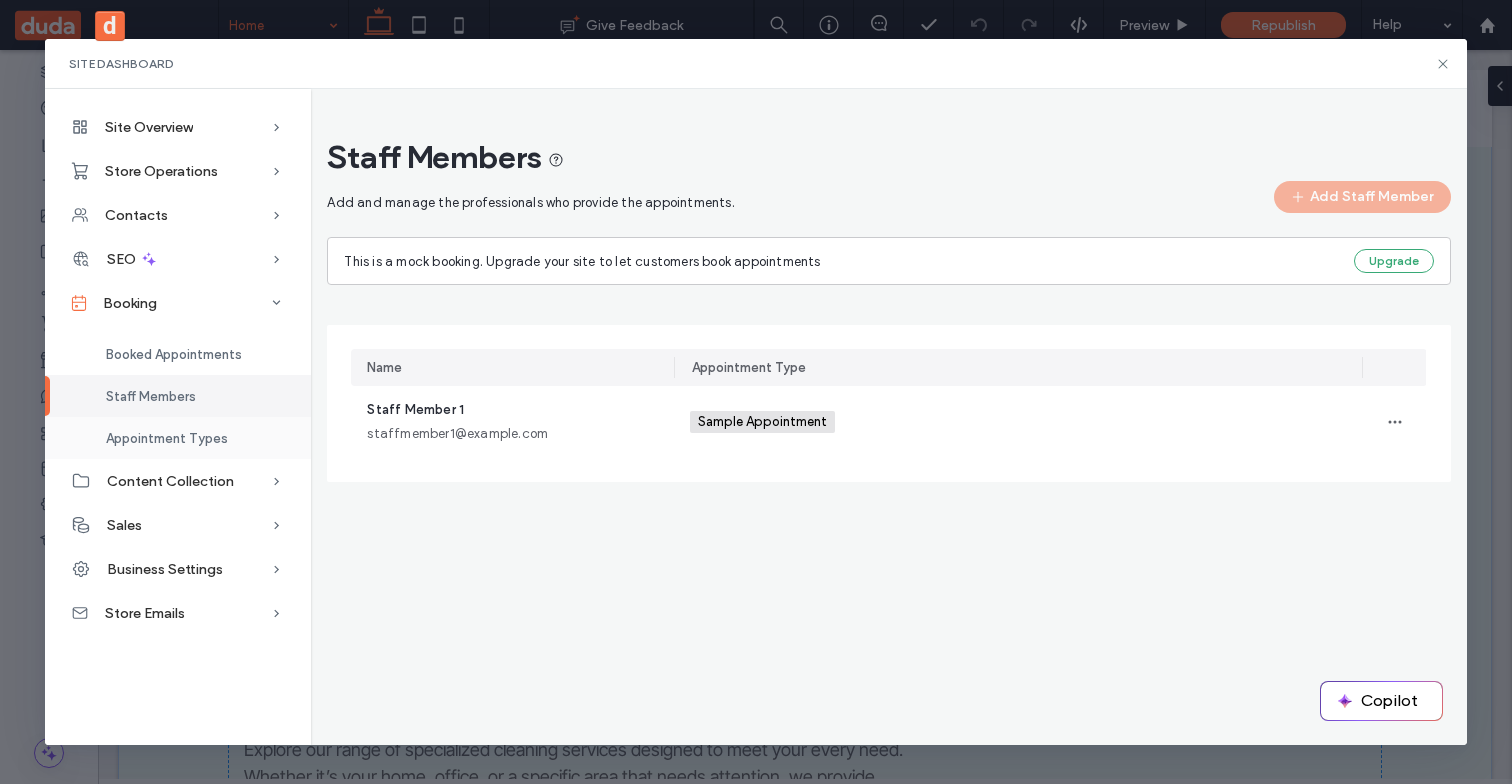 click on "Appointment Types" at bounding box center (167, 438) 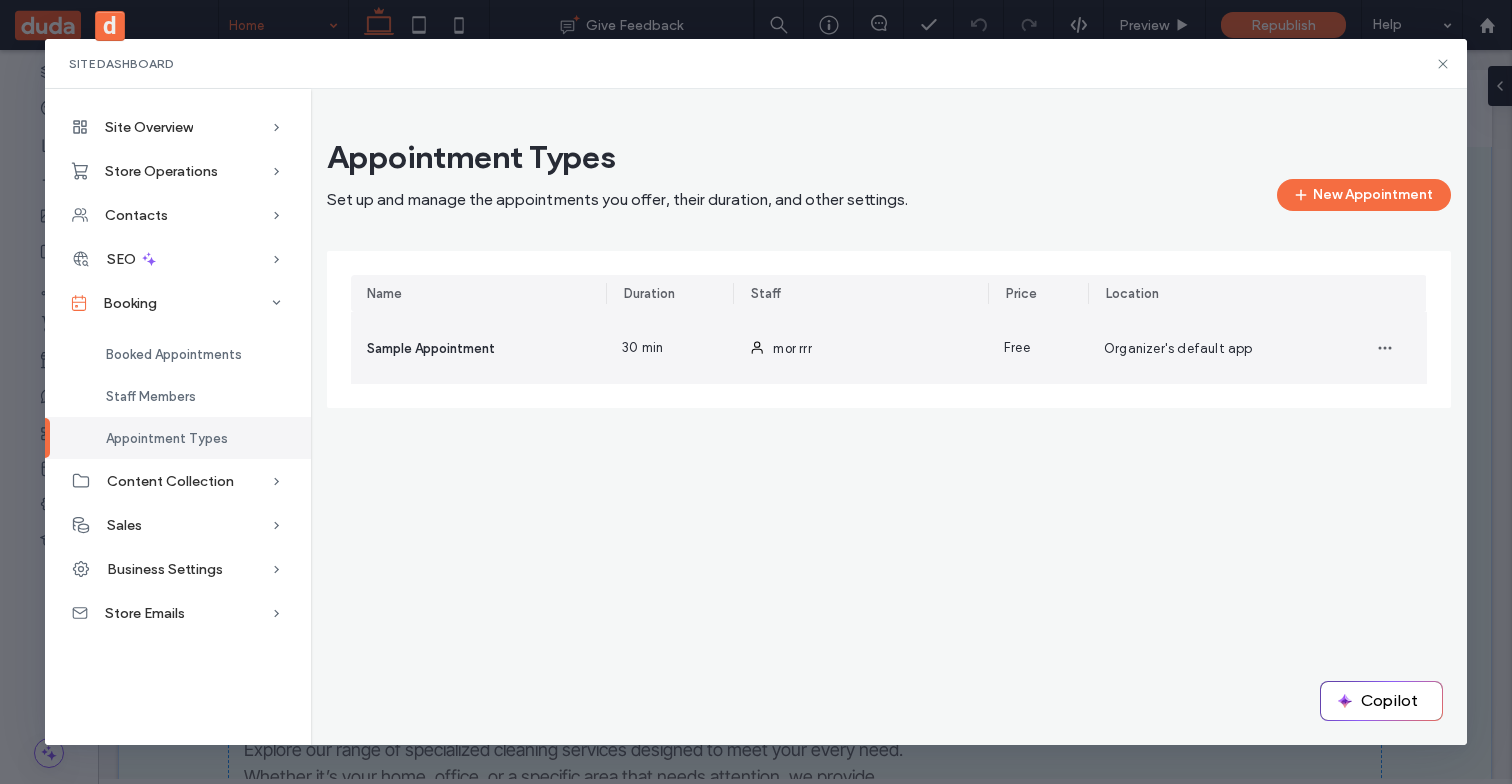 click on "Sample Appointment" at bounding box center [478, 348] 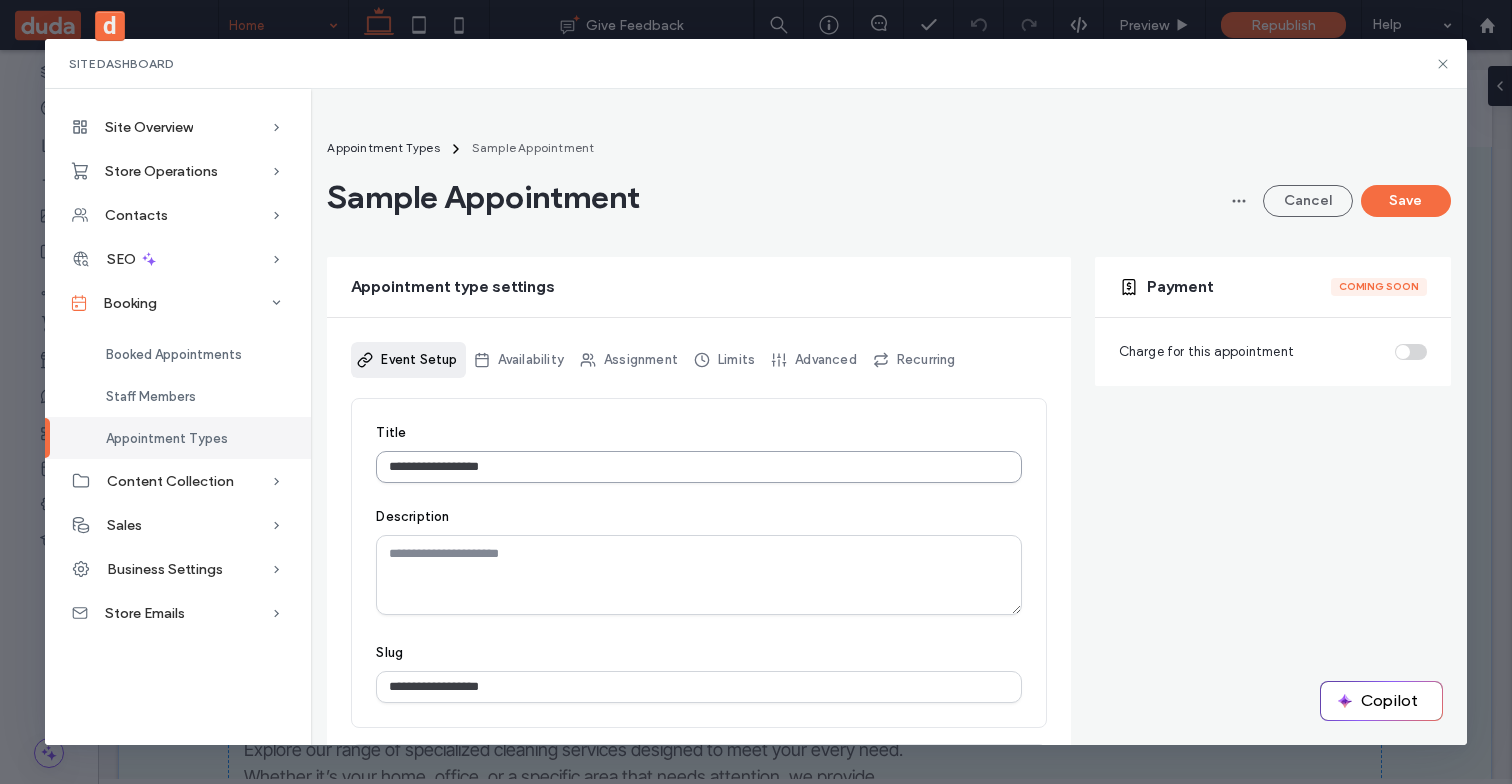 click on "**********" at bounding box center [698, 467] 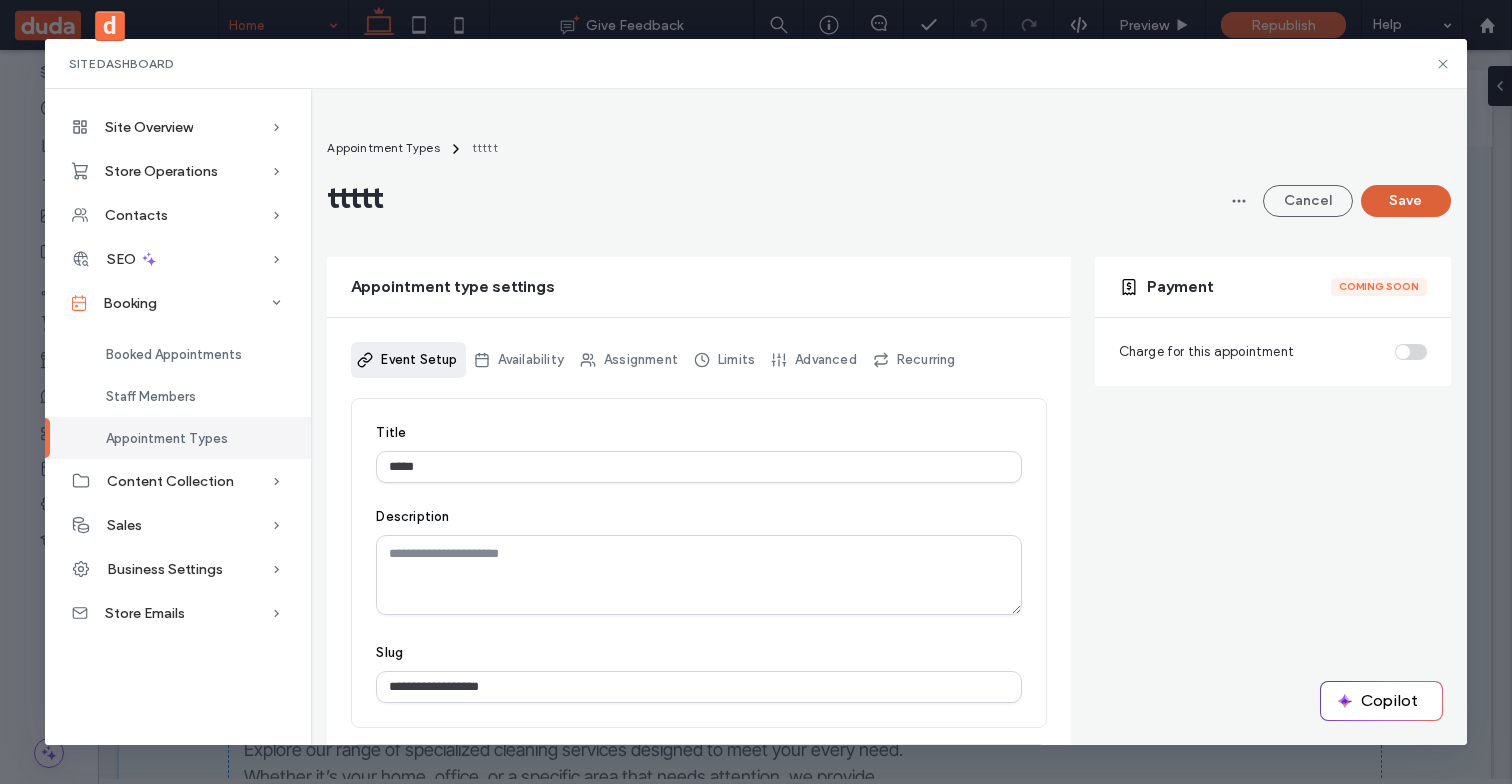type on "*****" 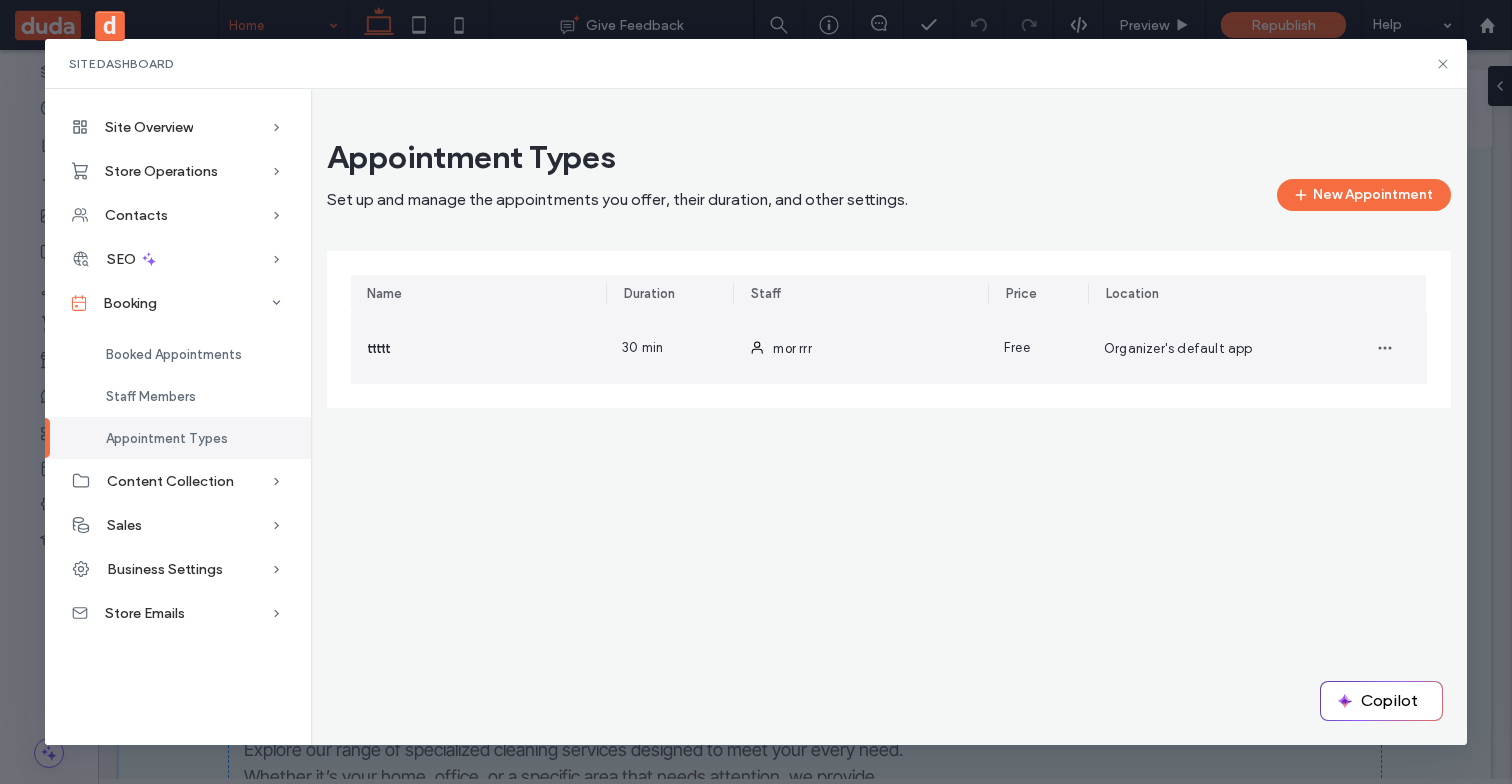 click on "ttttt" at bounding box center [478, 348] 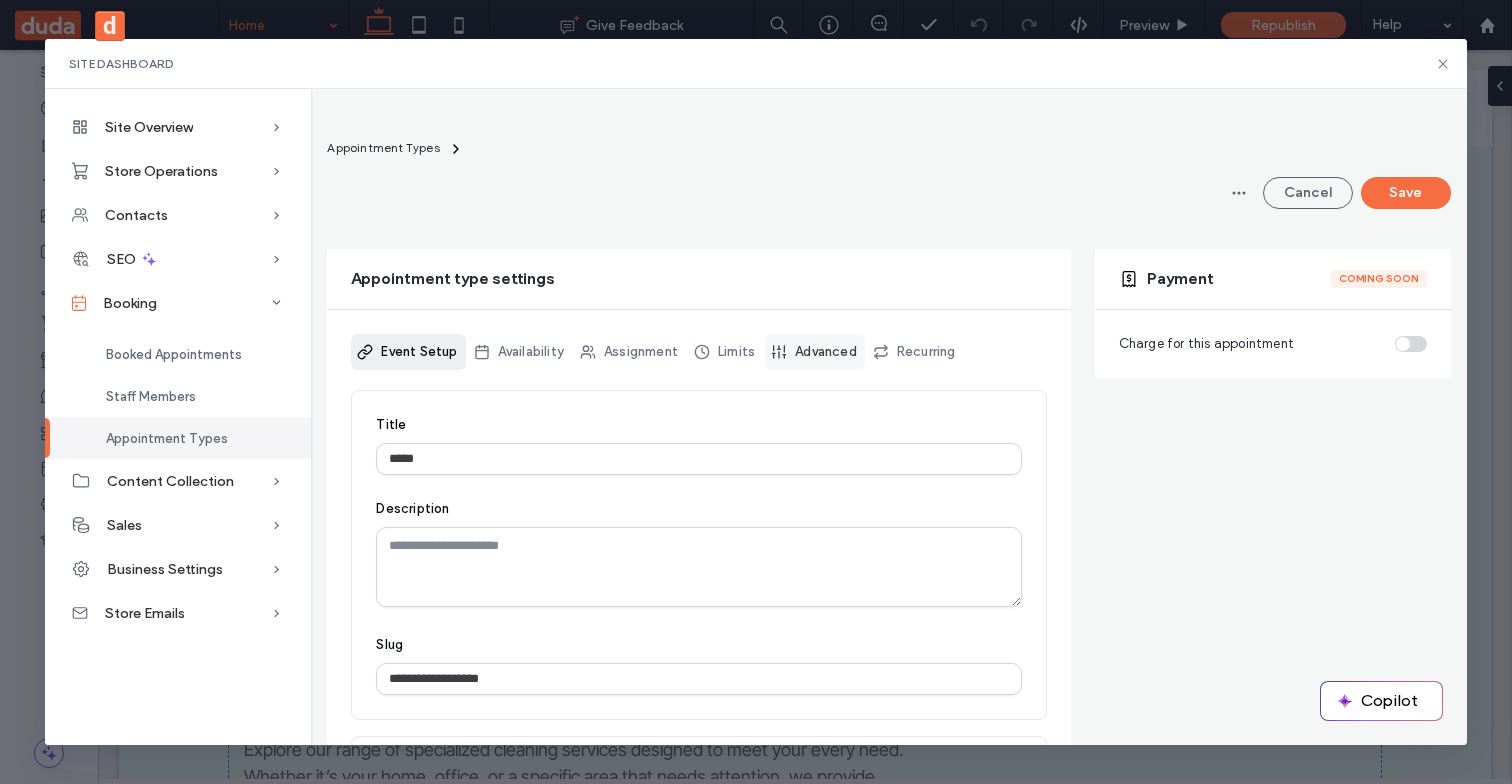 click on "Advanced" at bounding box center [815, 352] 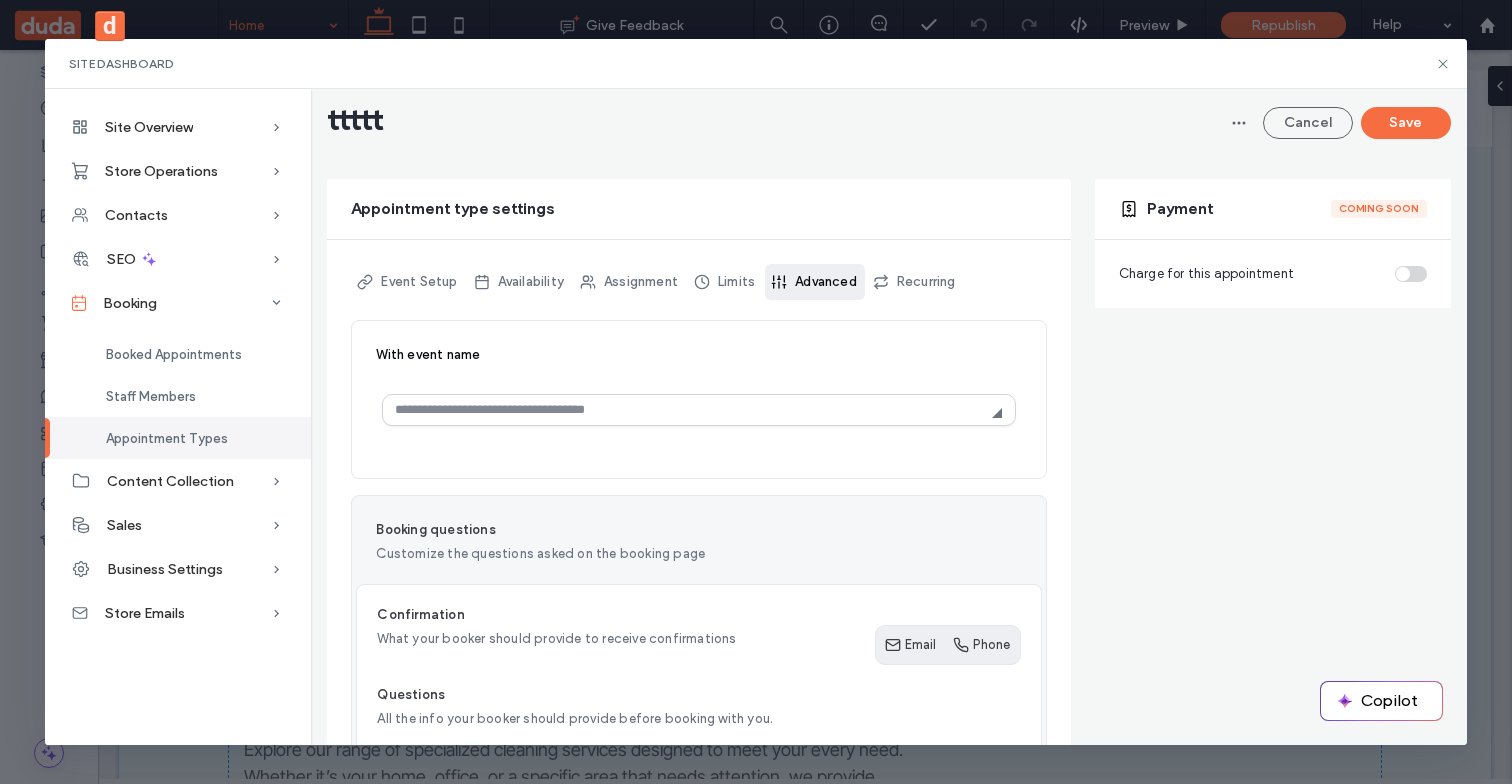 scroll, scrollTop: 74, scrollLeft: 0, axis: vertical 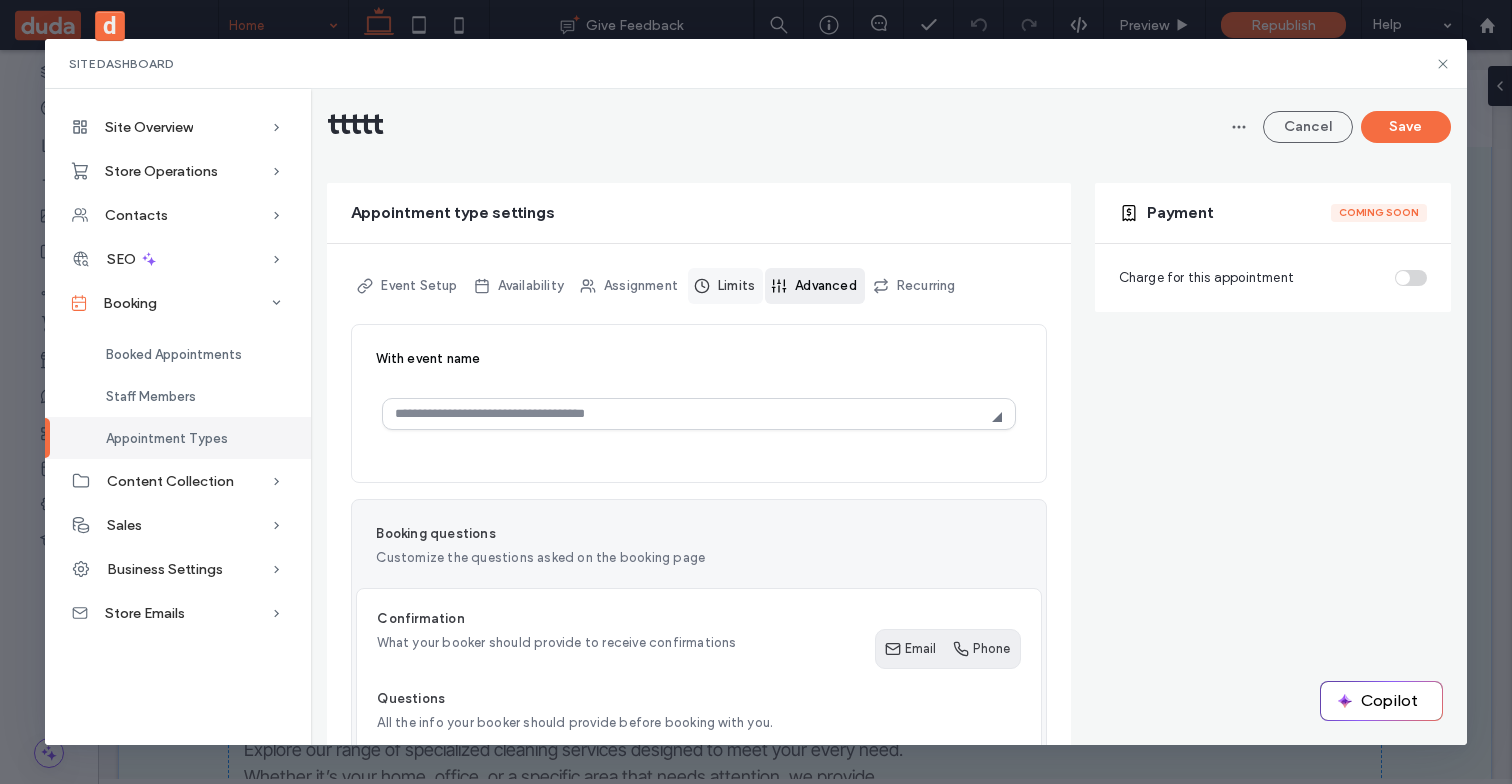 click on "Limits" at bounding box center (725, 286) 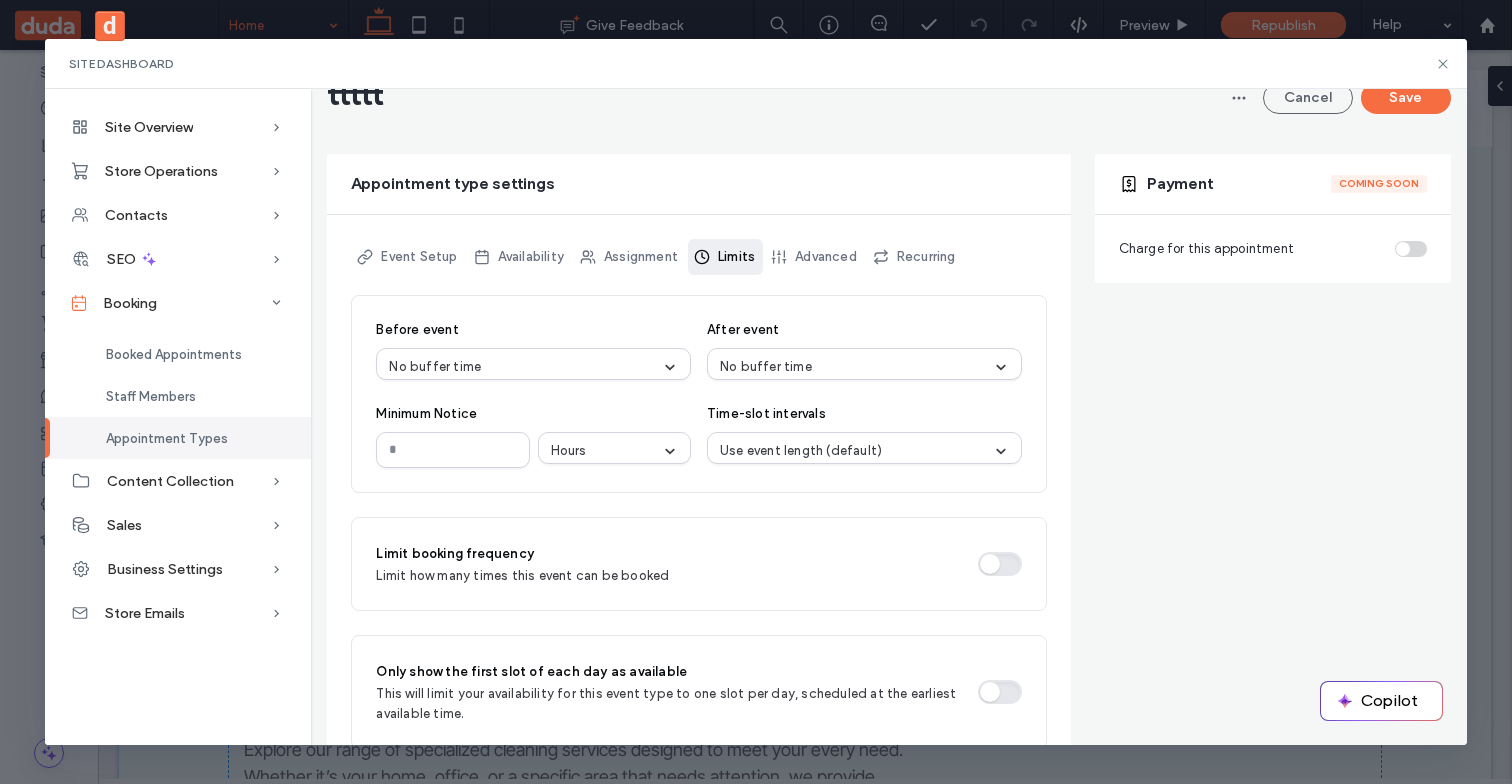 scroll, scrollTop: 0, scrollLeft: 0, axis: both 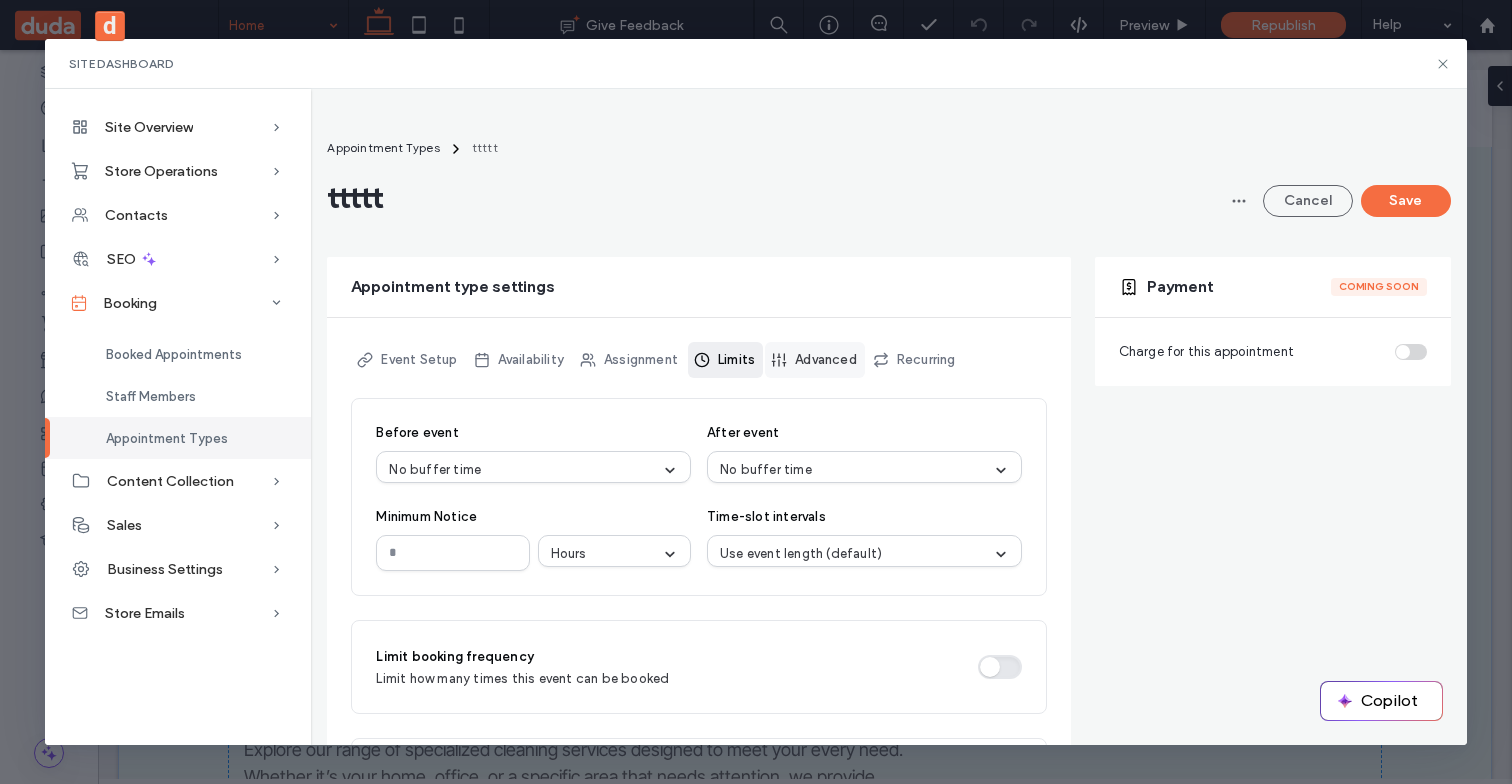 click on "Advanced" at bounding box center [815, 360] 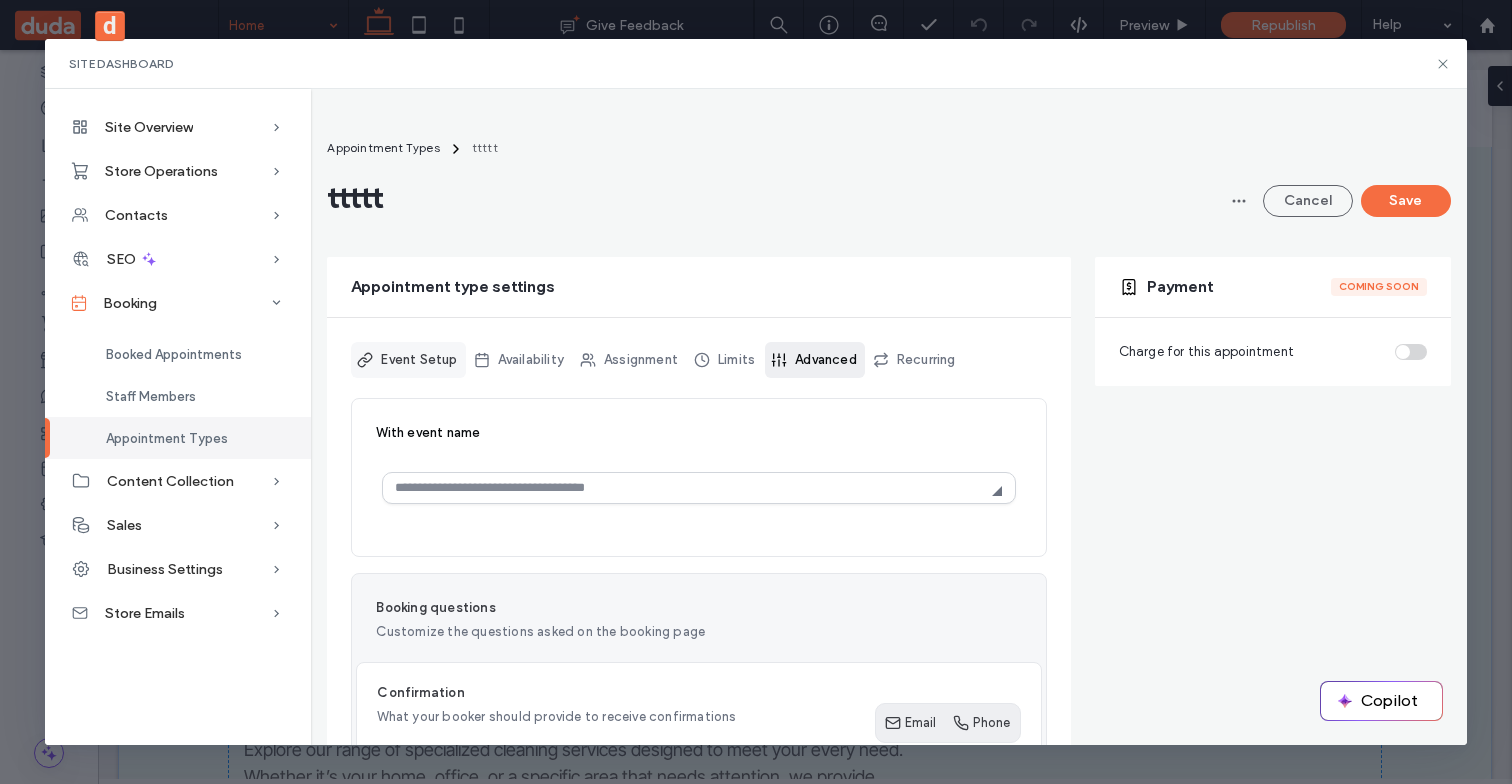 click on "Event Setup" at bounding box center [408, 360] 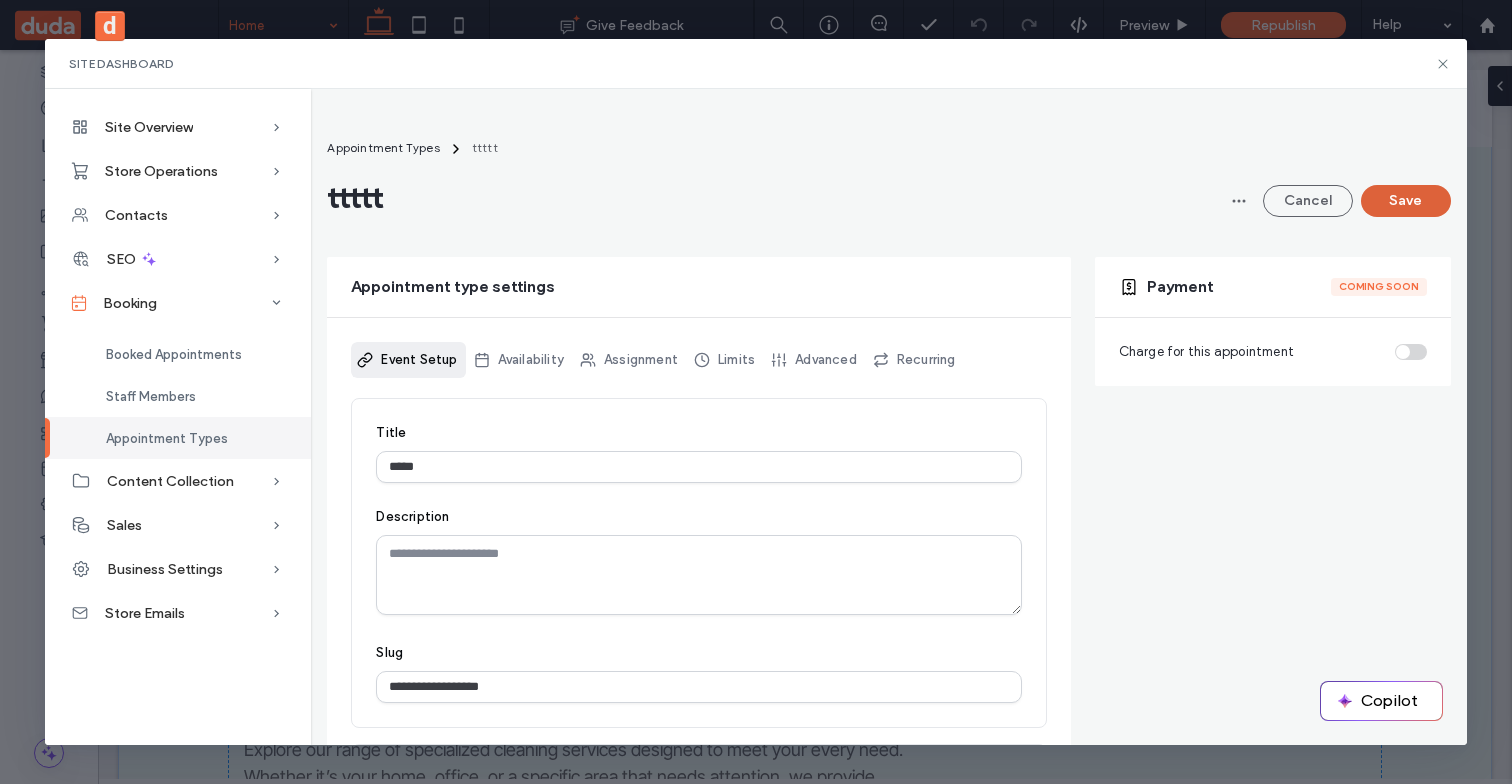 click on "Save" at bounding box center [1406, 201] 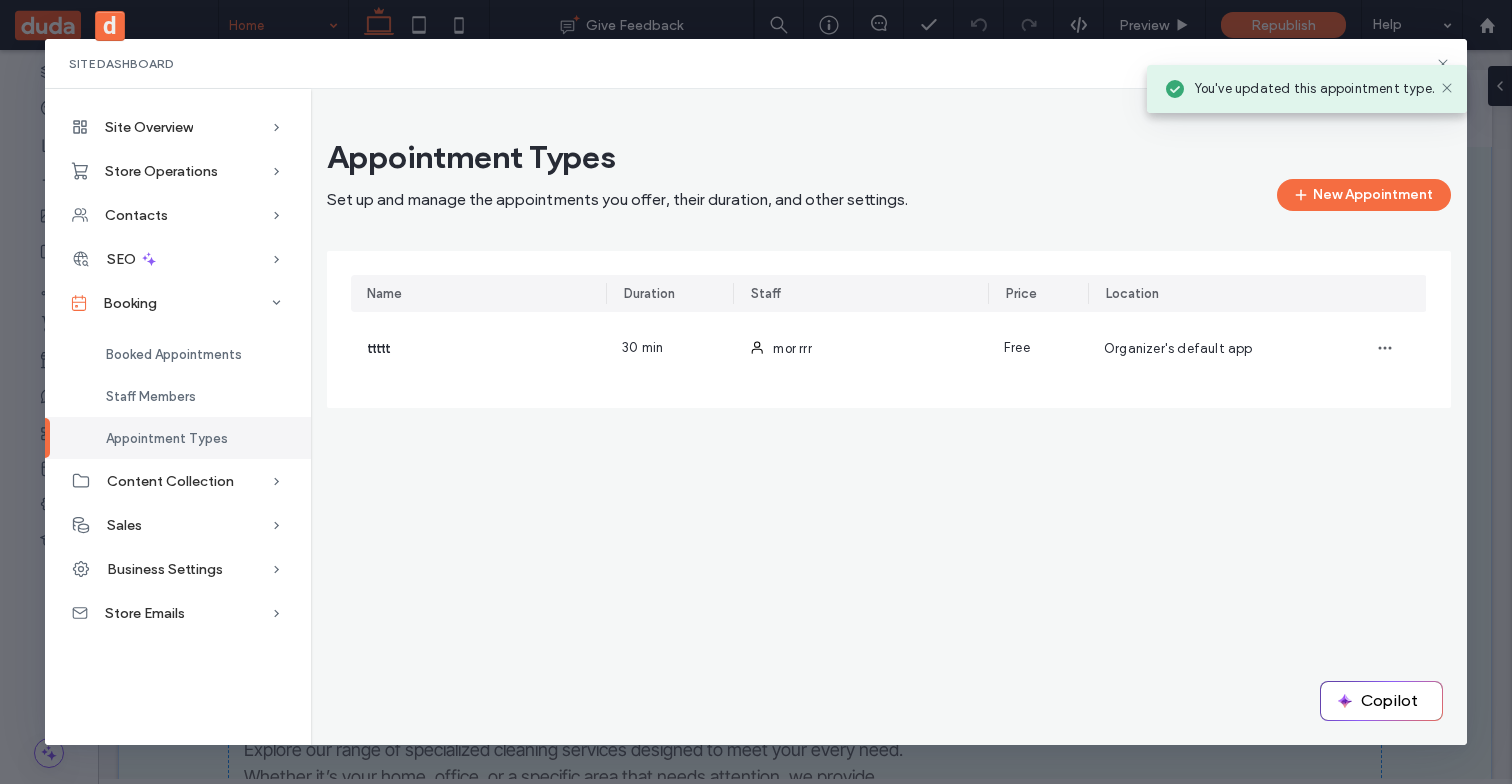 click on "You've updated this appointment type." at bounding box center (1307, 89) 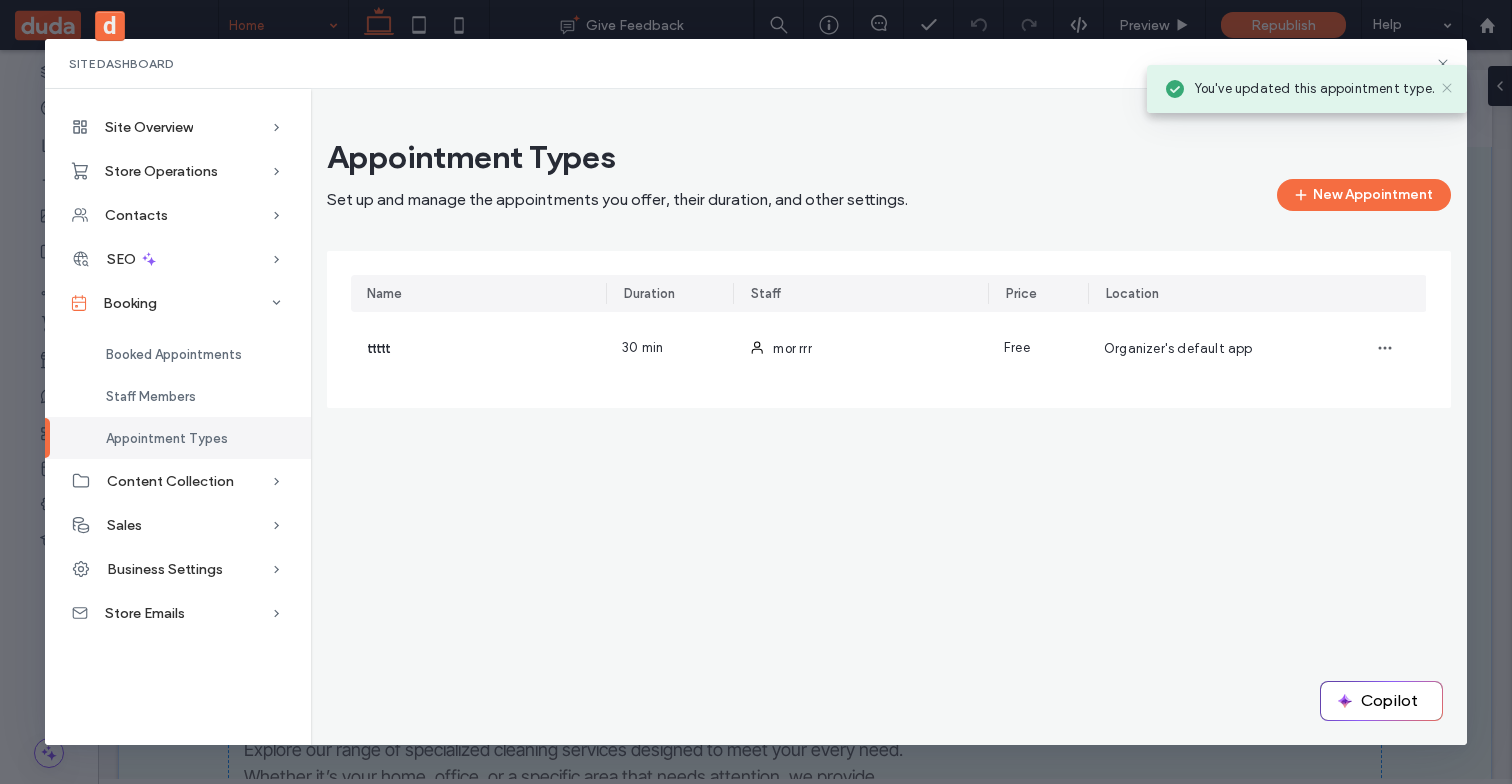 click 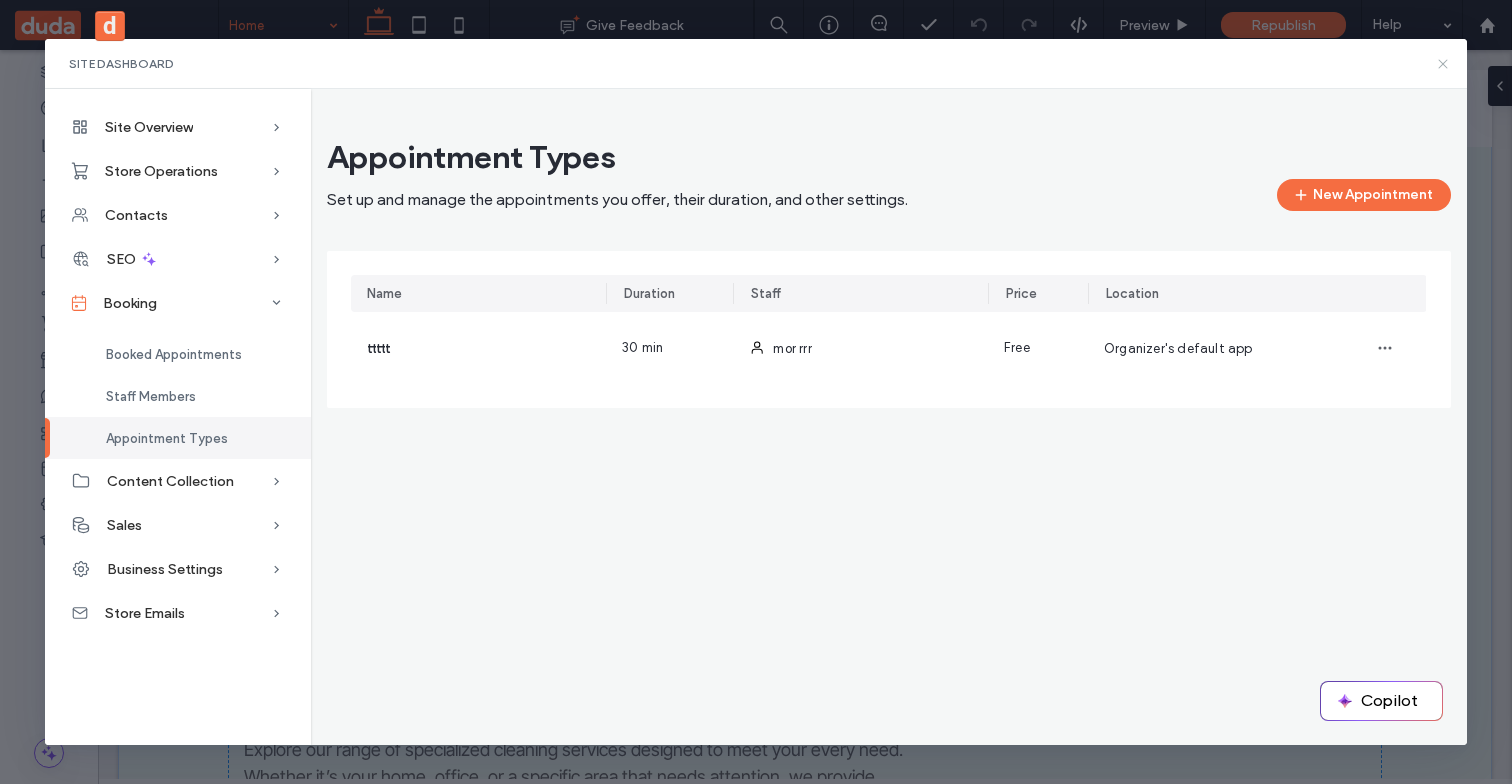 click 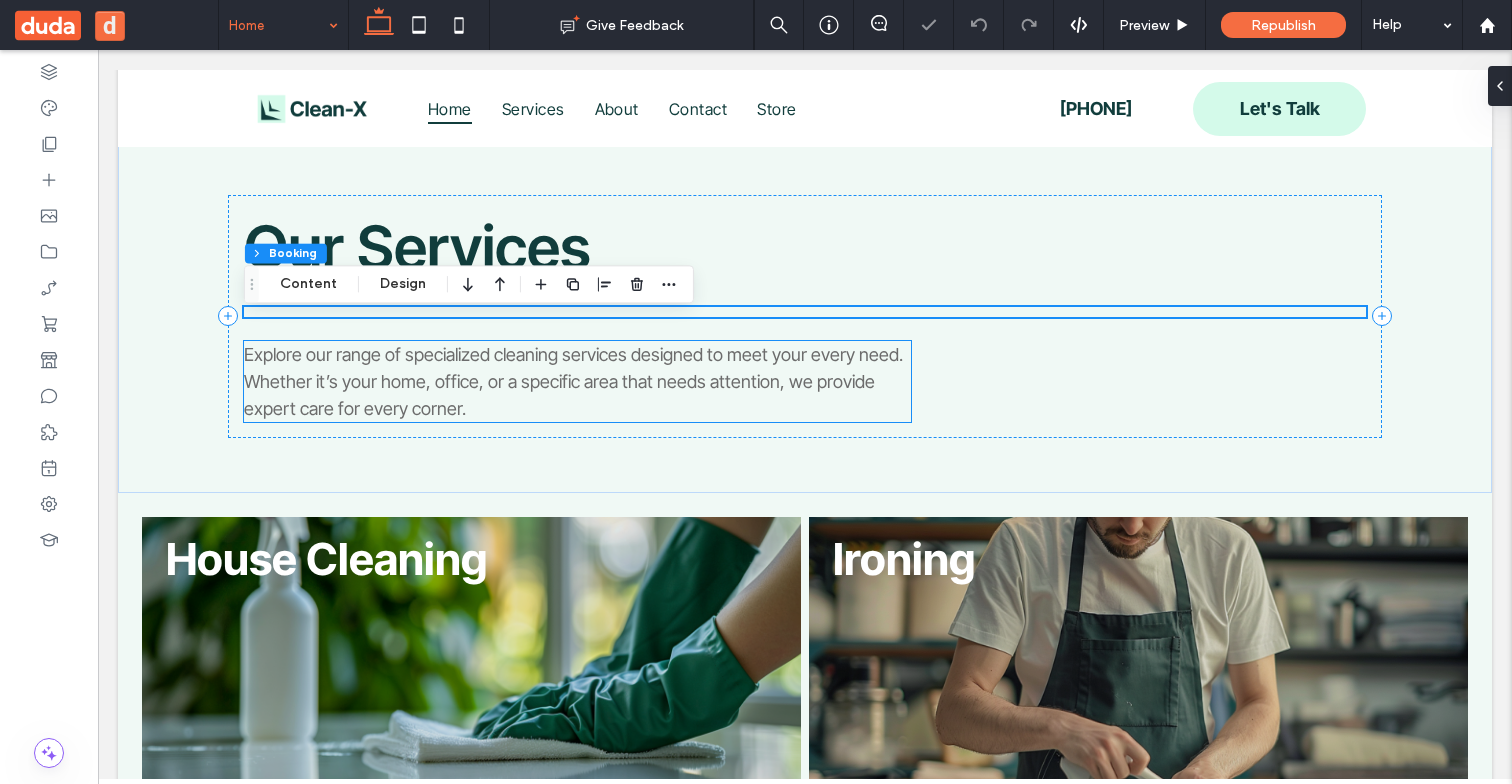 scroll, scrollTop: 772, scrollLeft: 0, axis: vertical 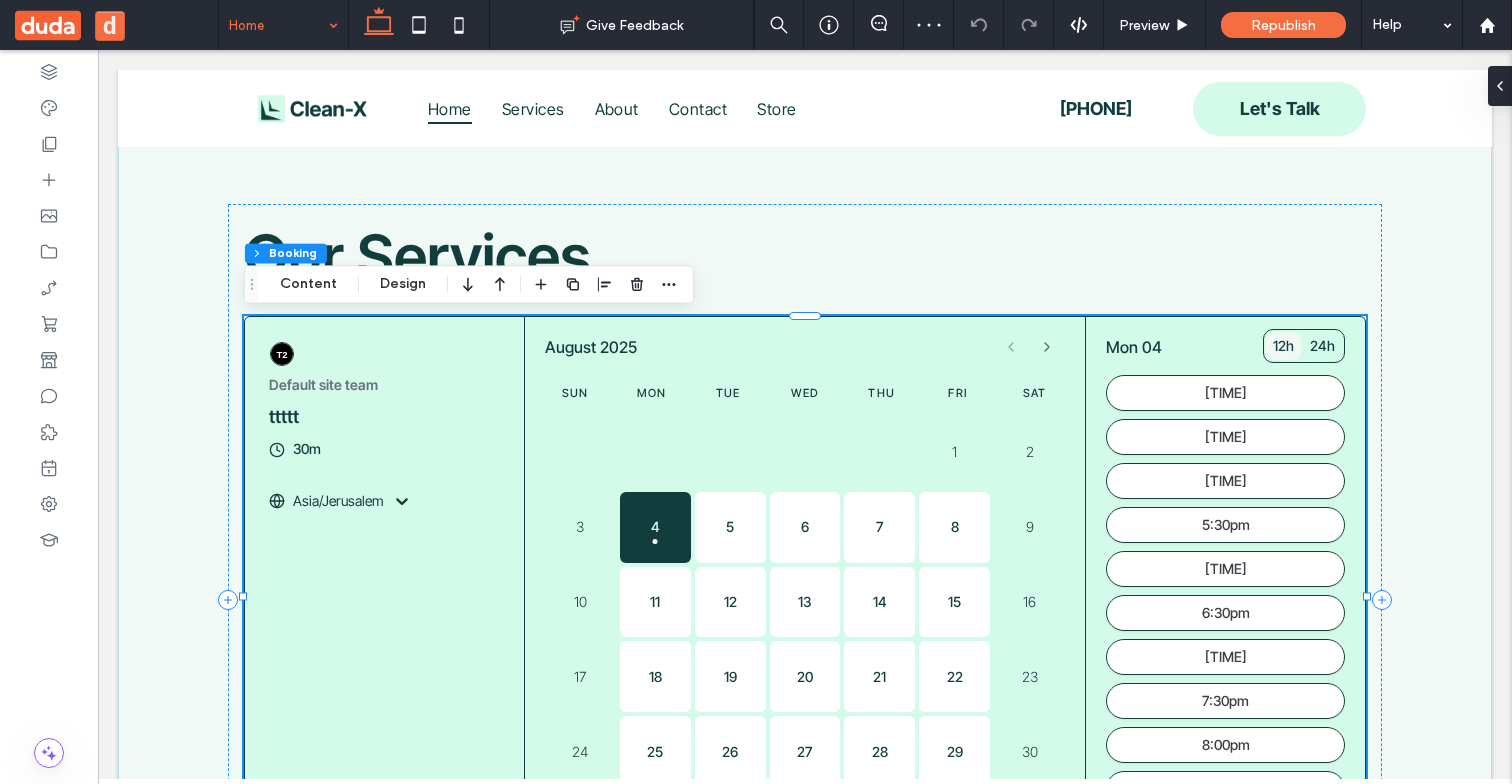 click on "Sun Mon Tue Wed Thu Fri Sat" at bounding box center [805, 393] 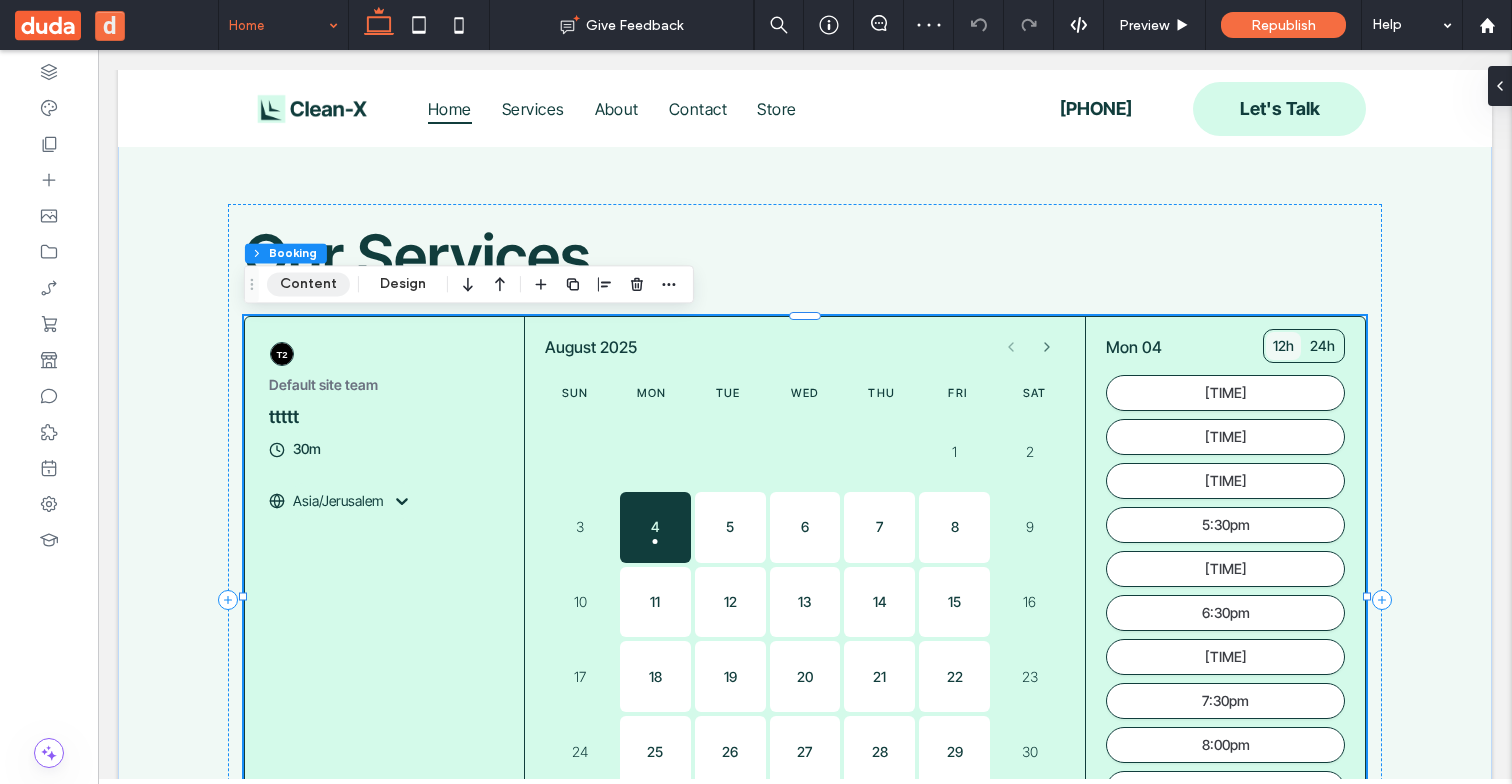 click on "Content" at bounding box center [308, 284] 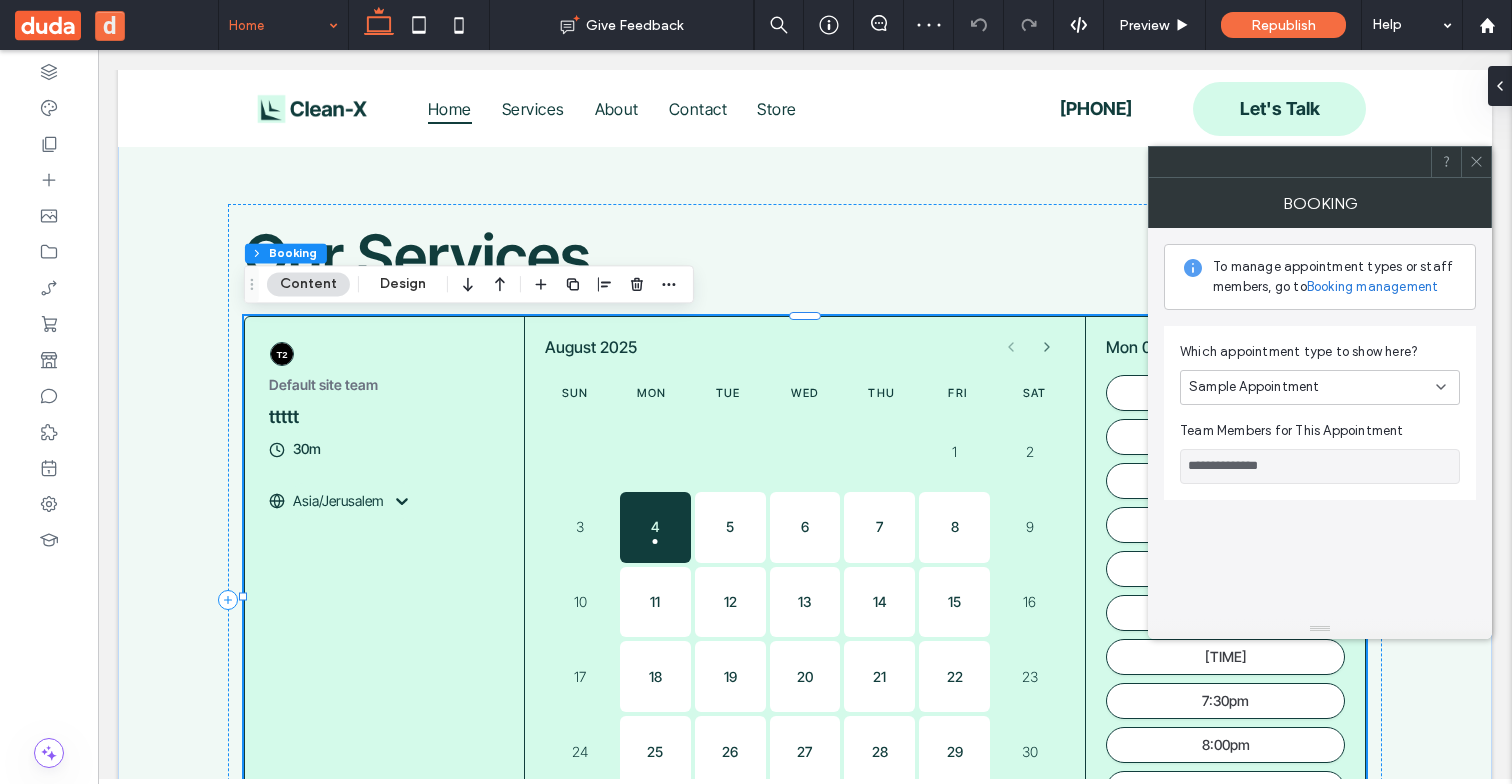 type on "*******" 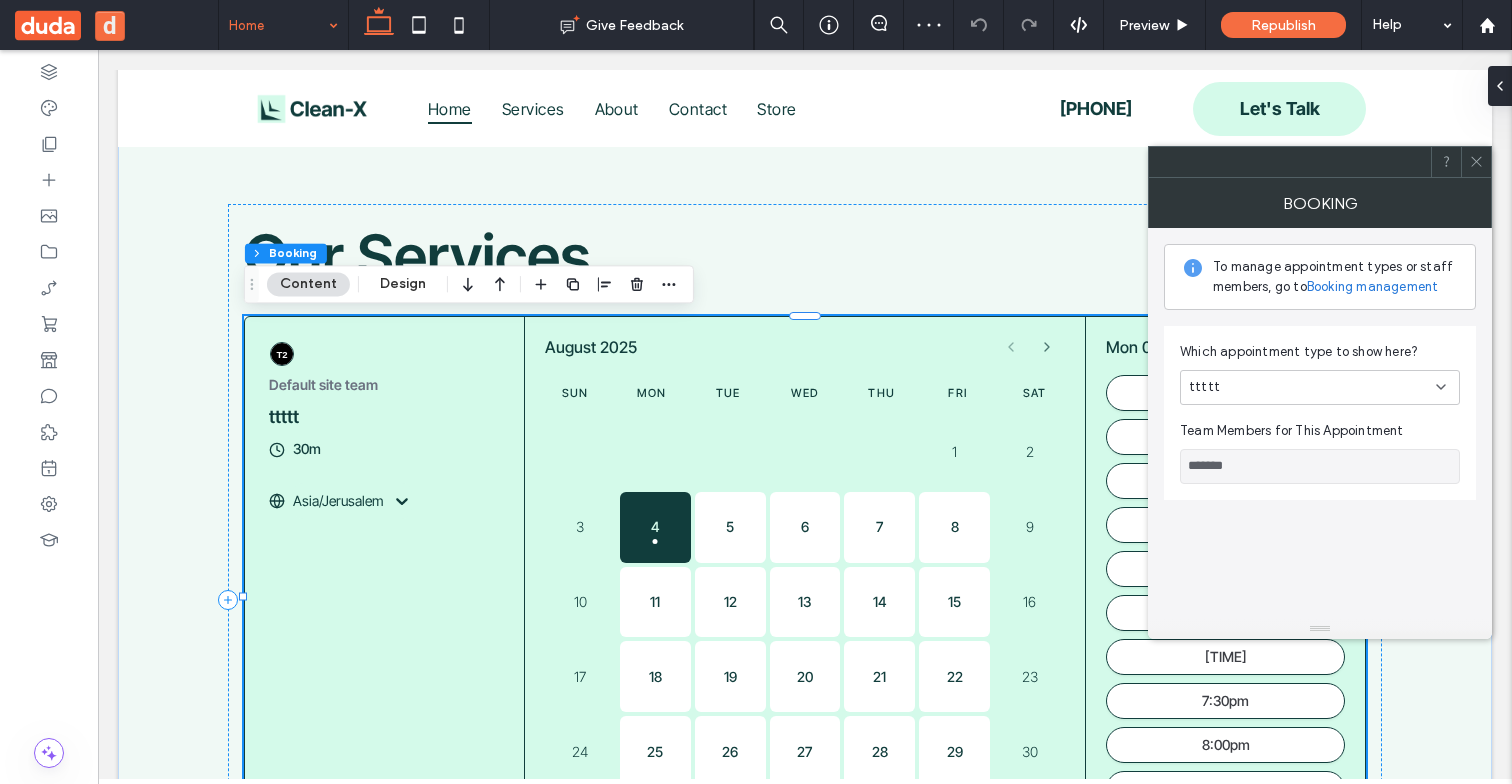 click on "ttttt" at bounding box center (1312, 387) 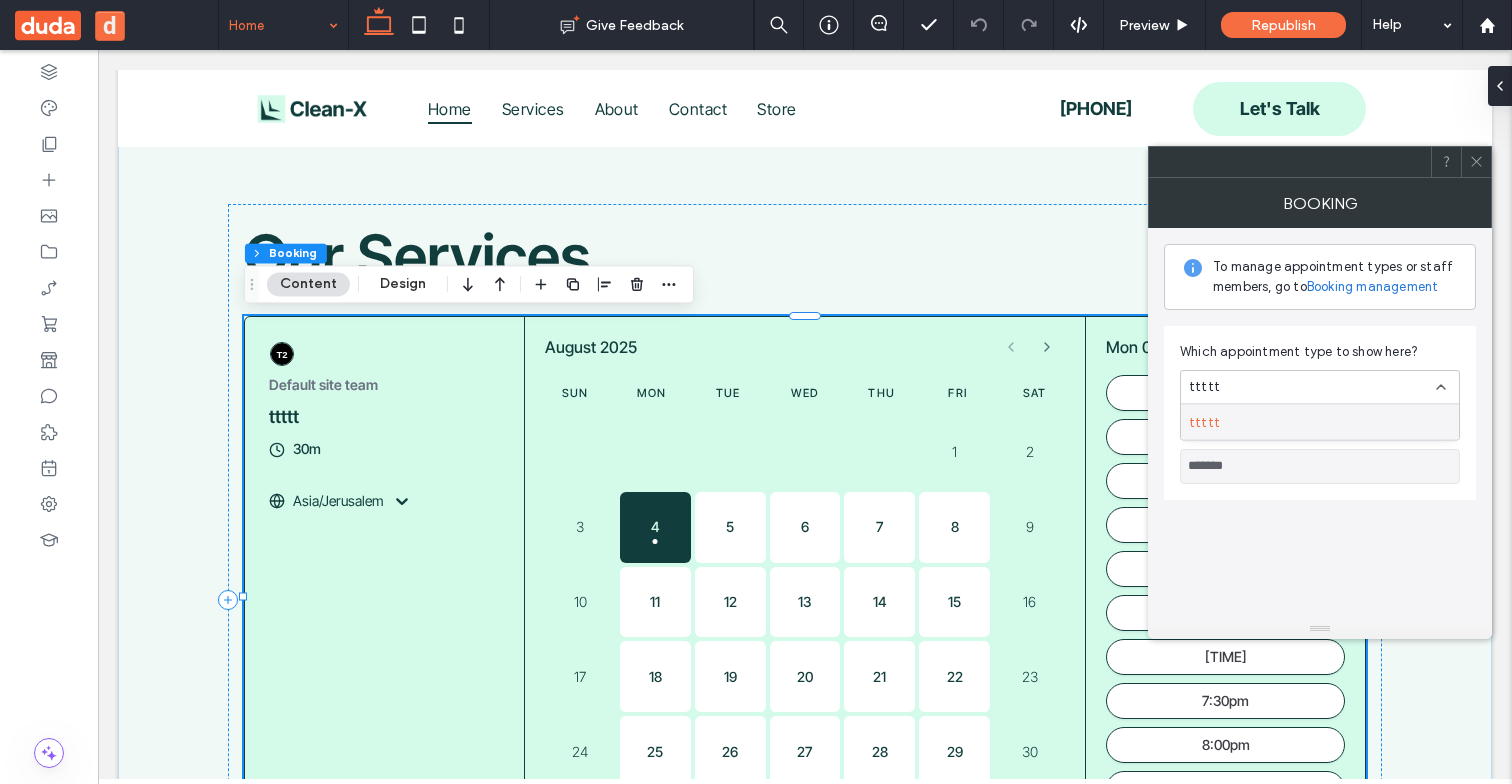 click on "ttttt" at bounding box center (1320, 387) 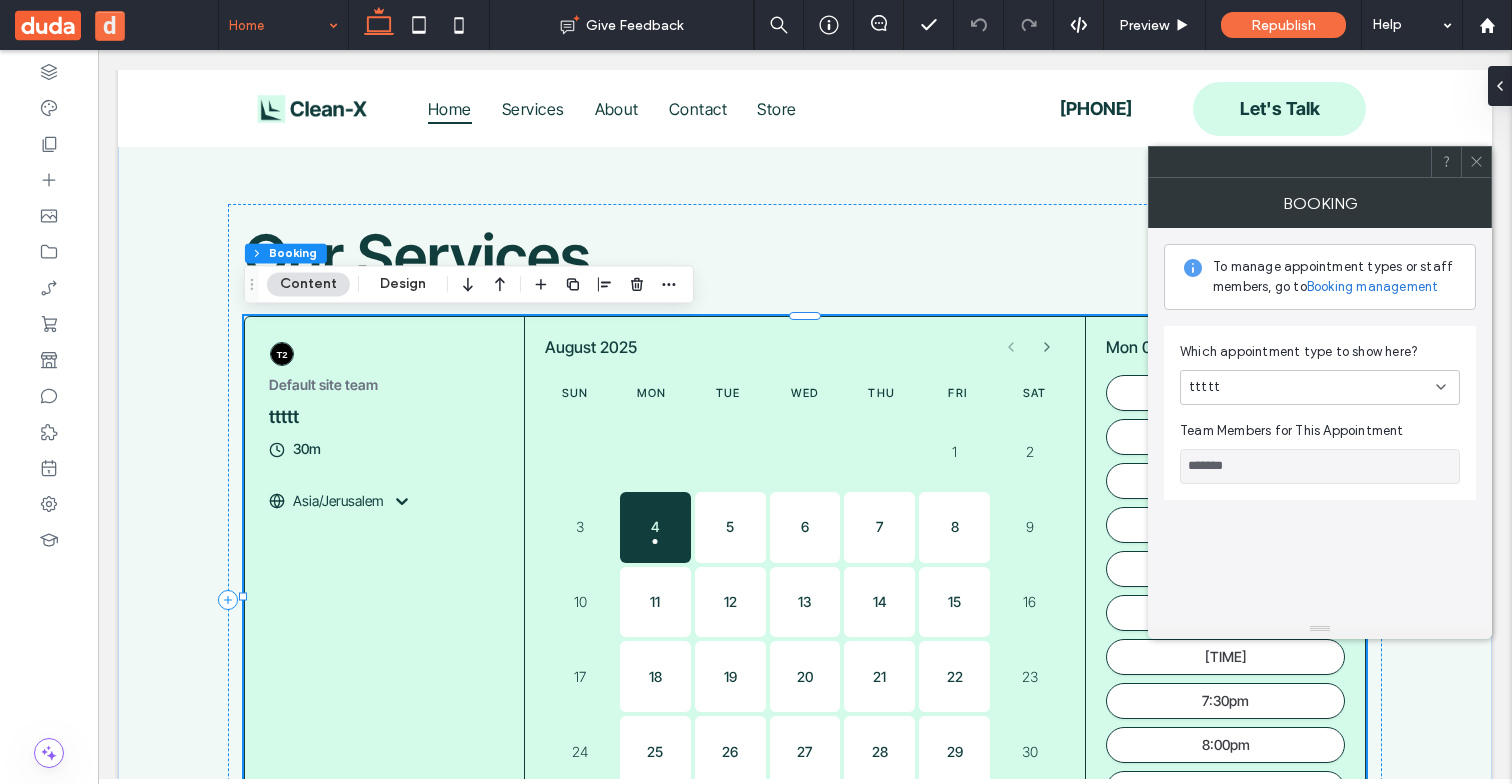 click 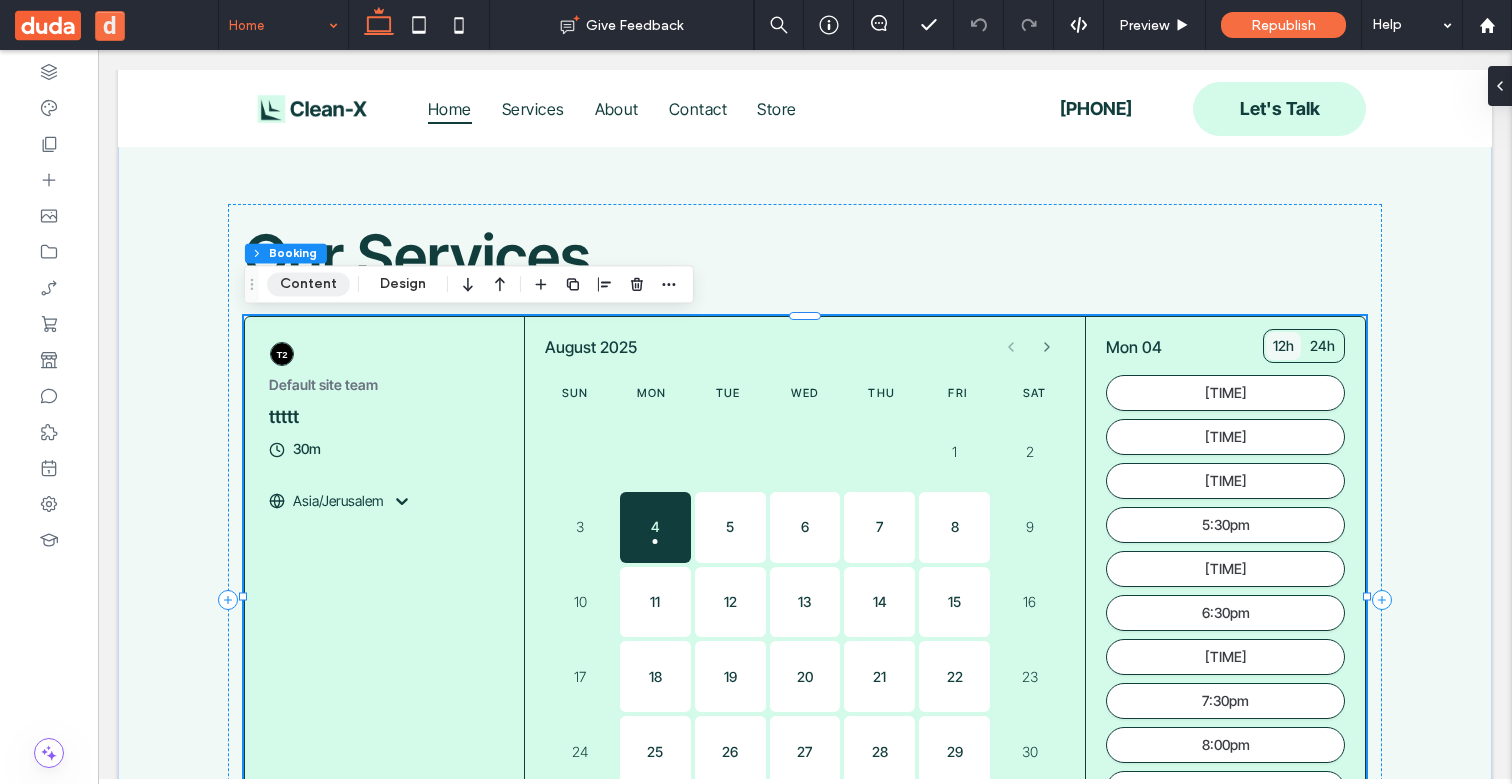 click on "Content" at bounding box center (308, 284) 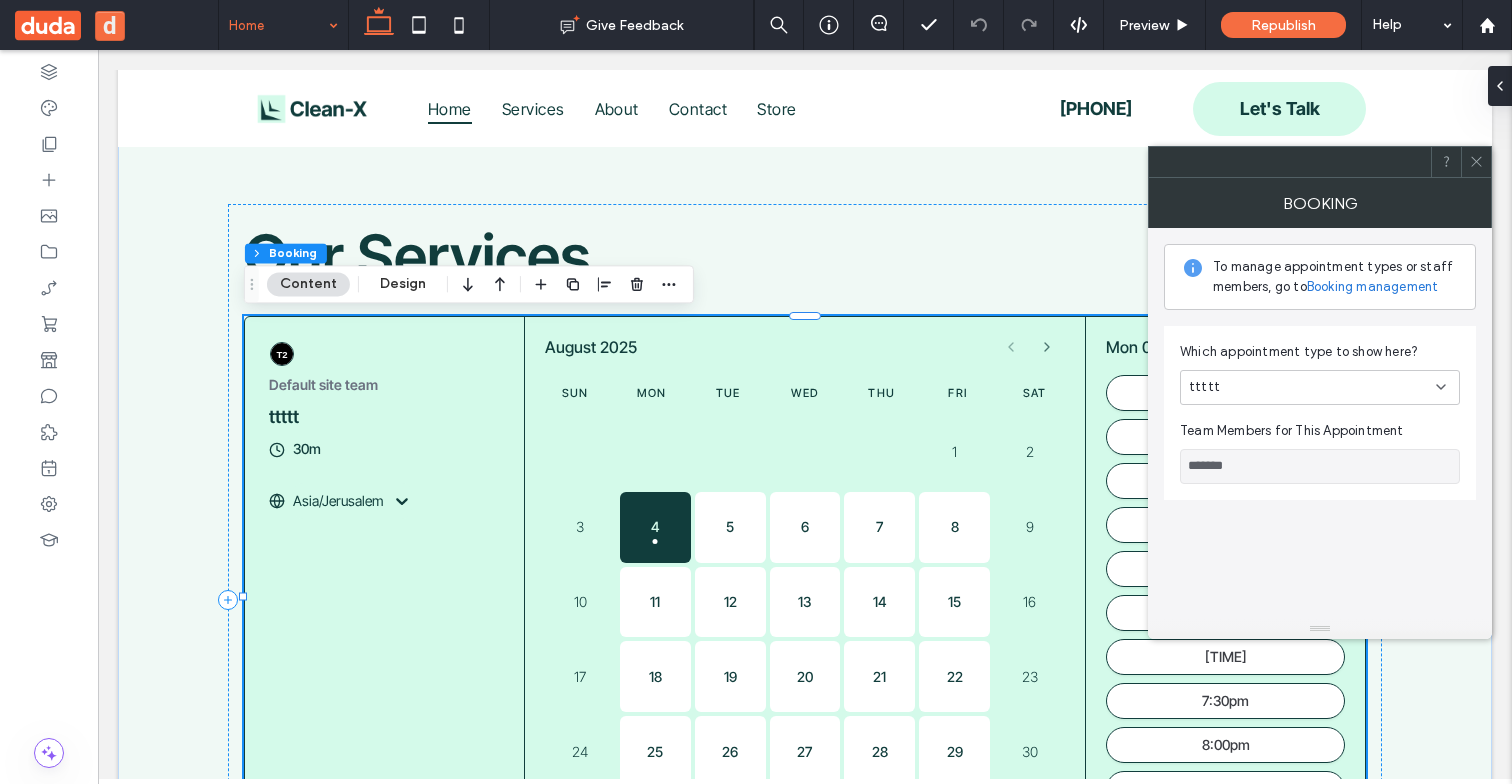 click on "Booking management" at bounding box center [1373, 287] 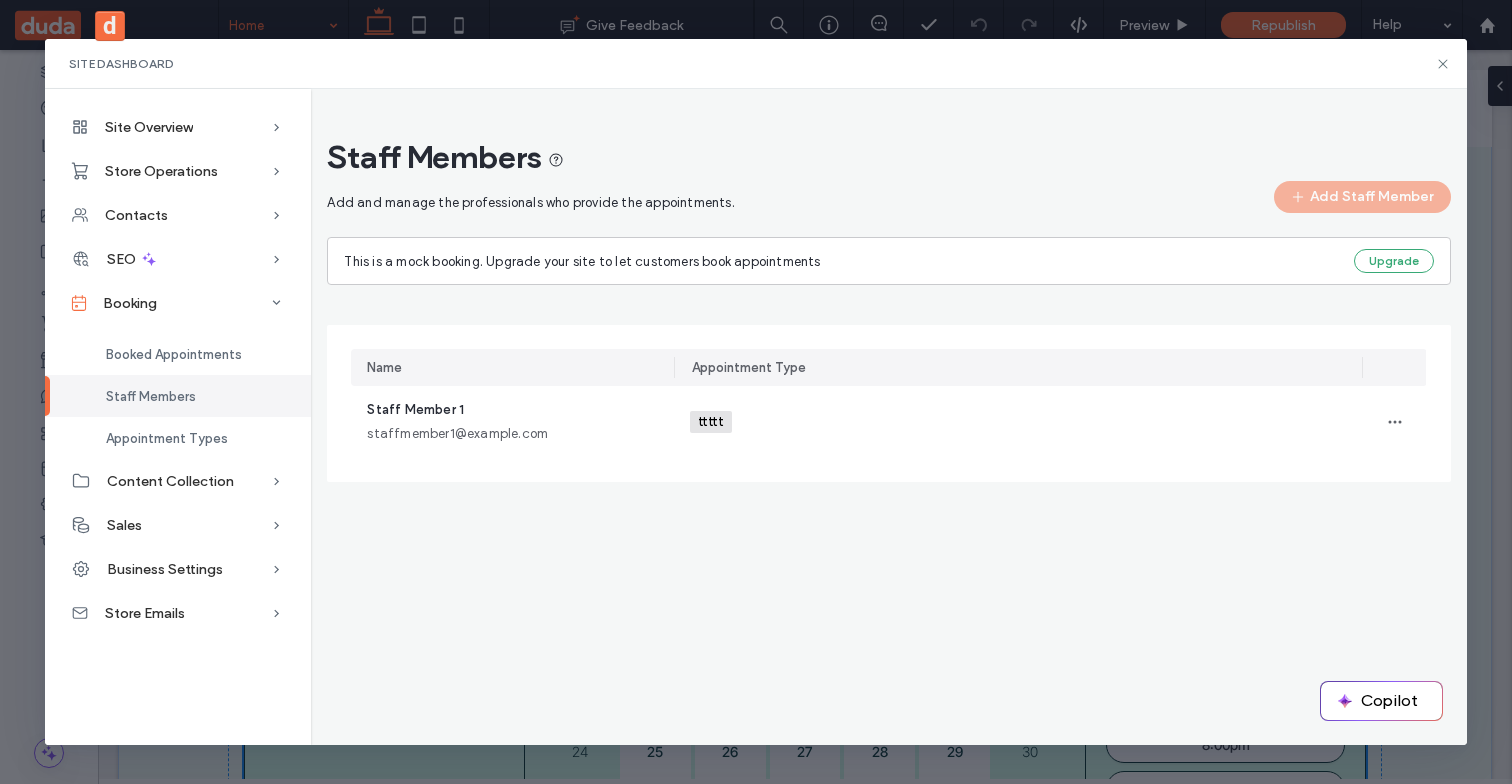click 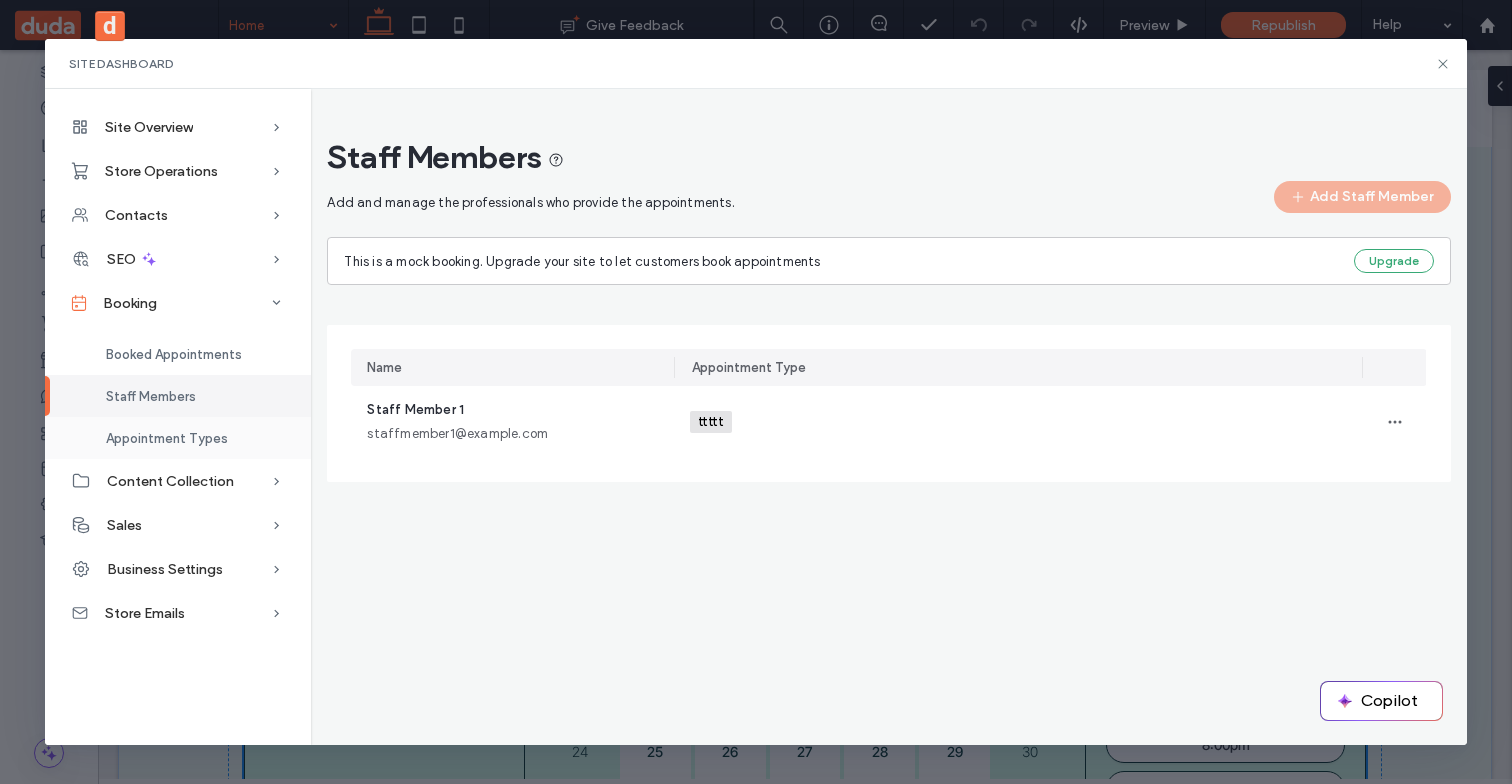 click on "Appointment Types" at bounding box center [178, 438] 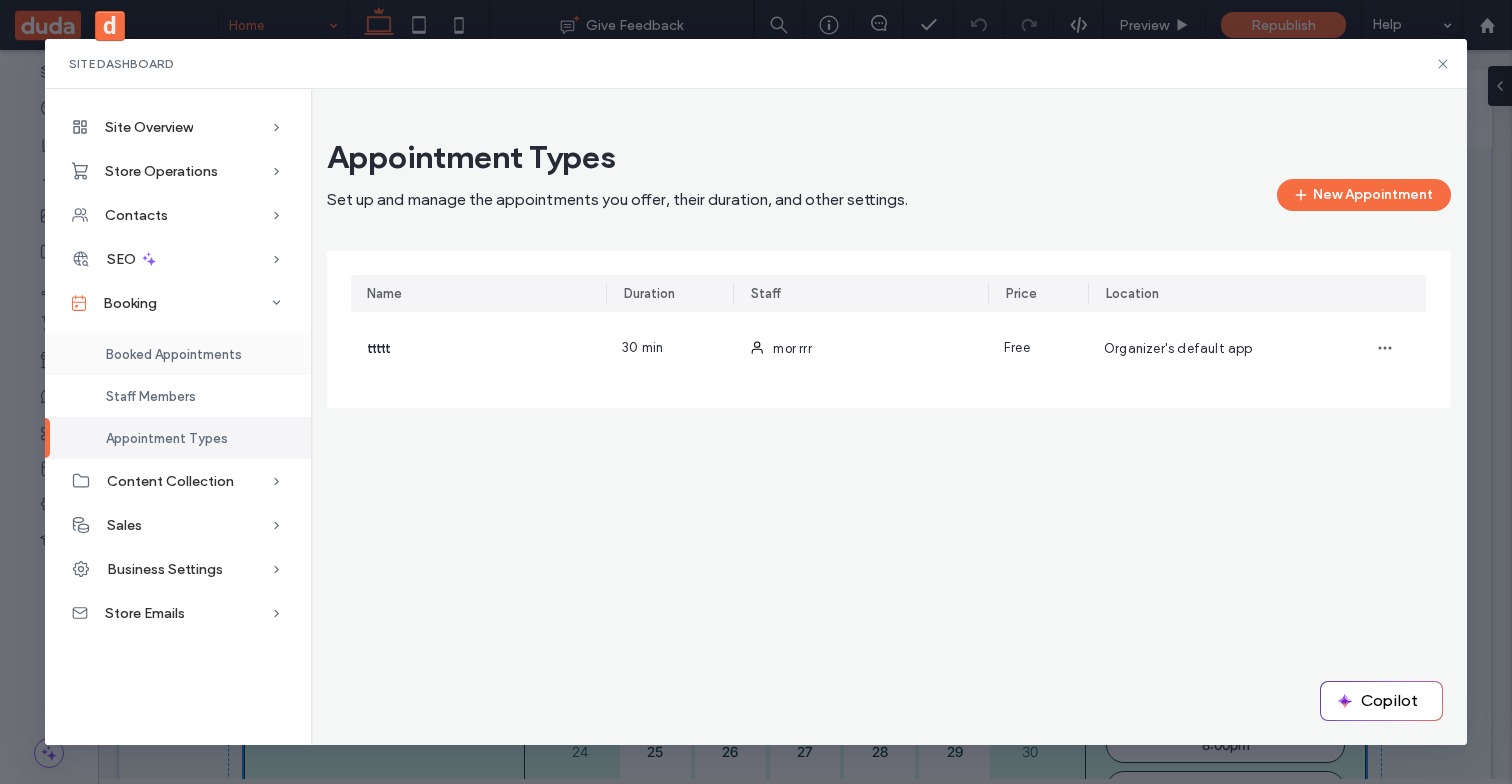 click on "Booked Appointments" at bounding box center [174, 354] 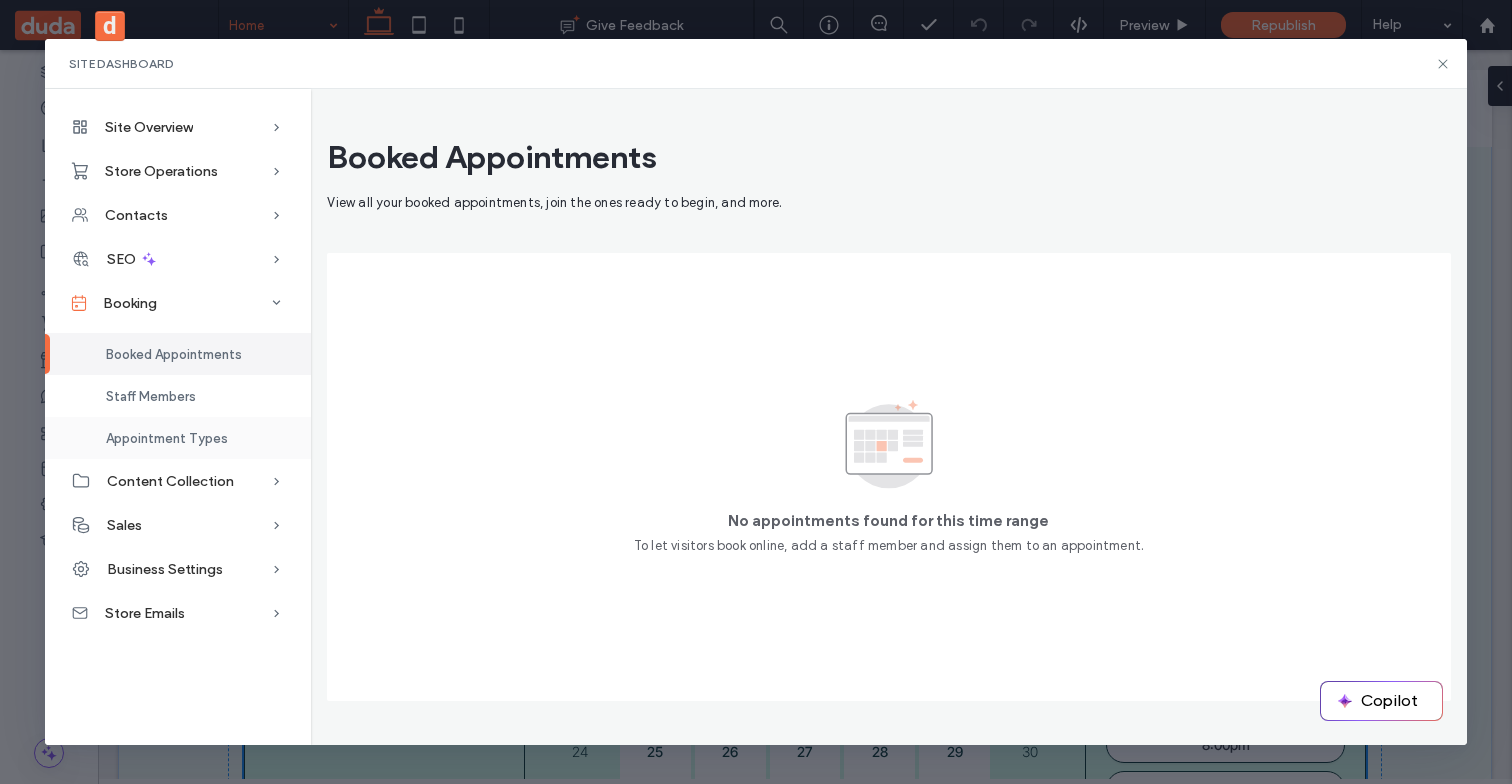 click on "Appointment Types" at bounding box center (167, 438) 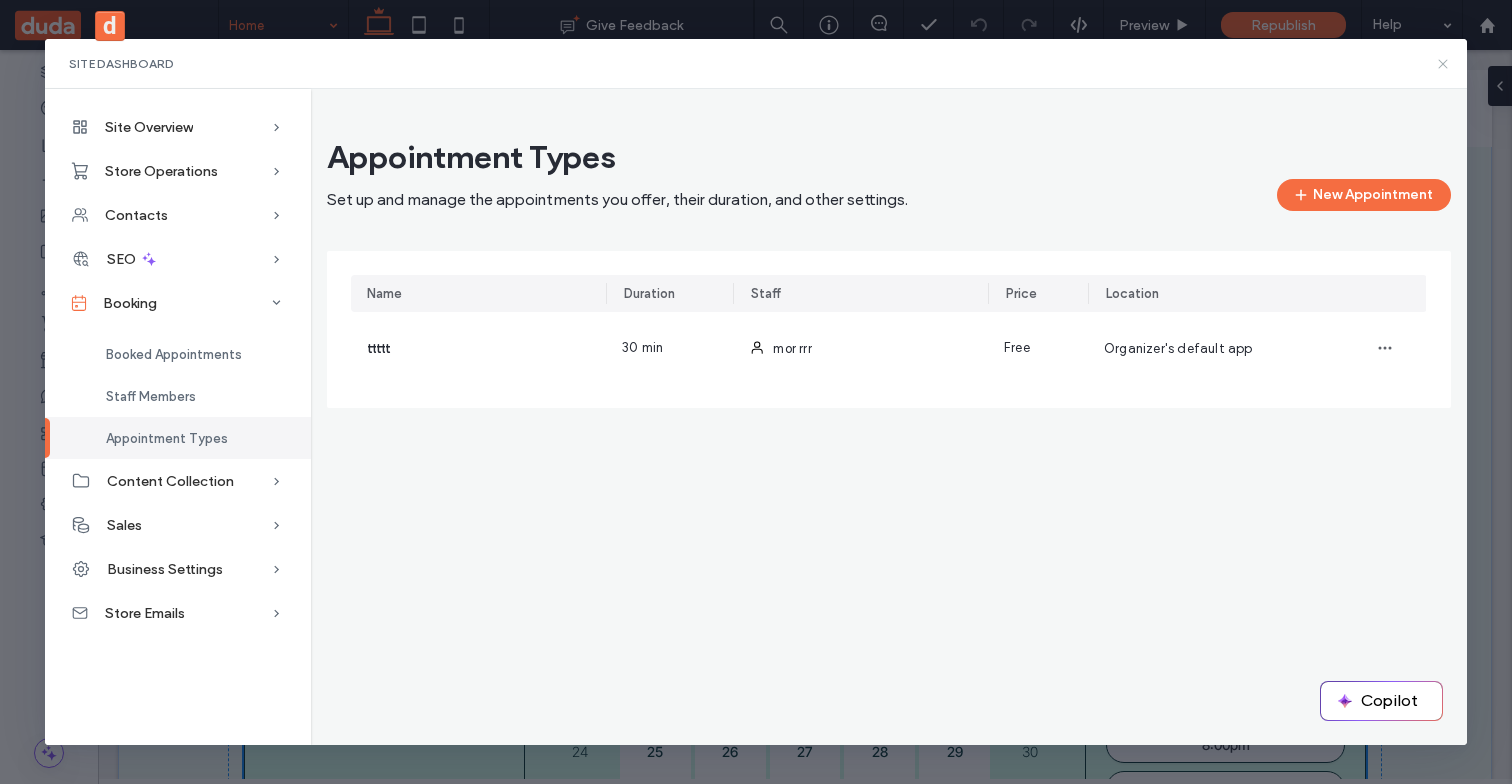 click 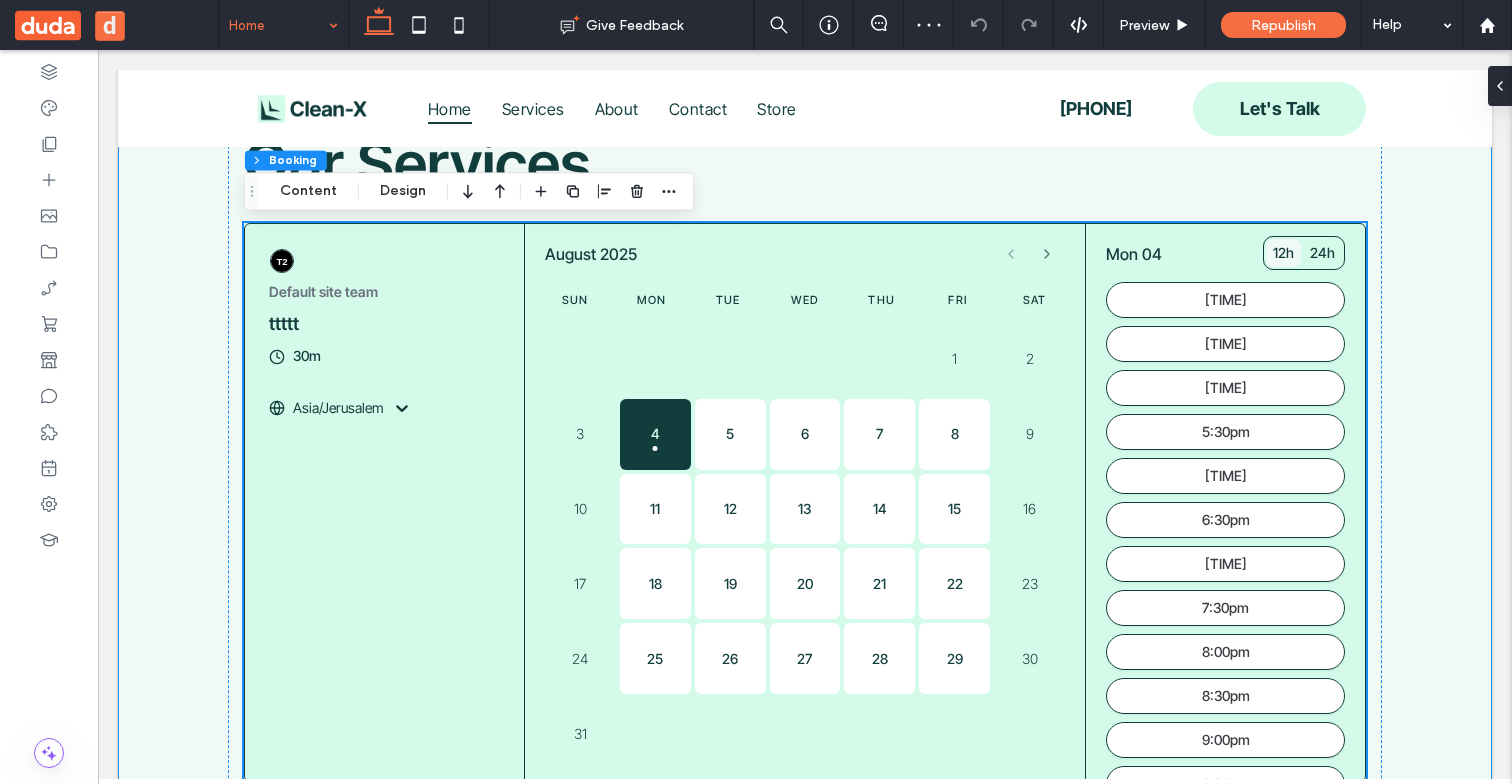 scroll, scrollTop: 859, scrollLeft: 0, axis: vertical 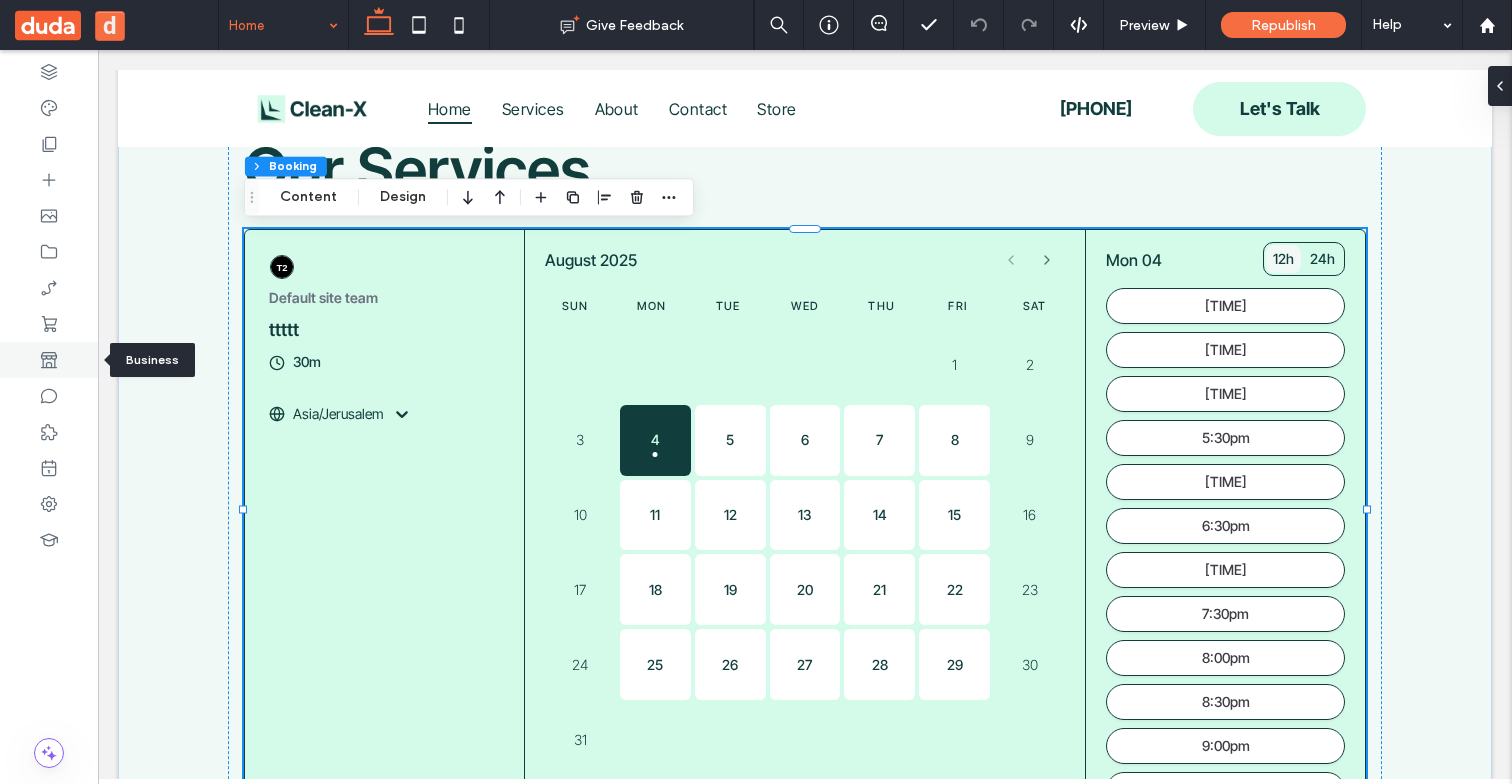 click 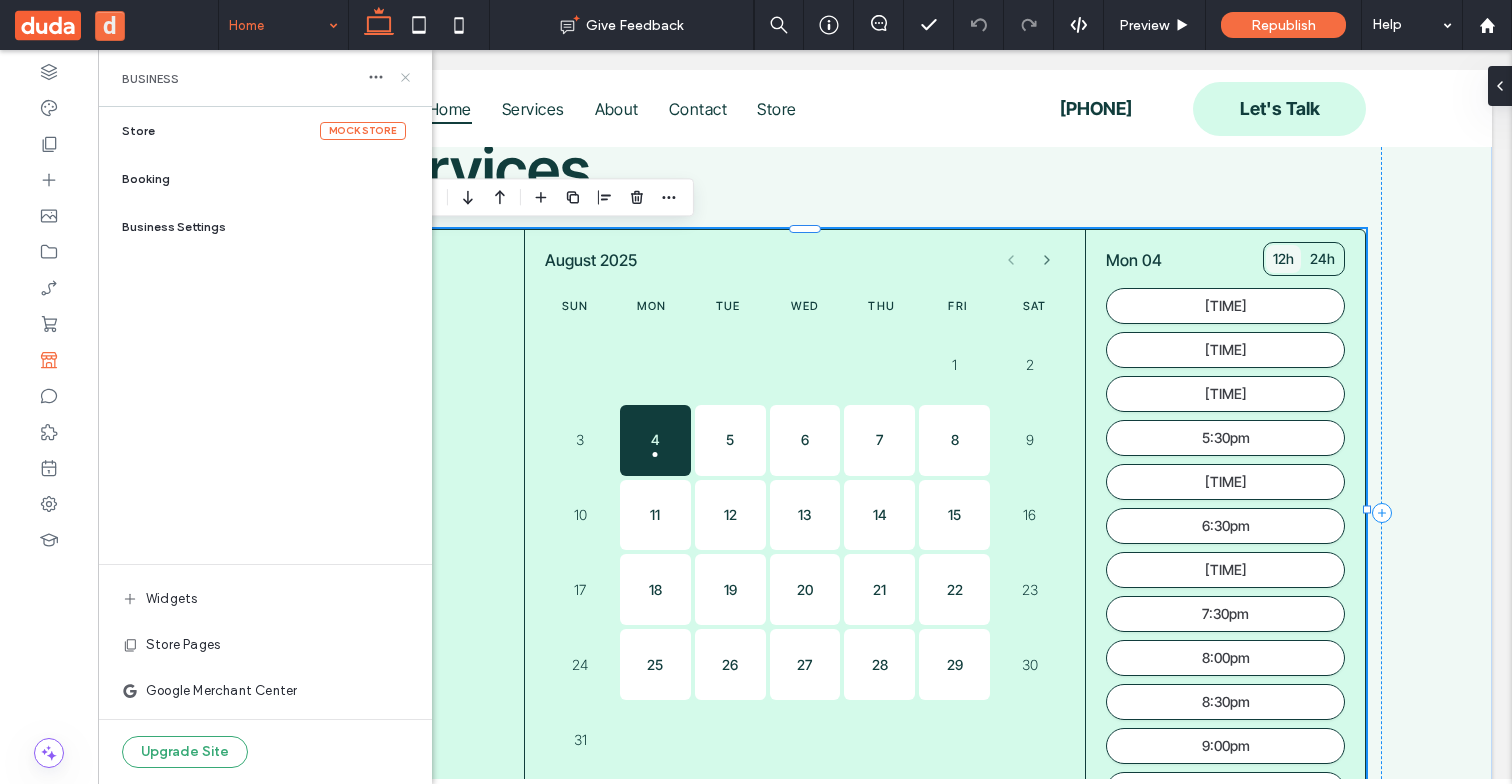 click 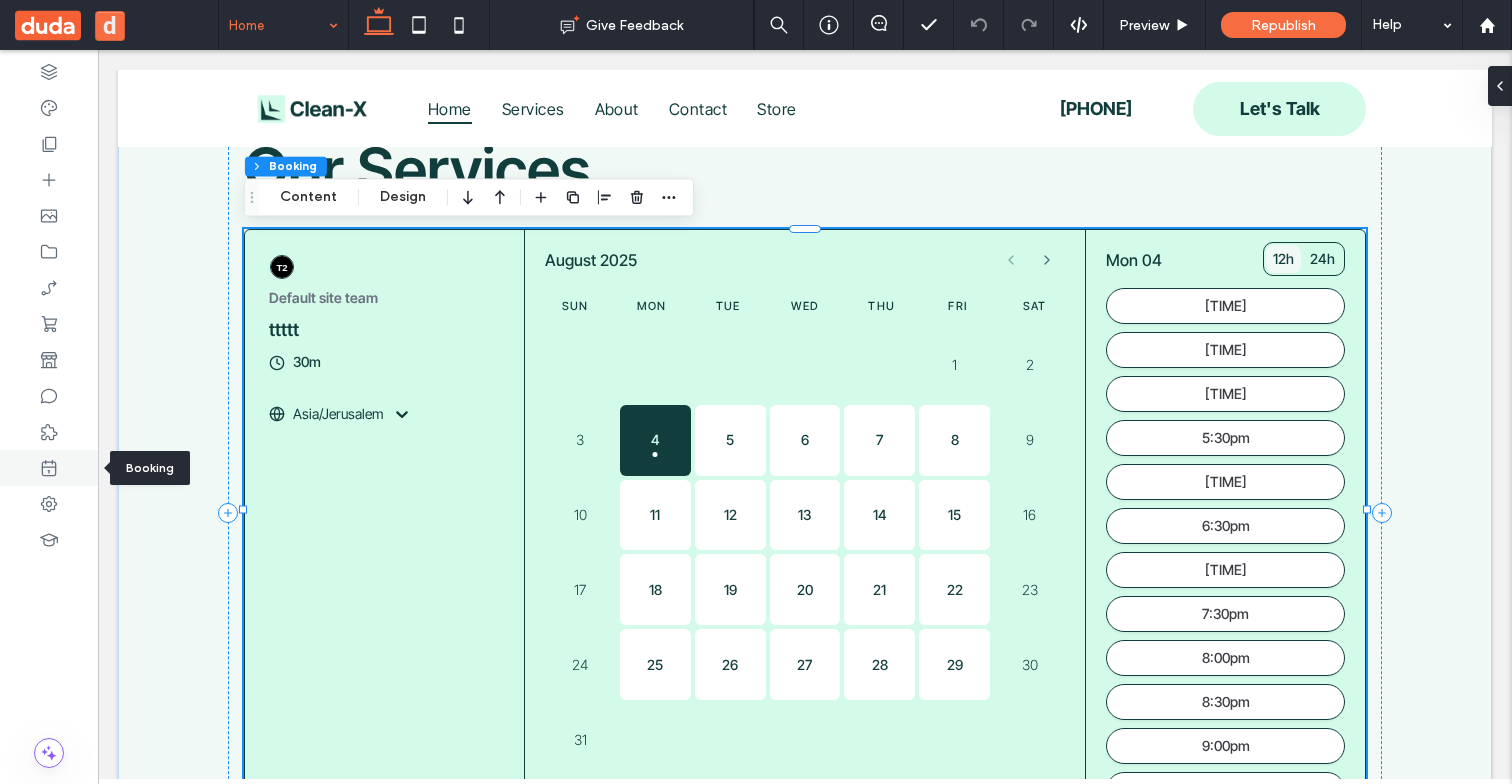 click at bounding box center [49, 468] 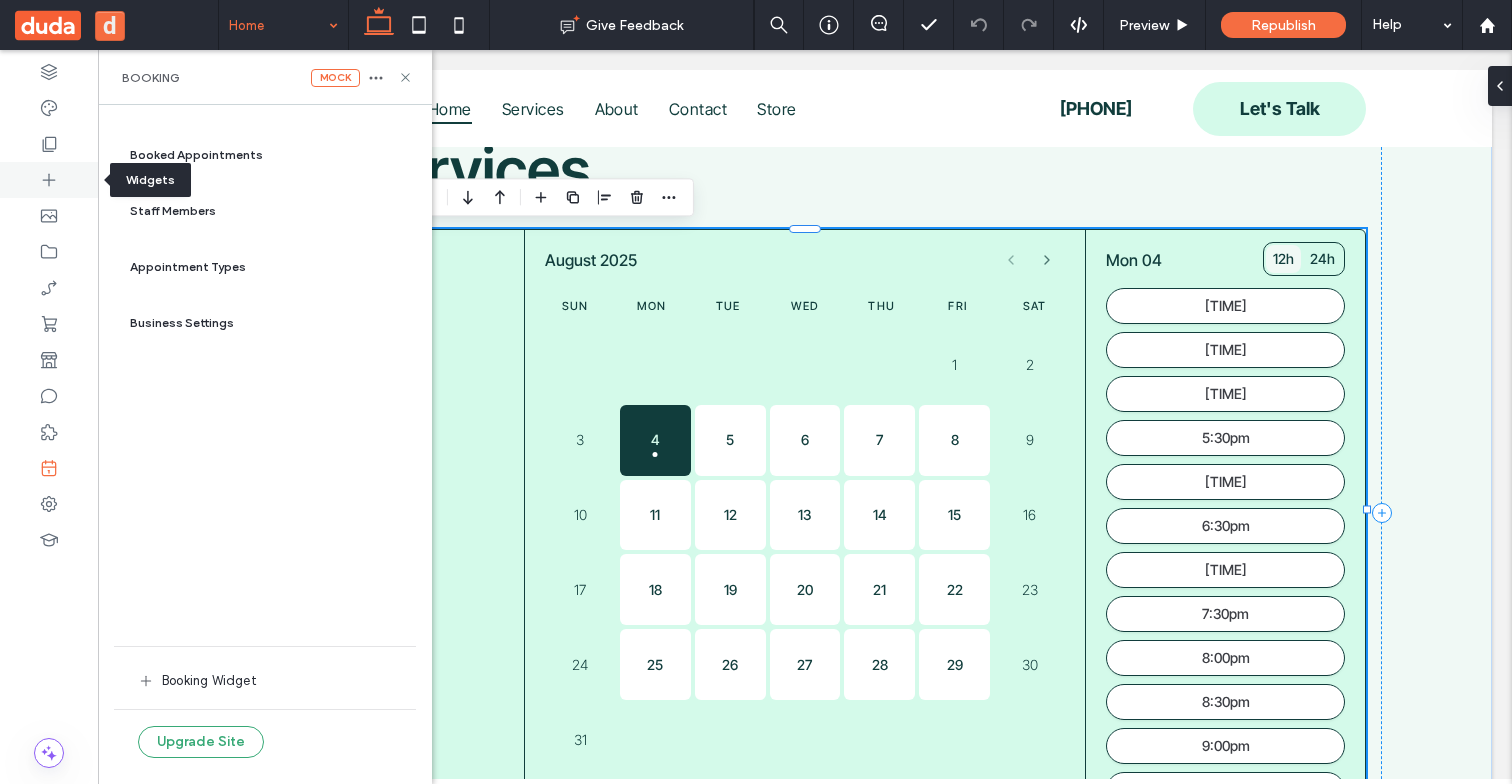 click at bounding box center [49, 180] 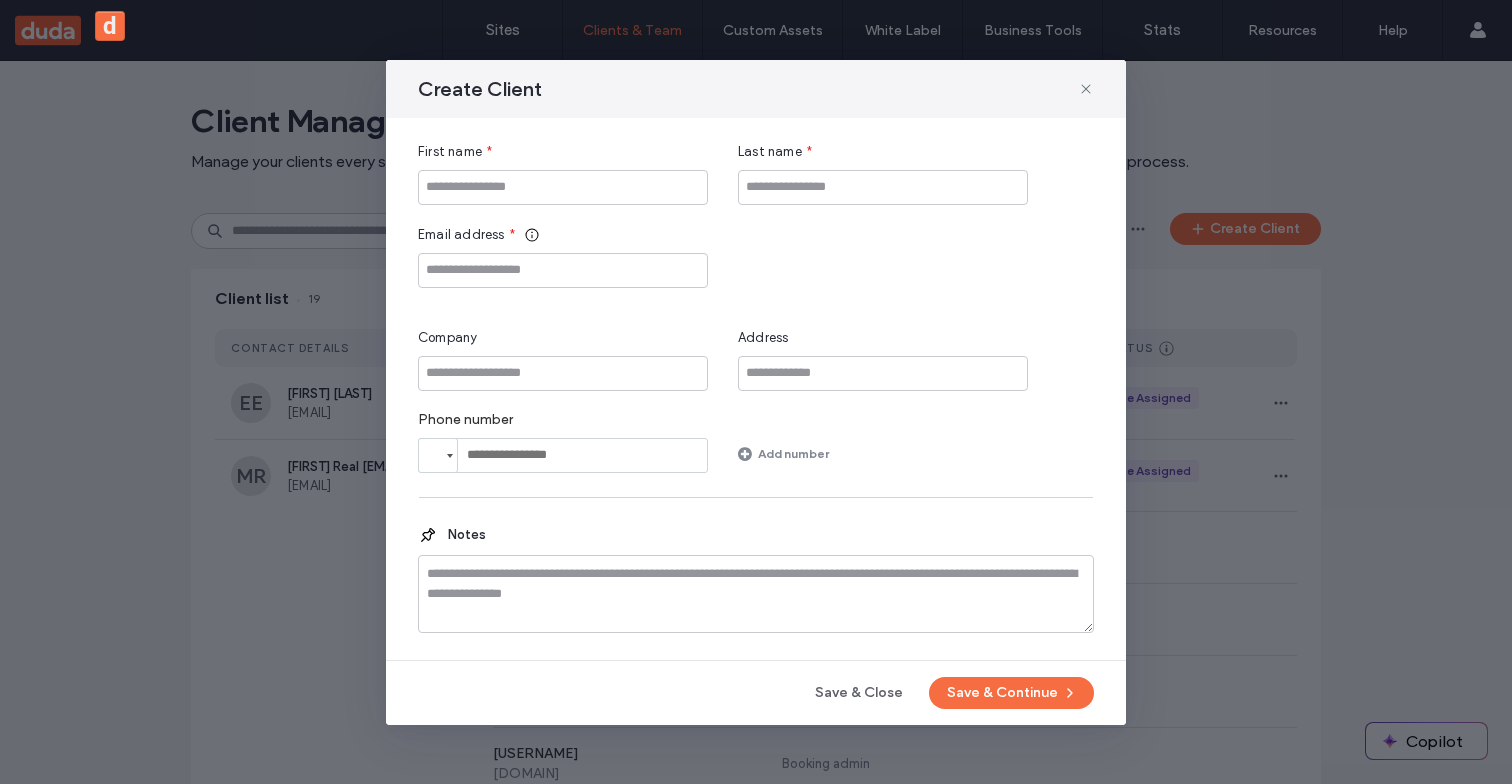 scroll, scrollTop: 0, scrollLeft: 0, axis: both 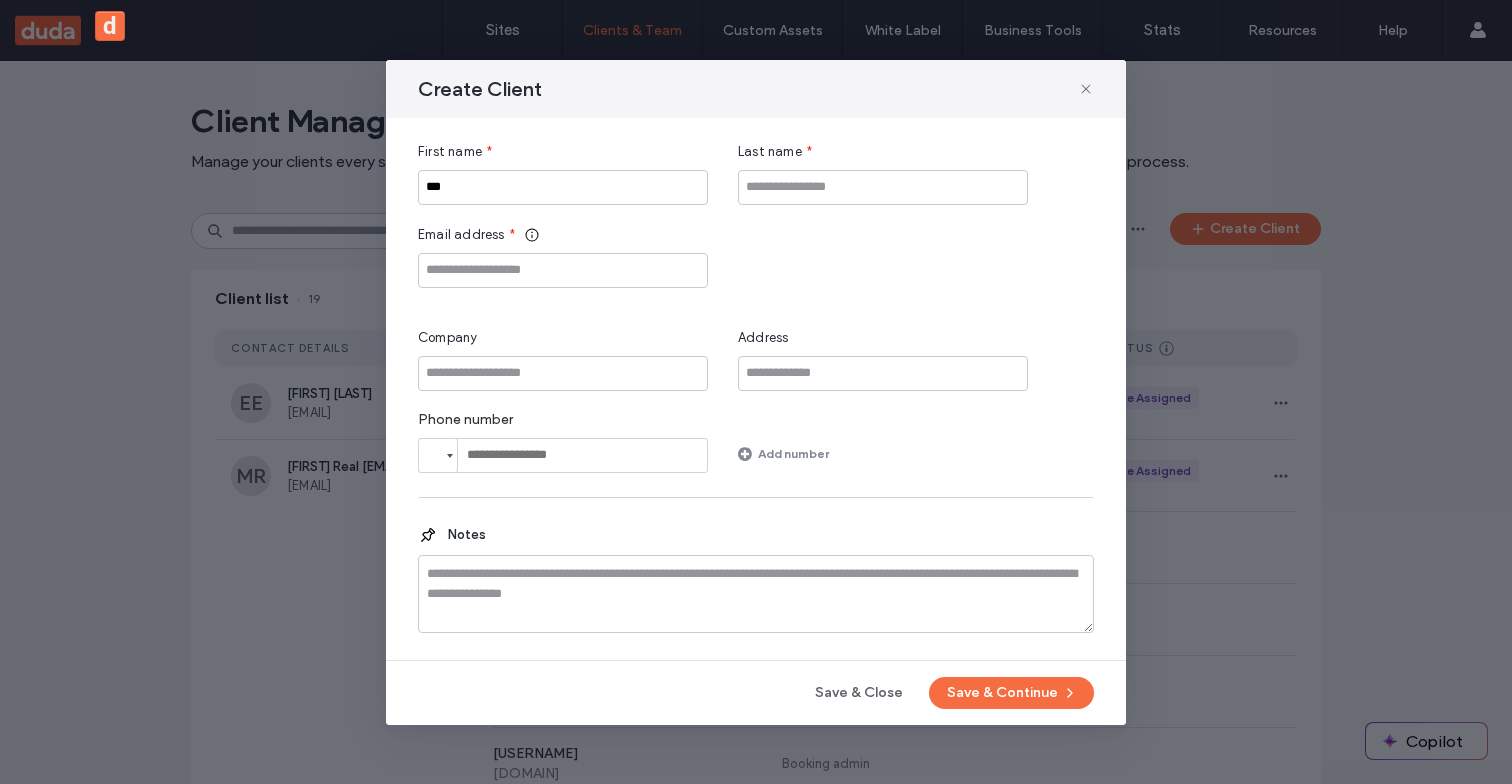 type on "***" 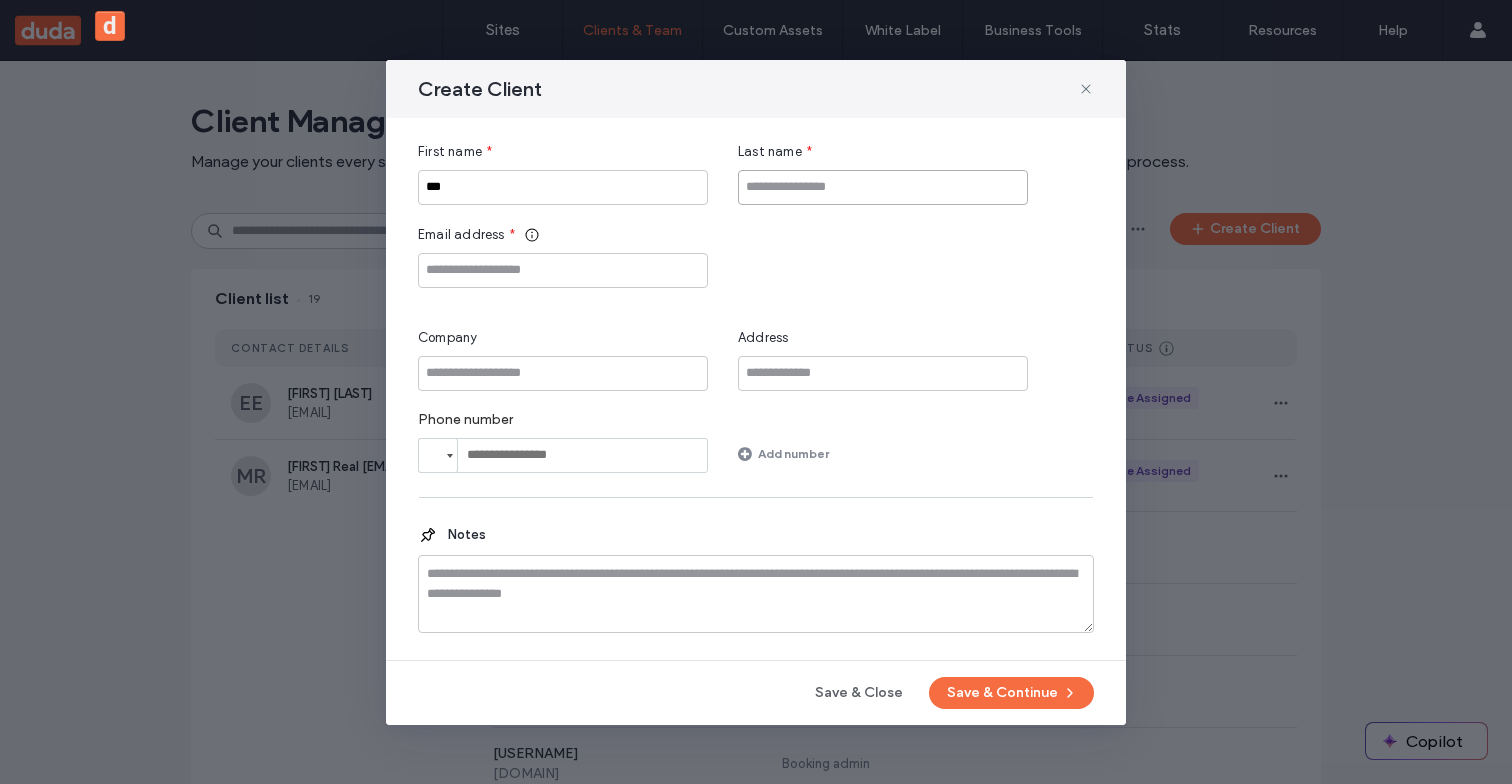 click at bounding box center [883, 187] 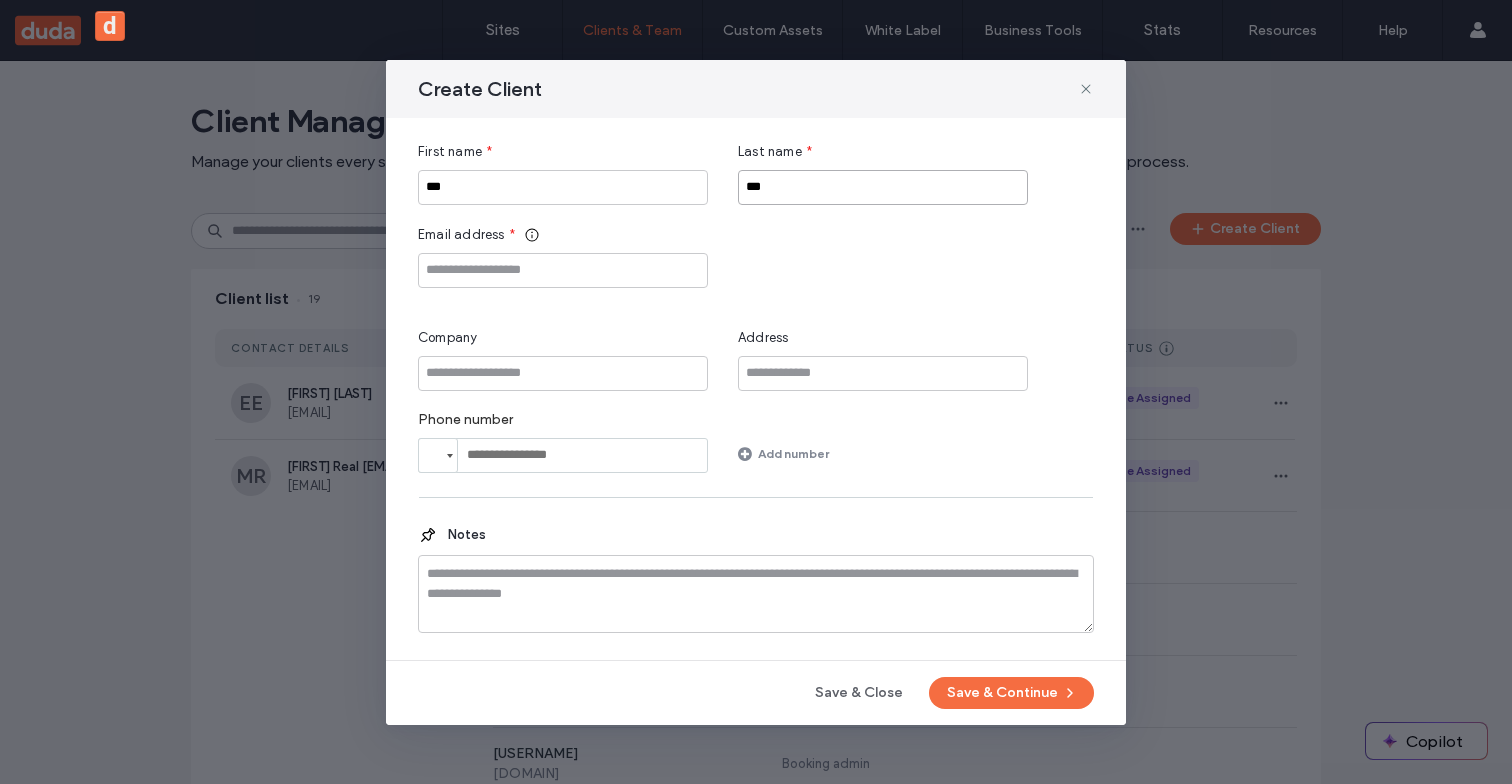 type on "***" 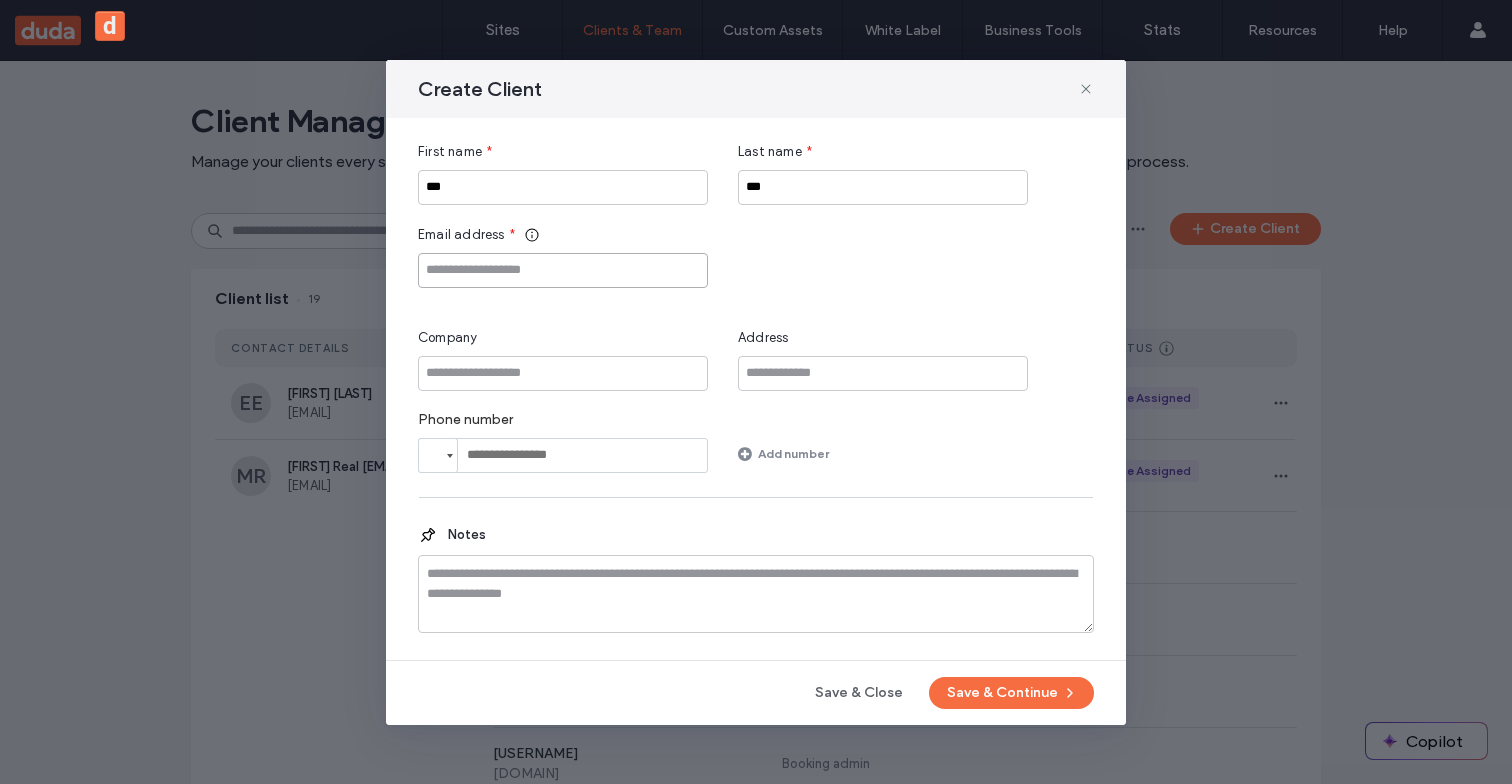 click at bounding box center (563, 270) 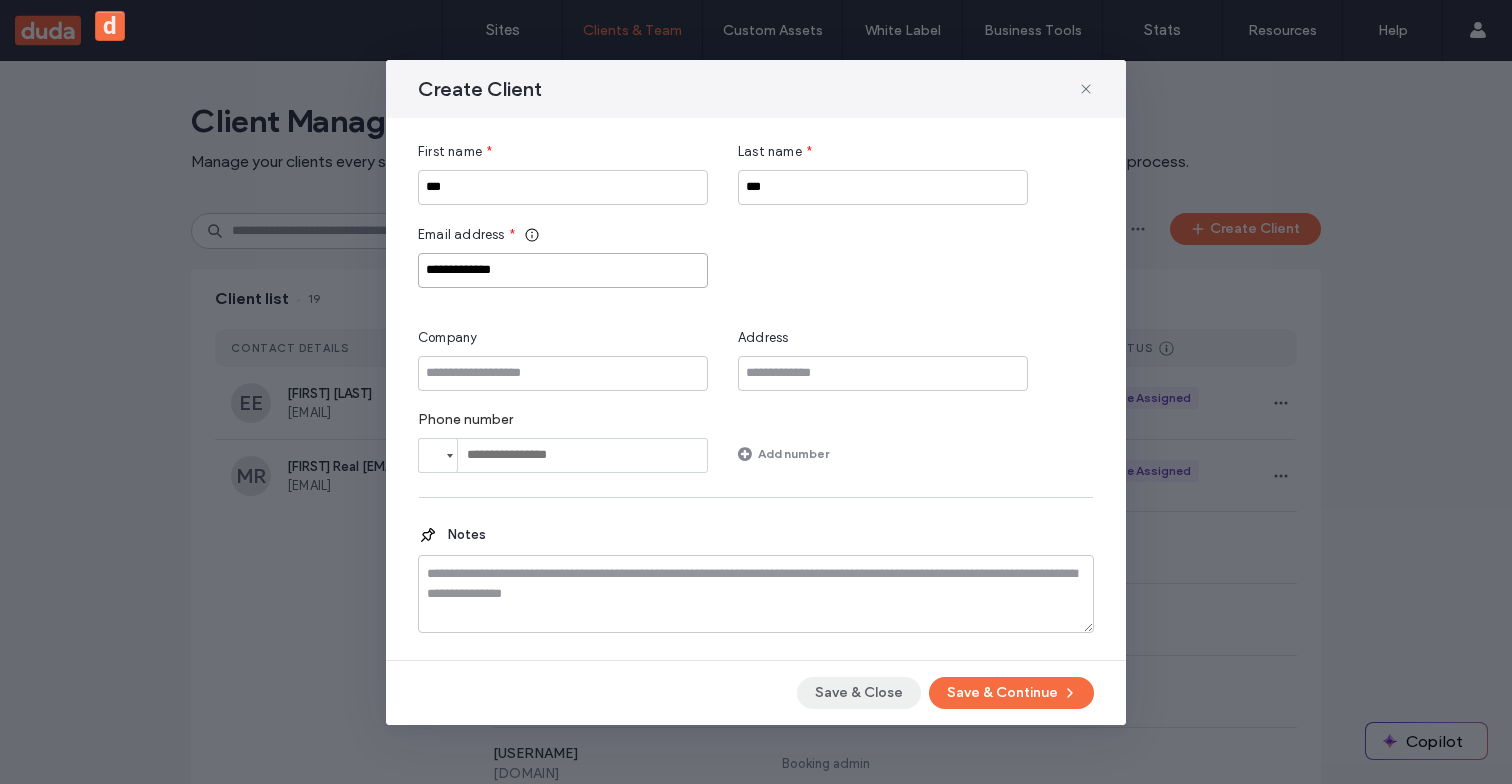 type on "**********" 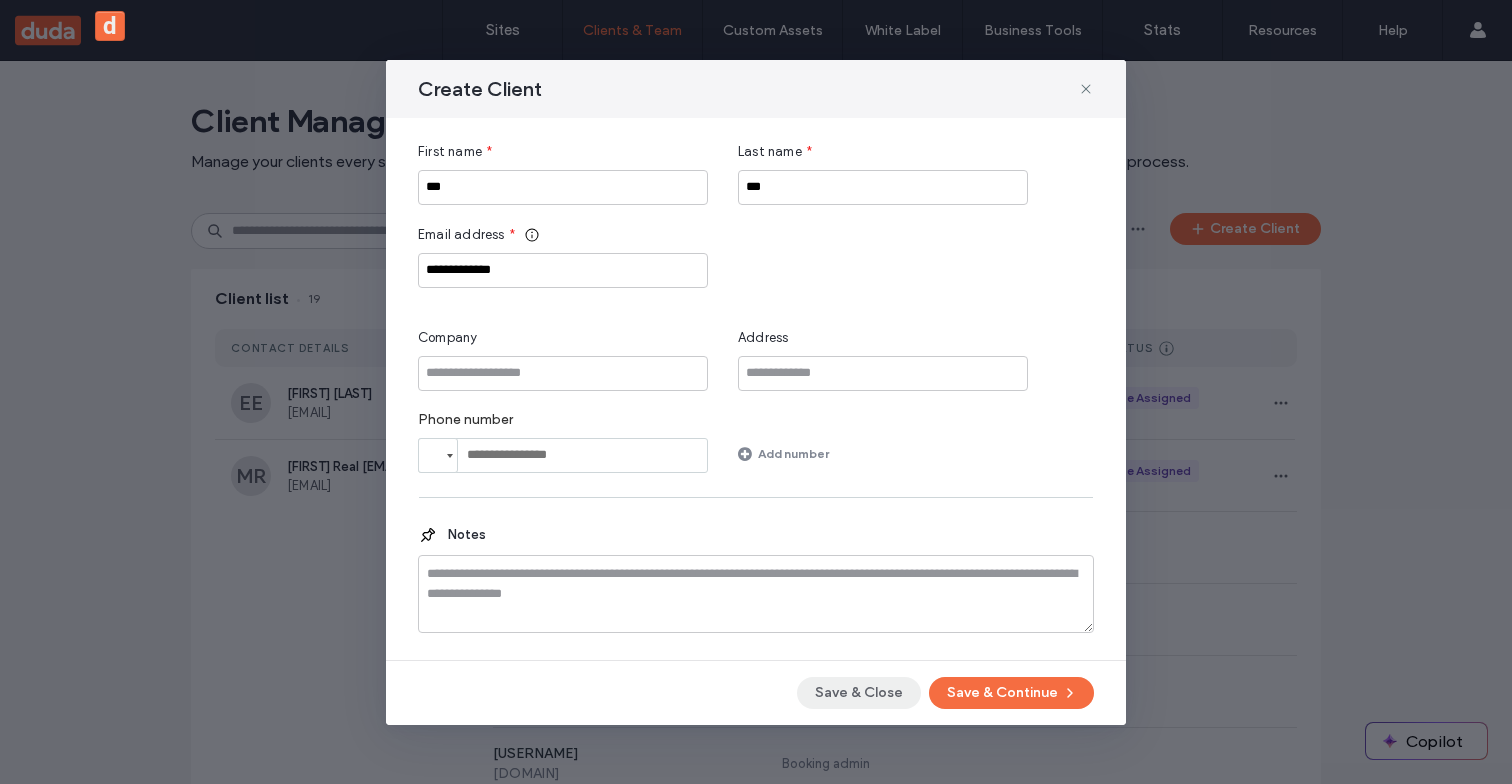 click on "Save & Close" at bounding box center [859, 693] 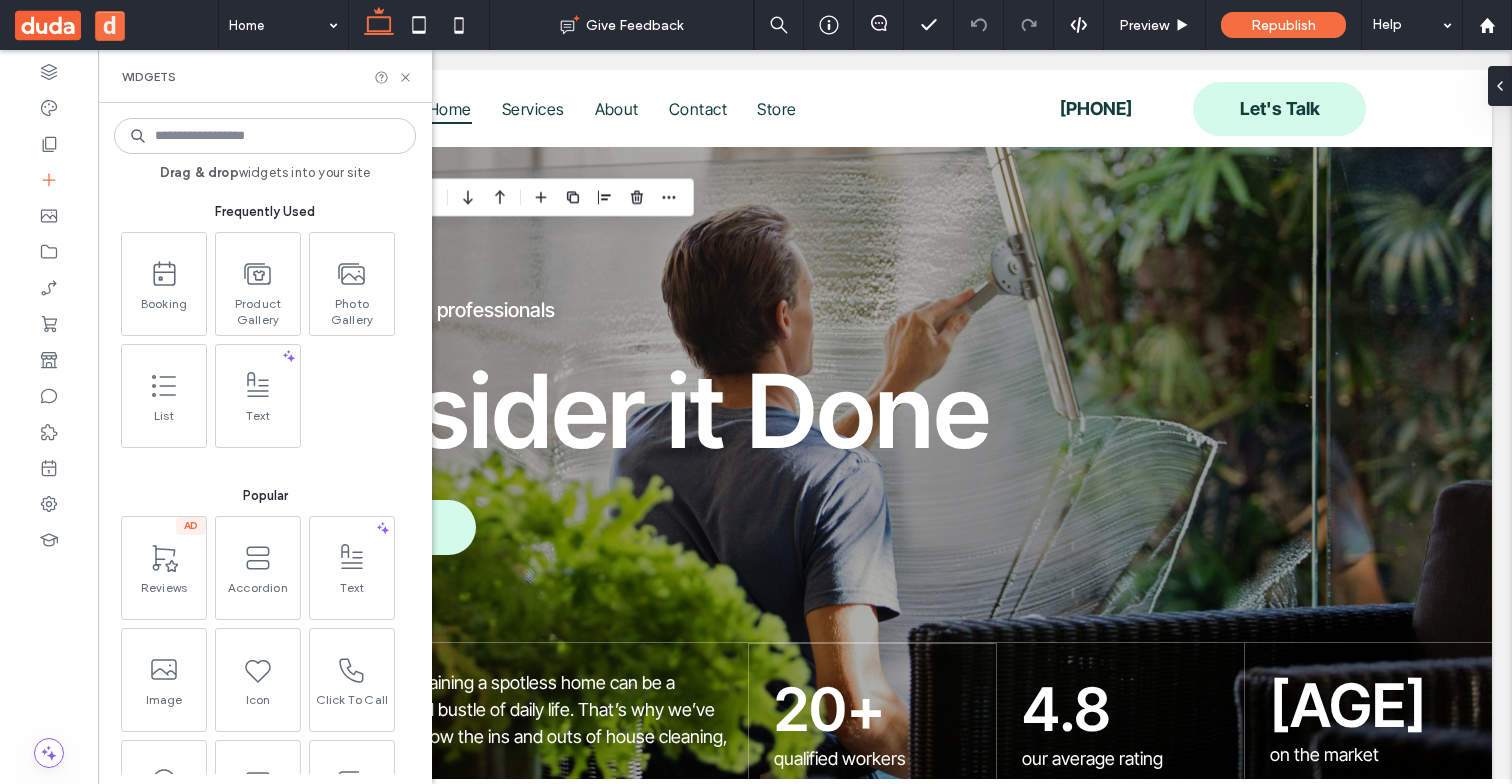 scroll, scrollTop: 859, scrollLeft: 0, axis: vertical 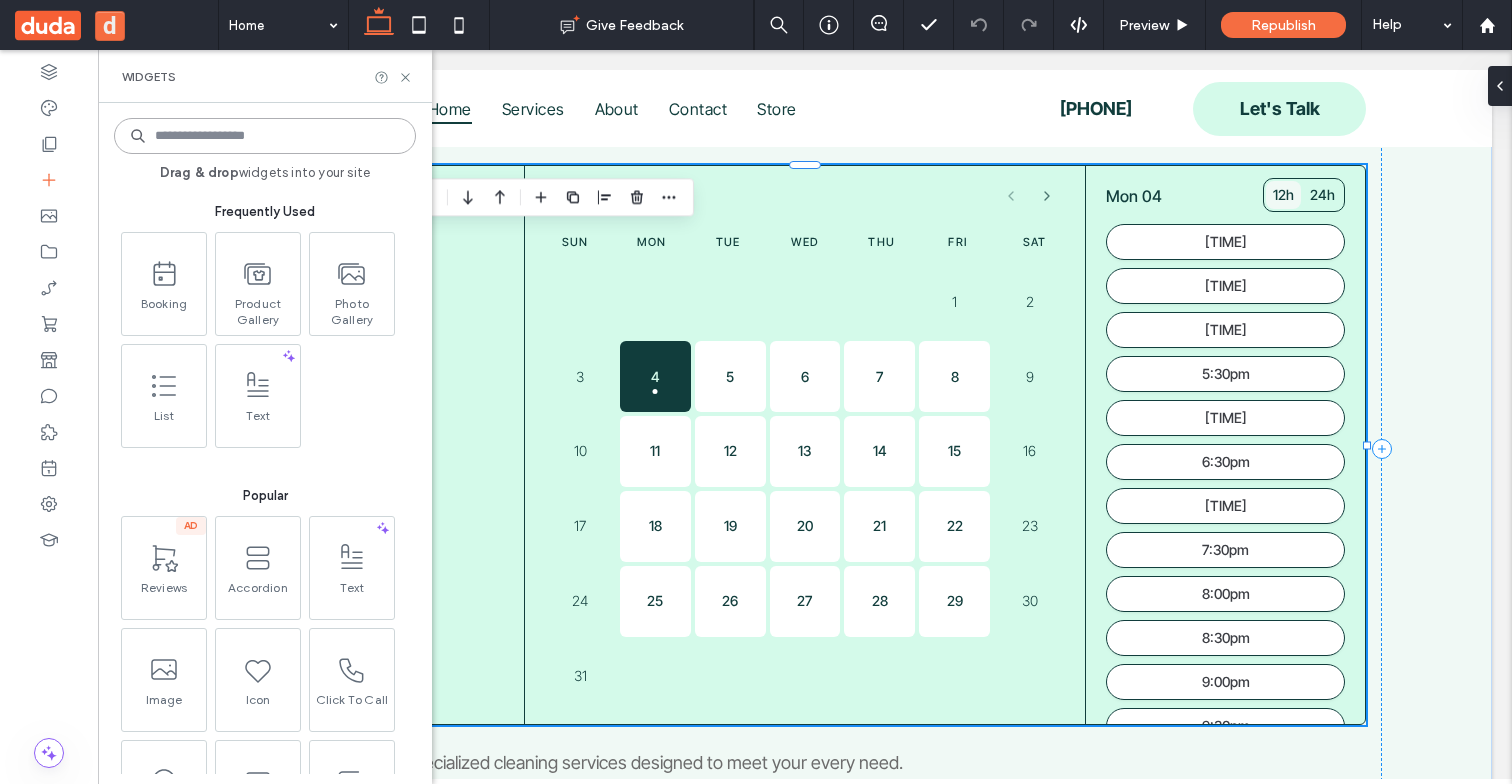 click on "August   2025" at bounding box center [805, 196] 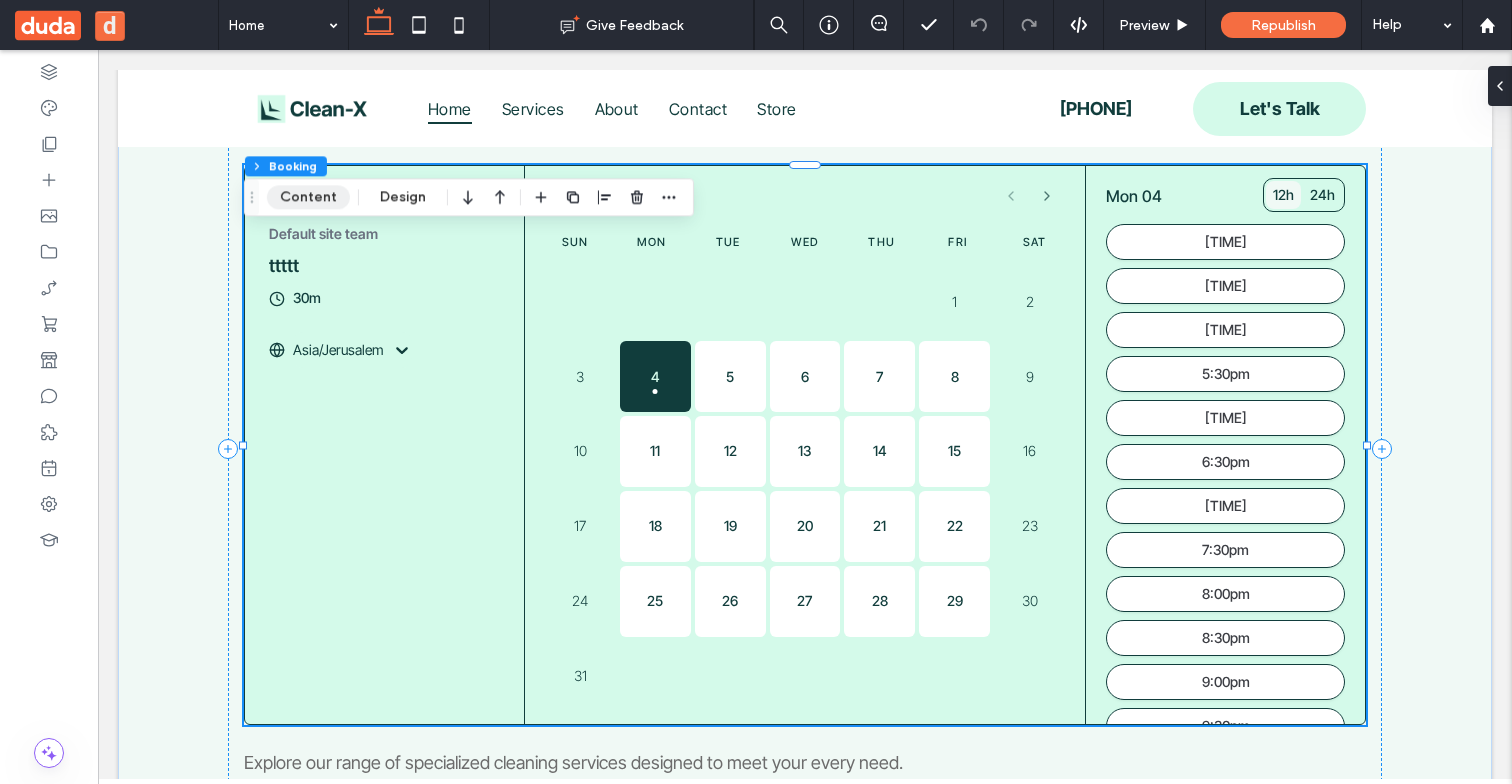 click on "Content" at bounding box center [308, 197] 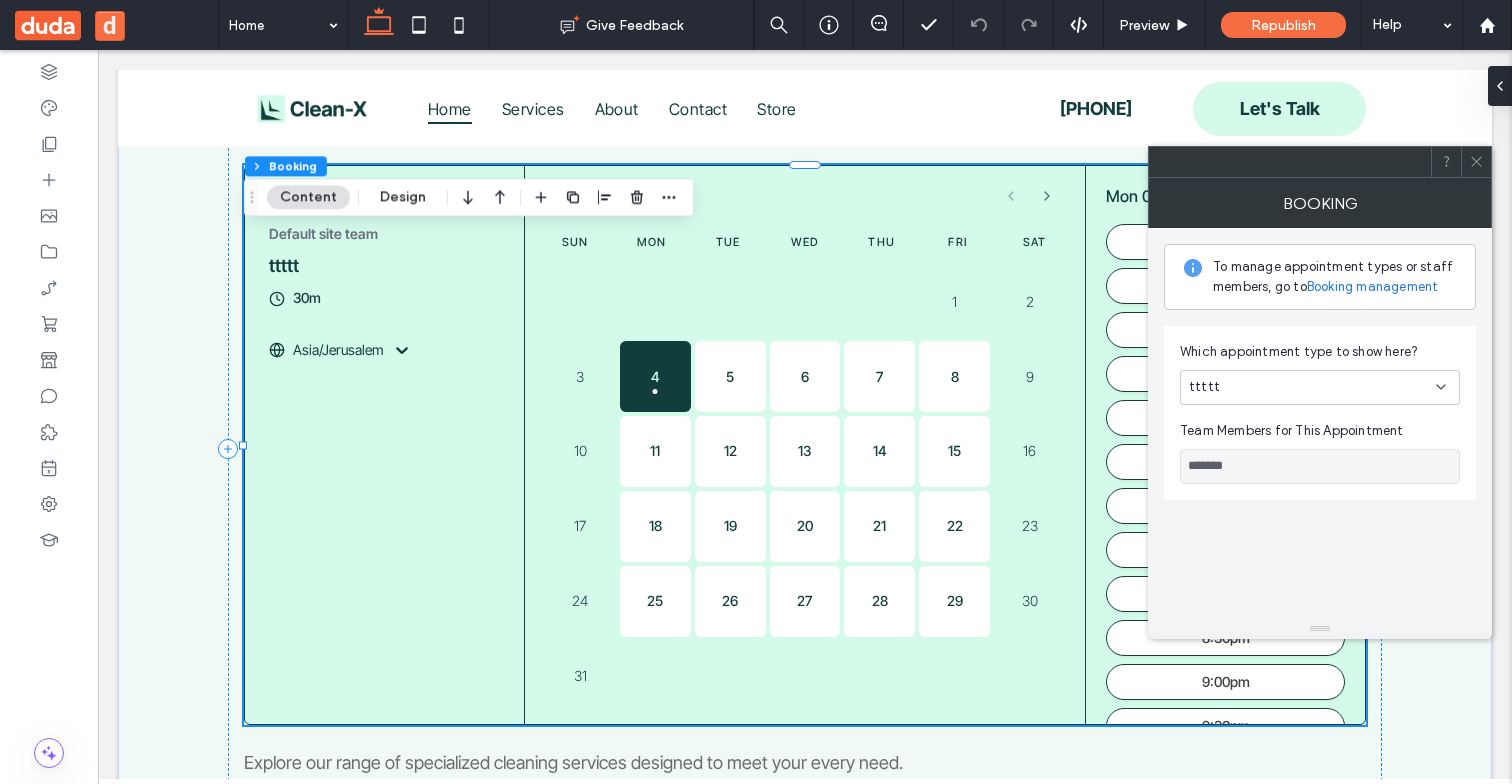 click 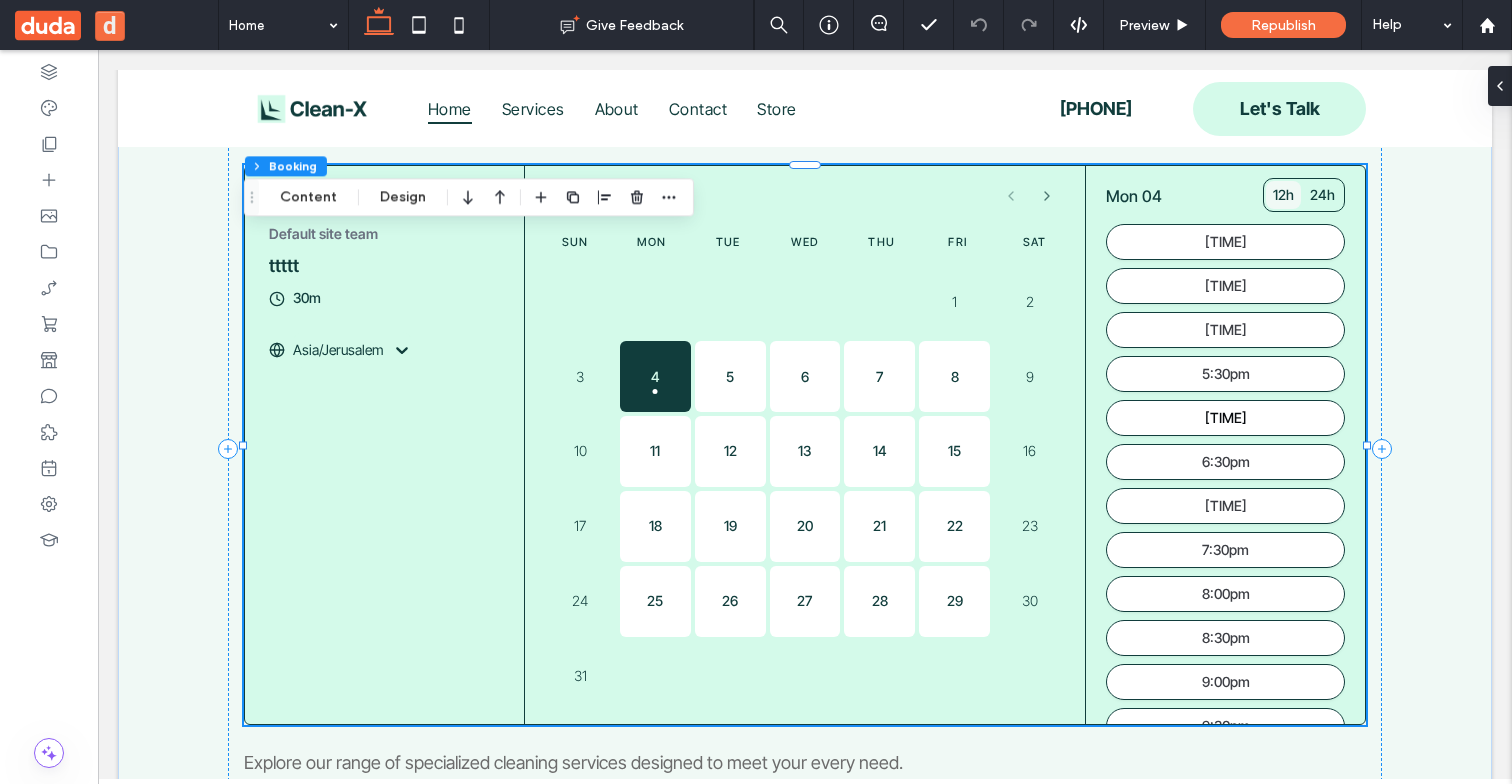 click on "6:00pm" at bounding box center (1225, 418) 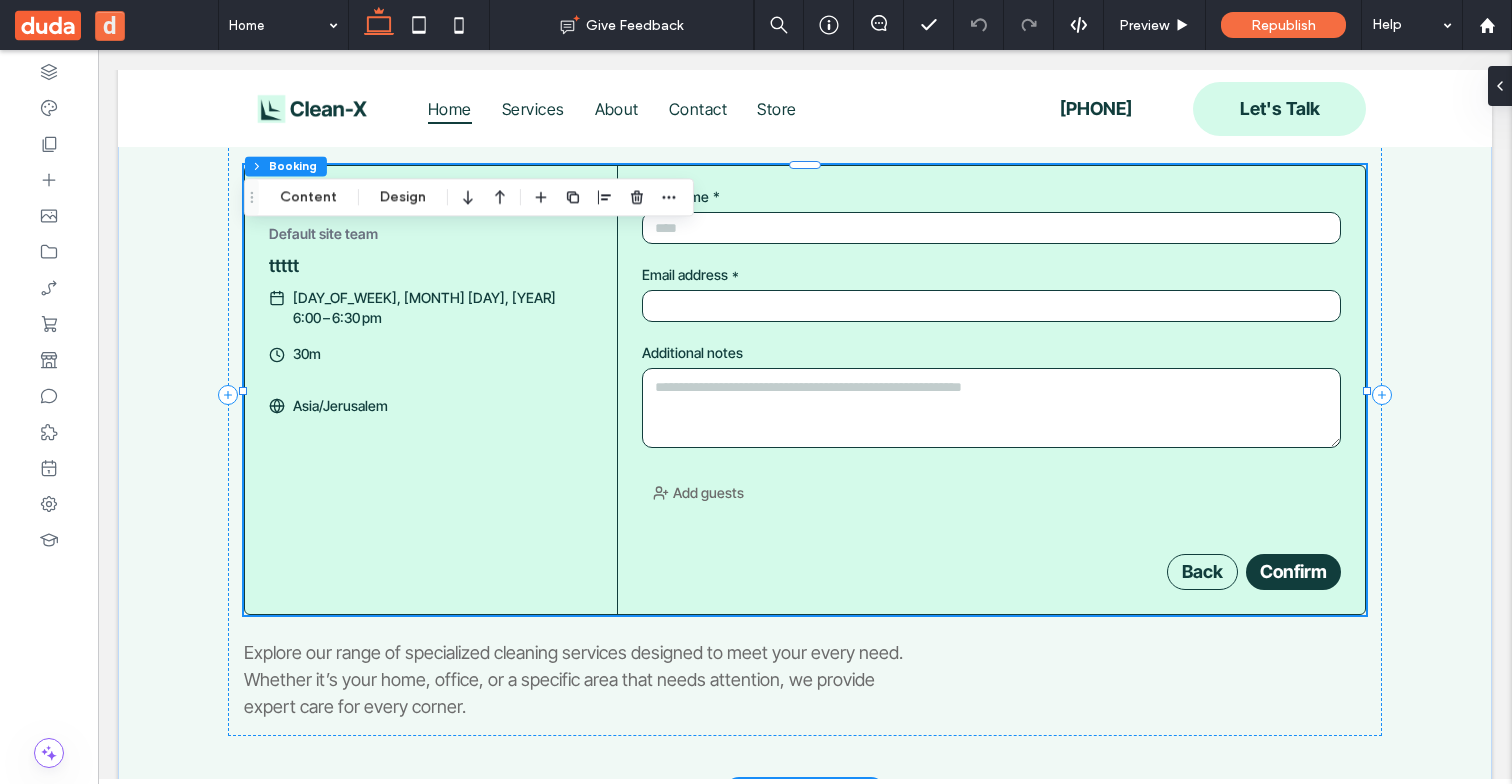 click on "Phone Number Your name * Email address * Location Organizer's default app What is this meeting about? * Additional notes Add guests Back Confirm" at bounding box center [991, 390] 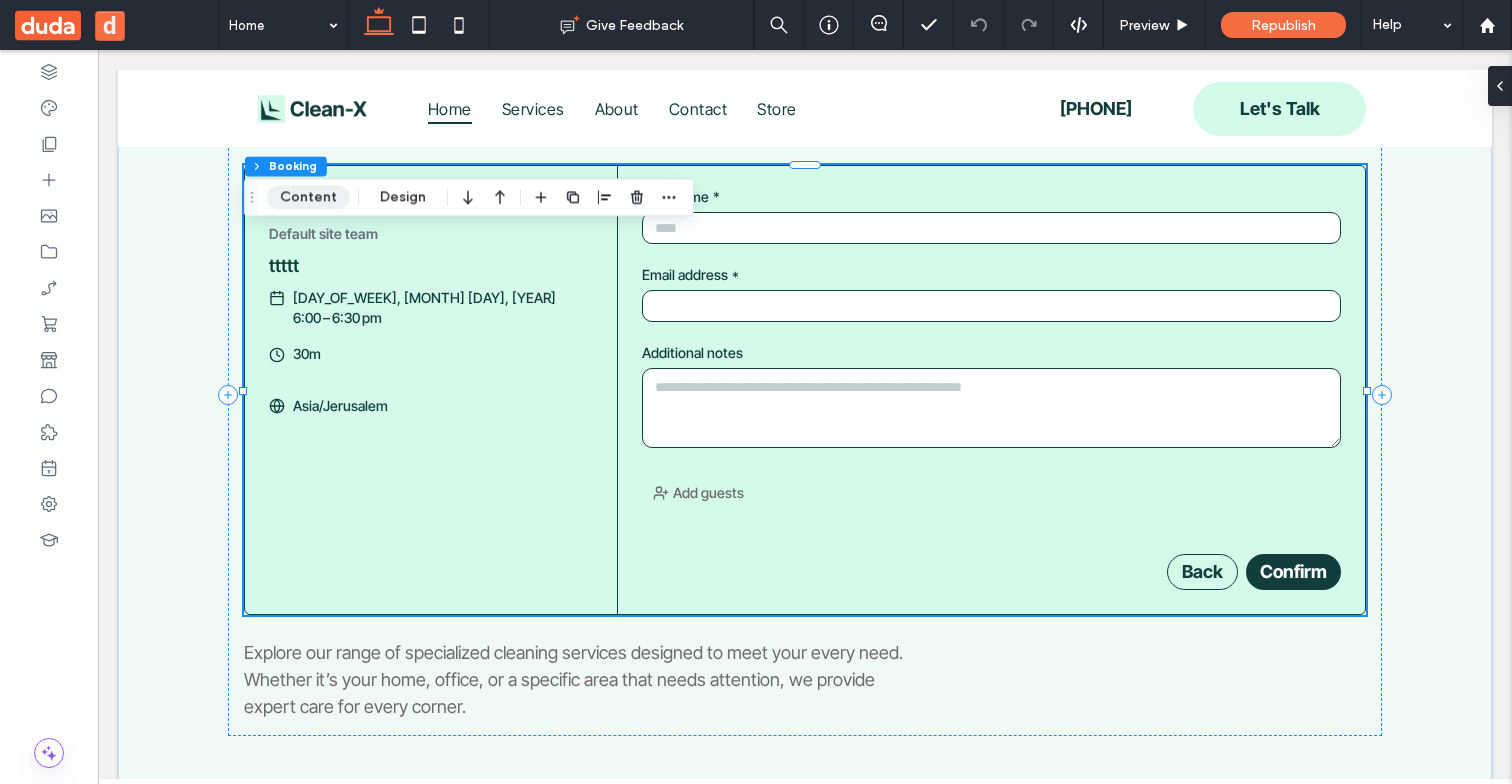 click on "Content" at bounding box center [308, 197] 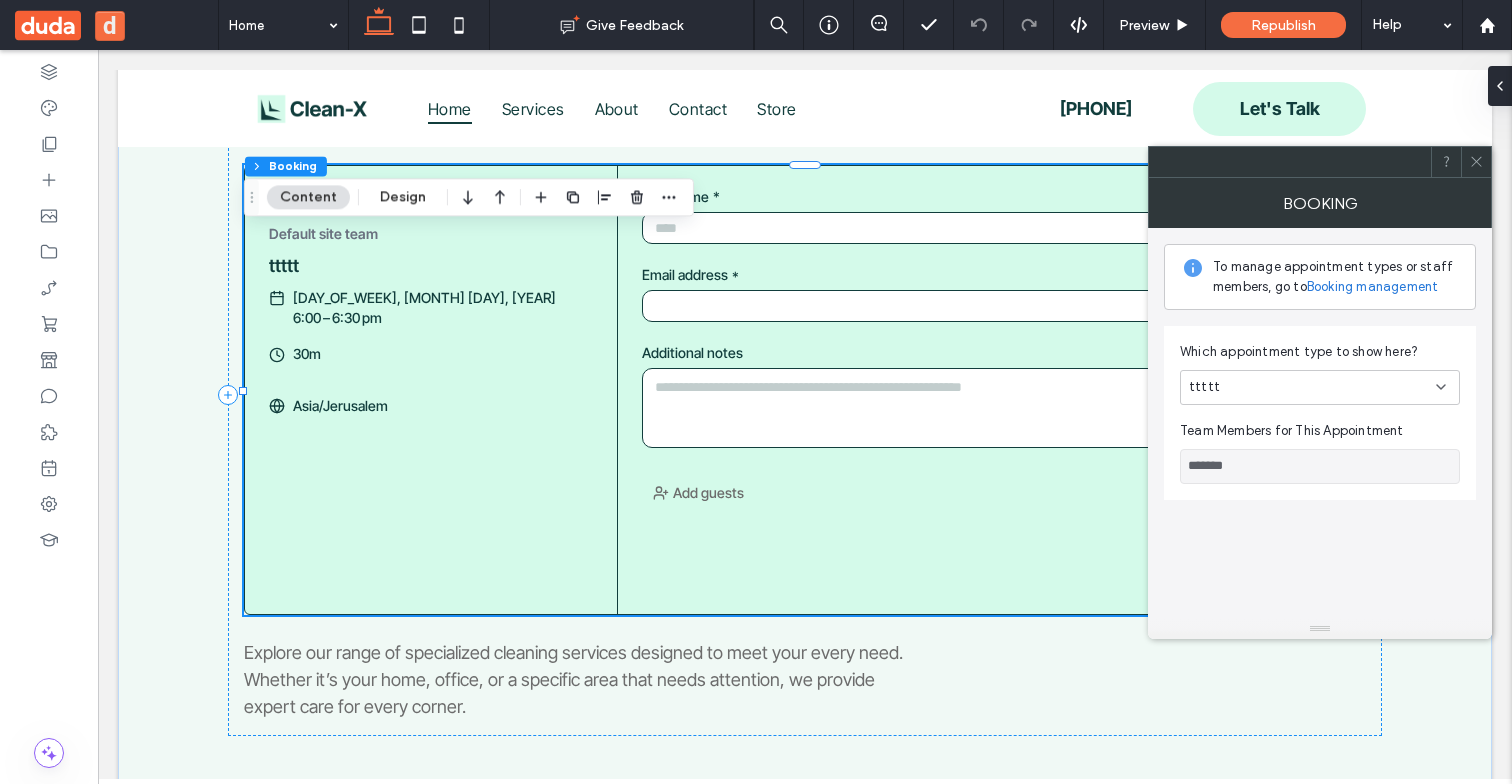 click on "Booking management" at bounding box center (1373, 287) 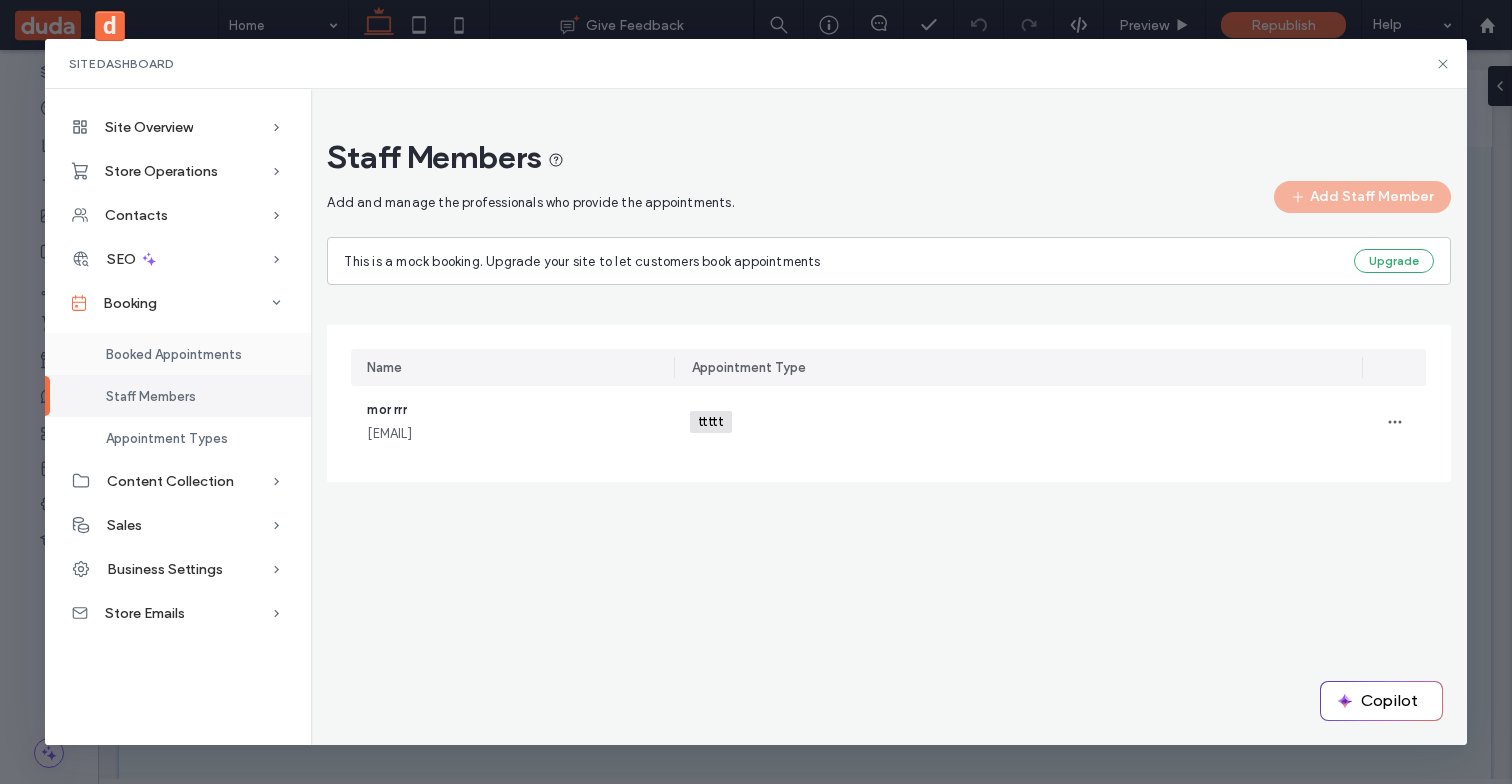 click on "Booked Appointments" at bounding box center (174, 354) 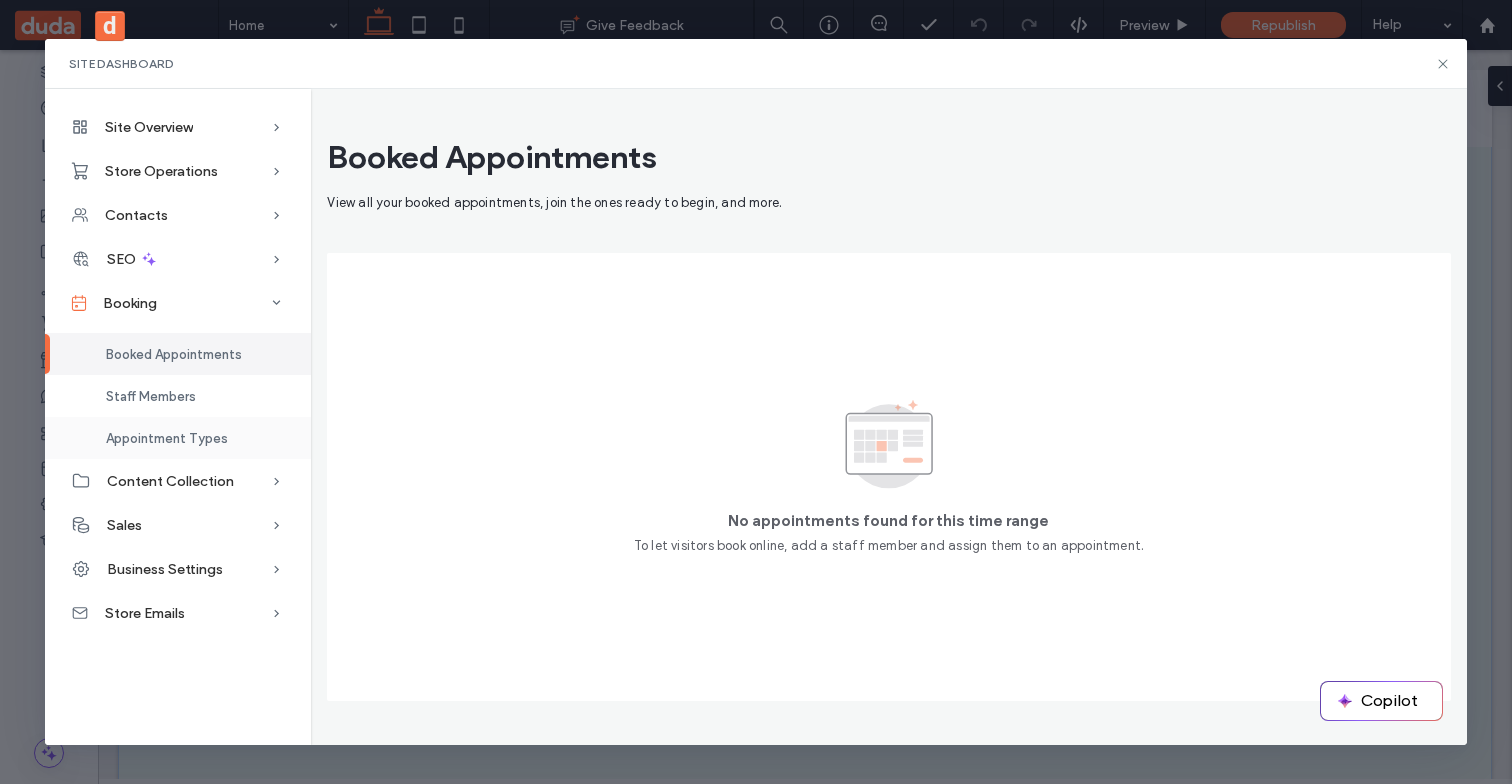 click on "Appointment Types" at bounding box center (167, 438) 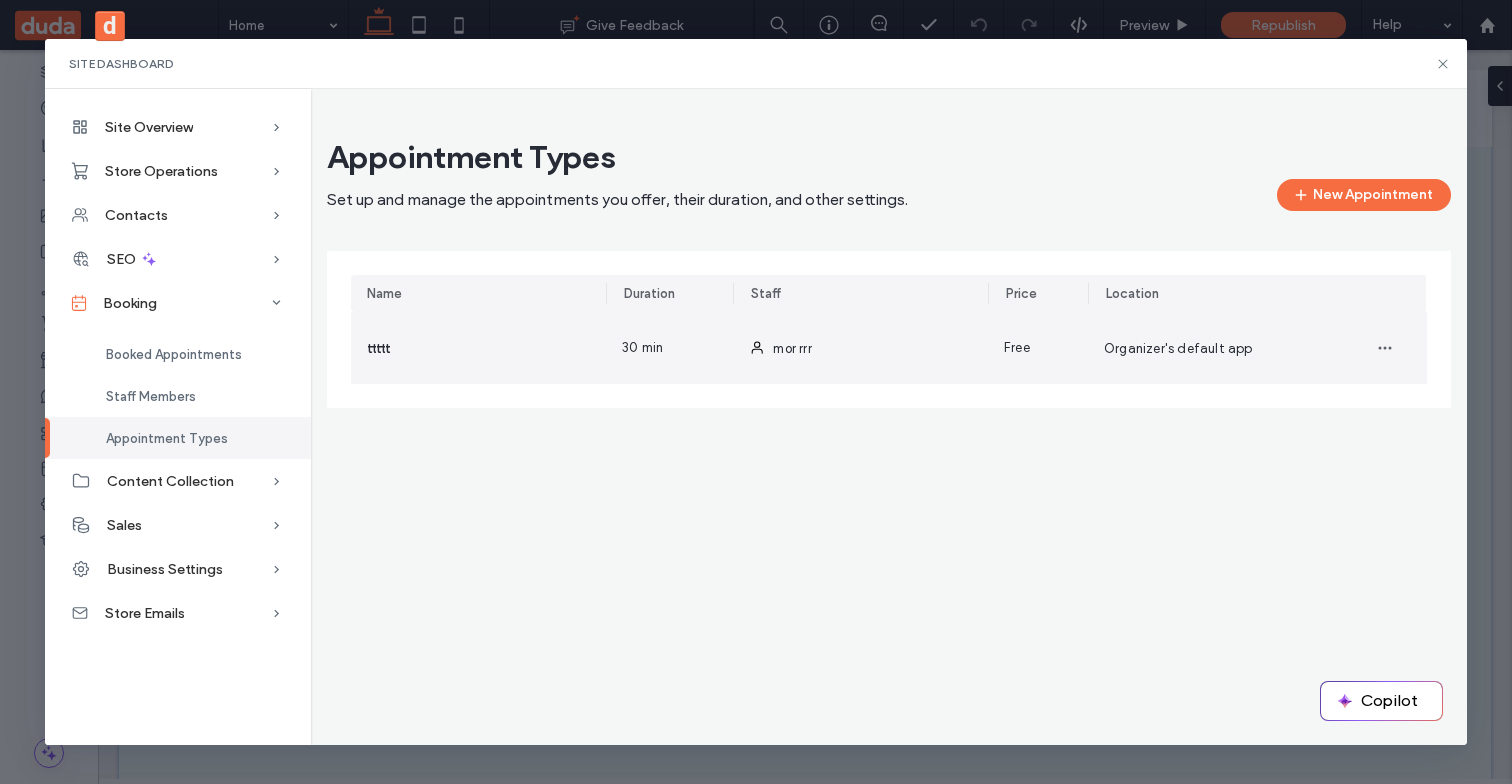click on "ttttt" at bounding box center [478, 348] 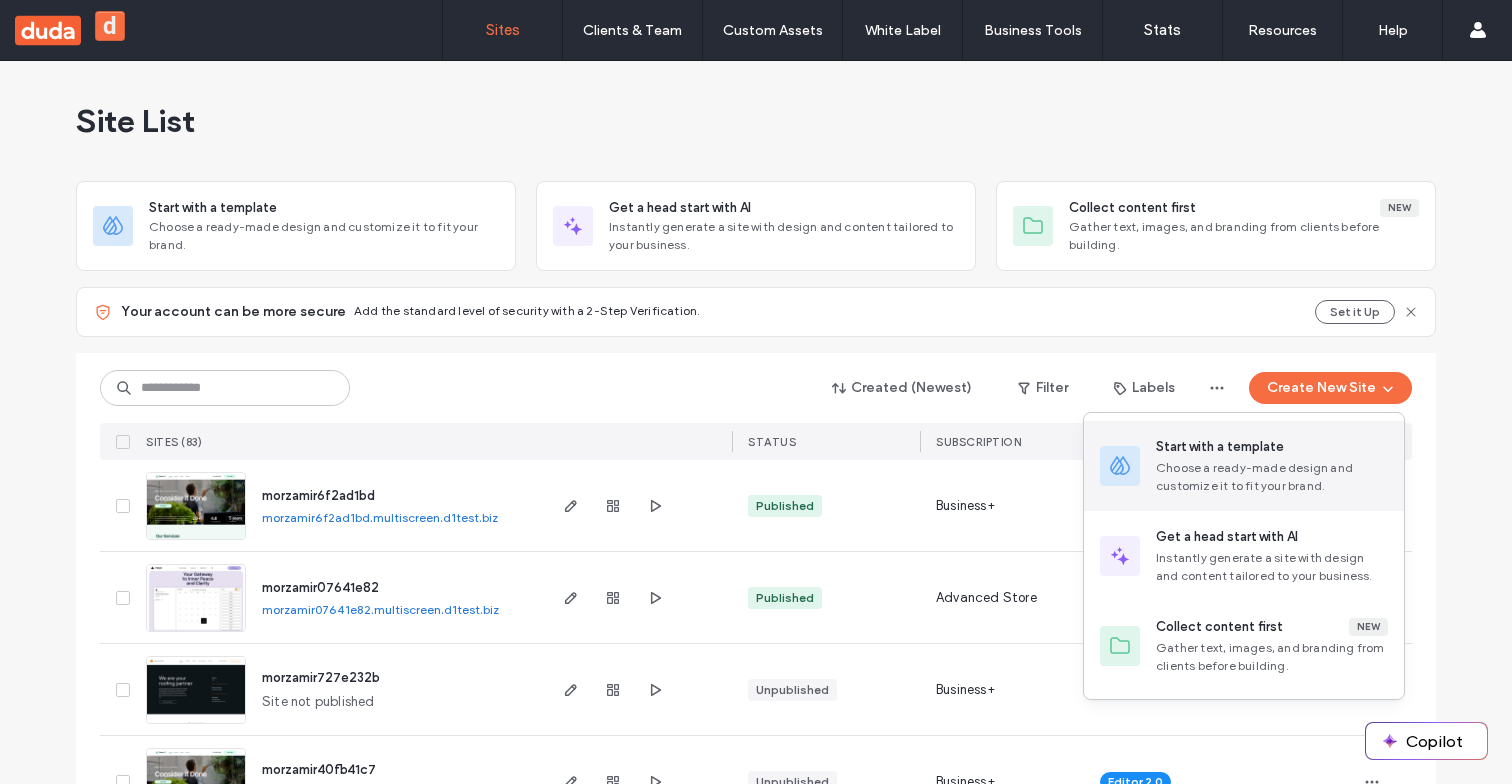 scroll, scrollTop: 0, scrollLeft: 0, axis: both 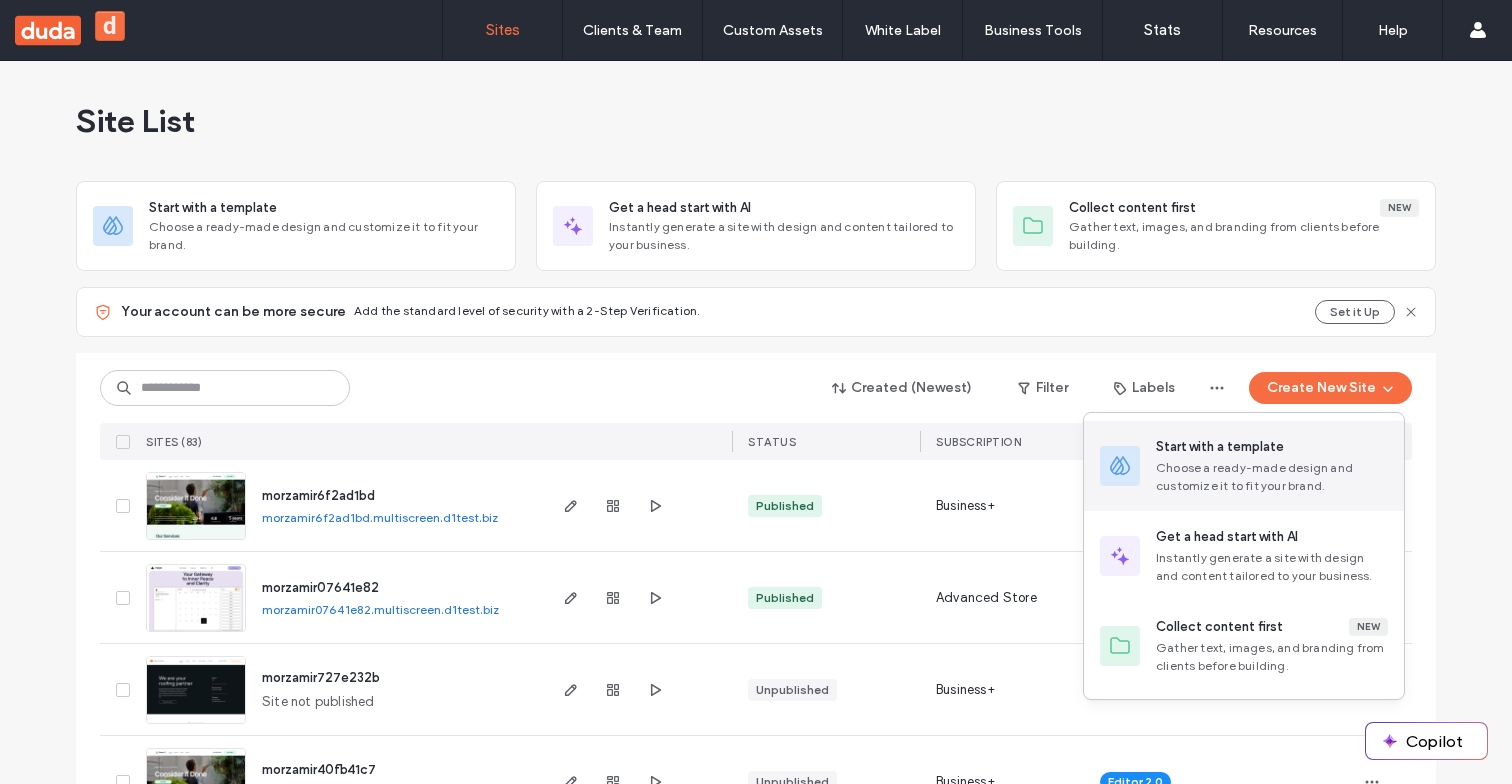 click on "Start with a template Choose a ready-made design and customize it to fit your brand." at bounding box center [1272, 466] 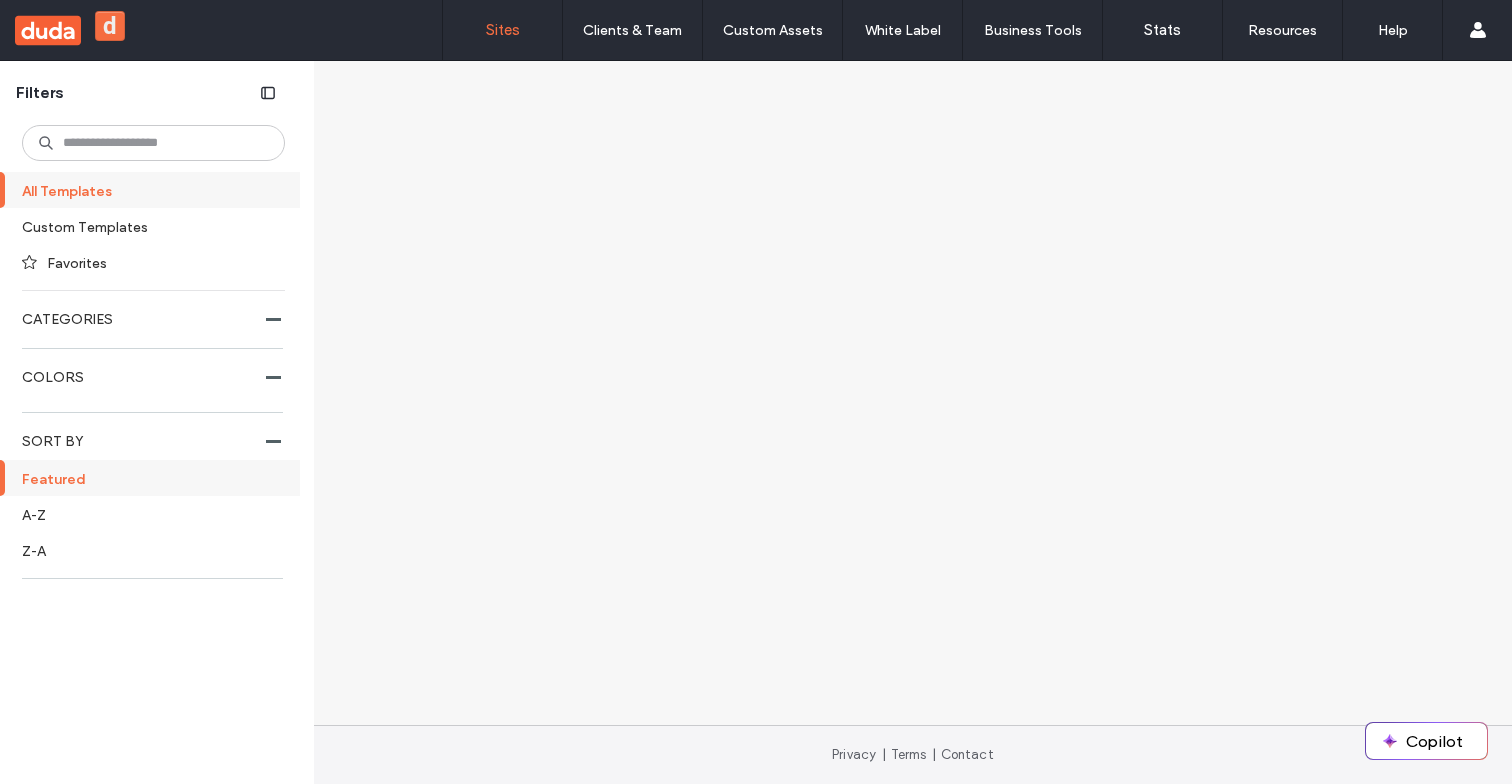 click on "Sites" at bounding box center [503, 30] 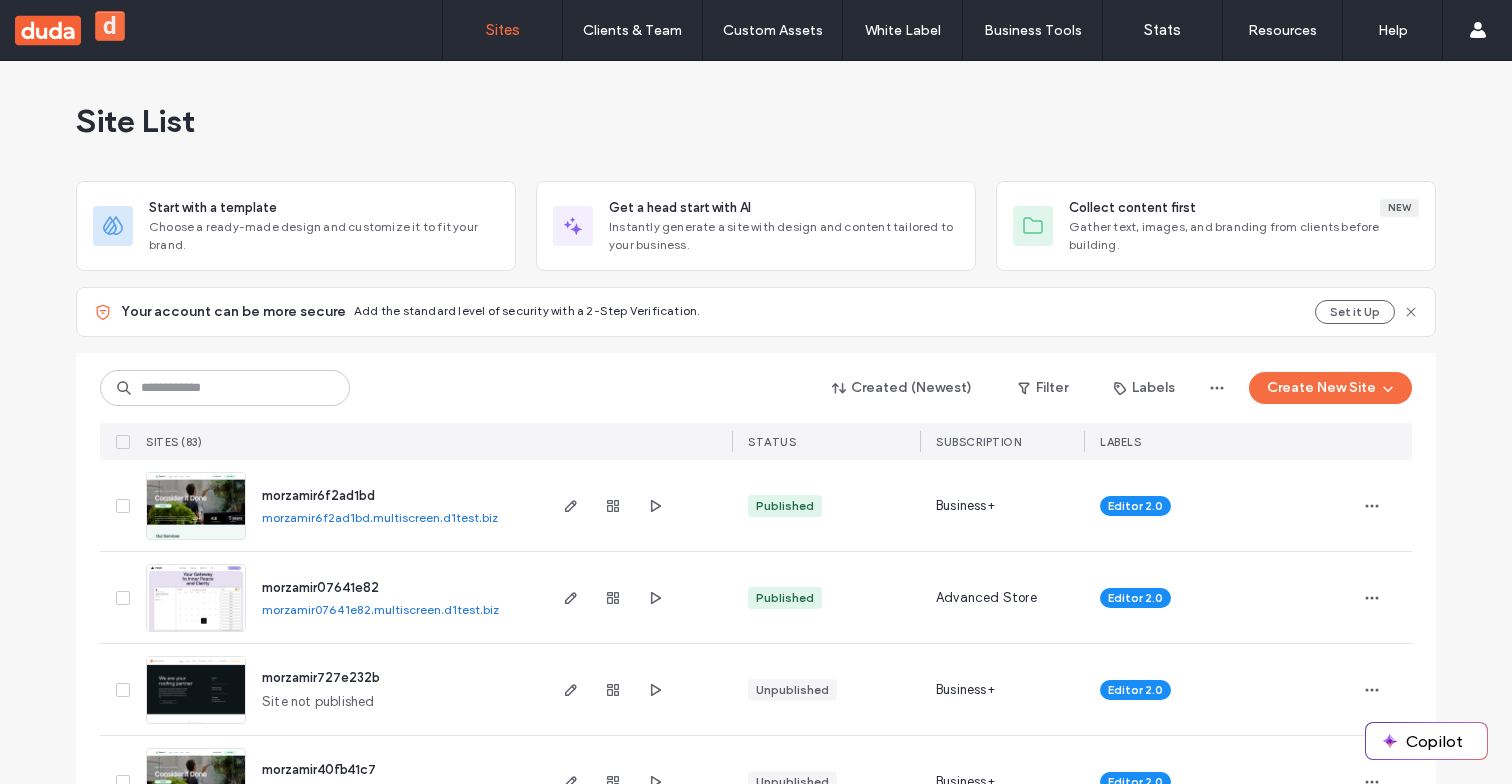 click on "morzamir6f2ad1bd" at bounding box center (318, 495) 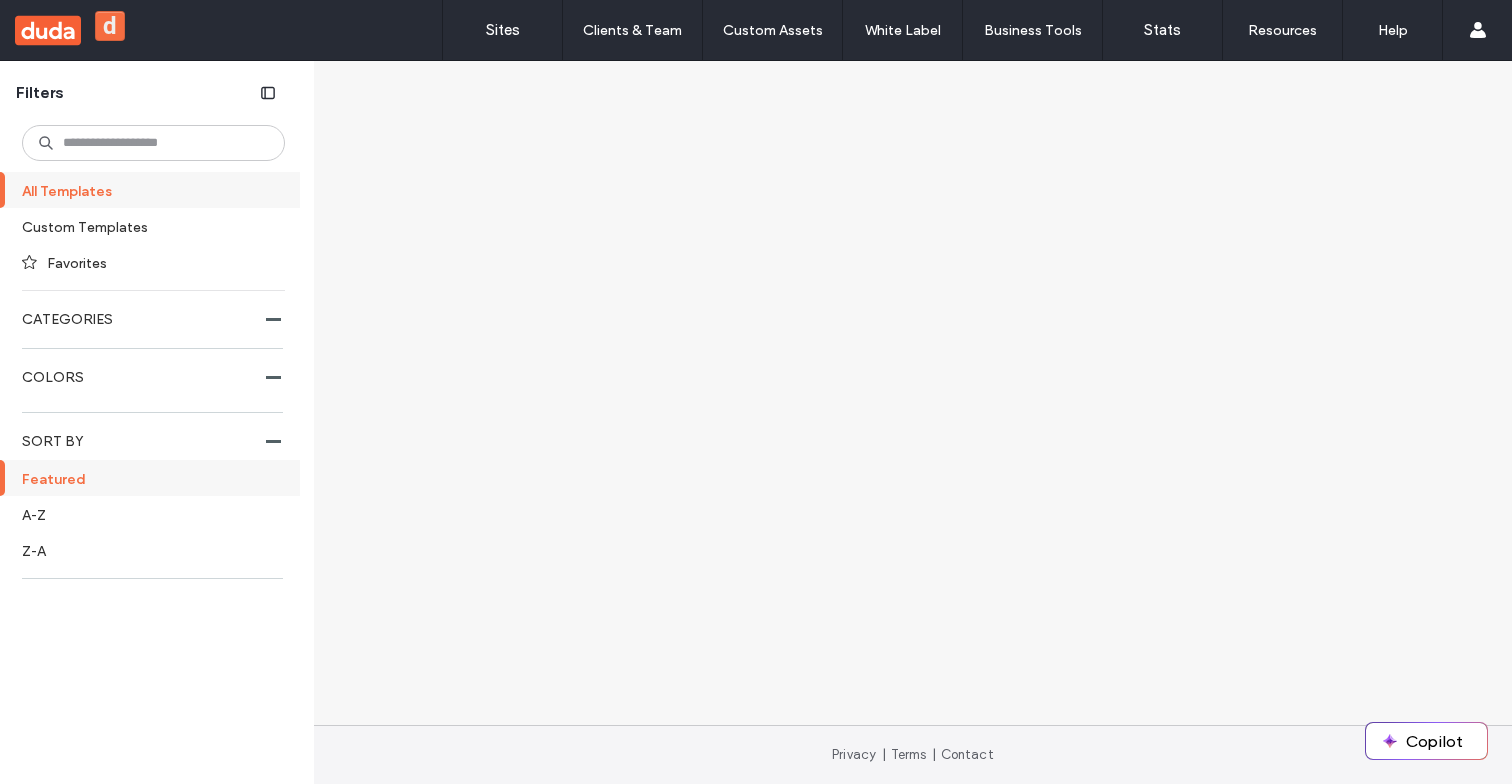 scroll, scrollTop: 0, scrollLeft: 0, axis: both 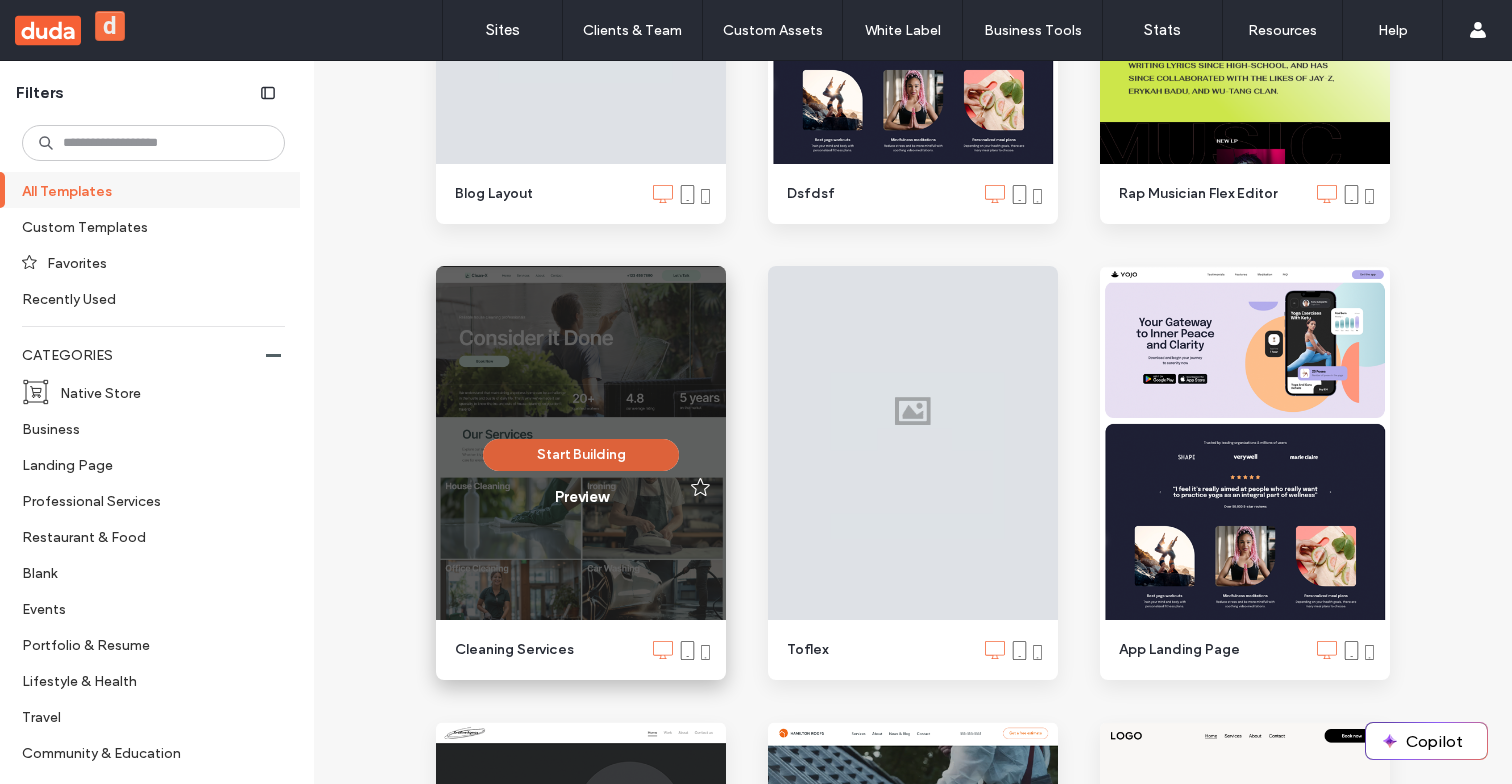 click on "Start Building" at bounding box center [581, 455] 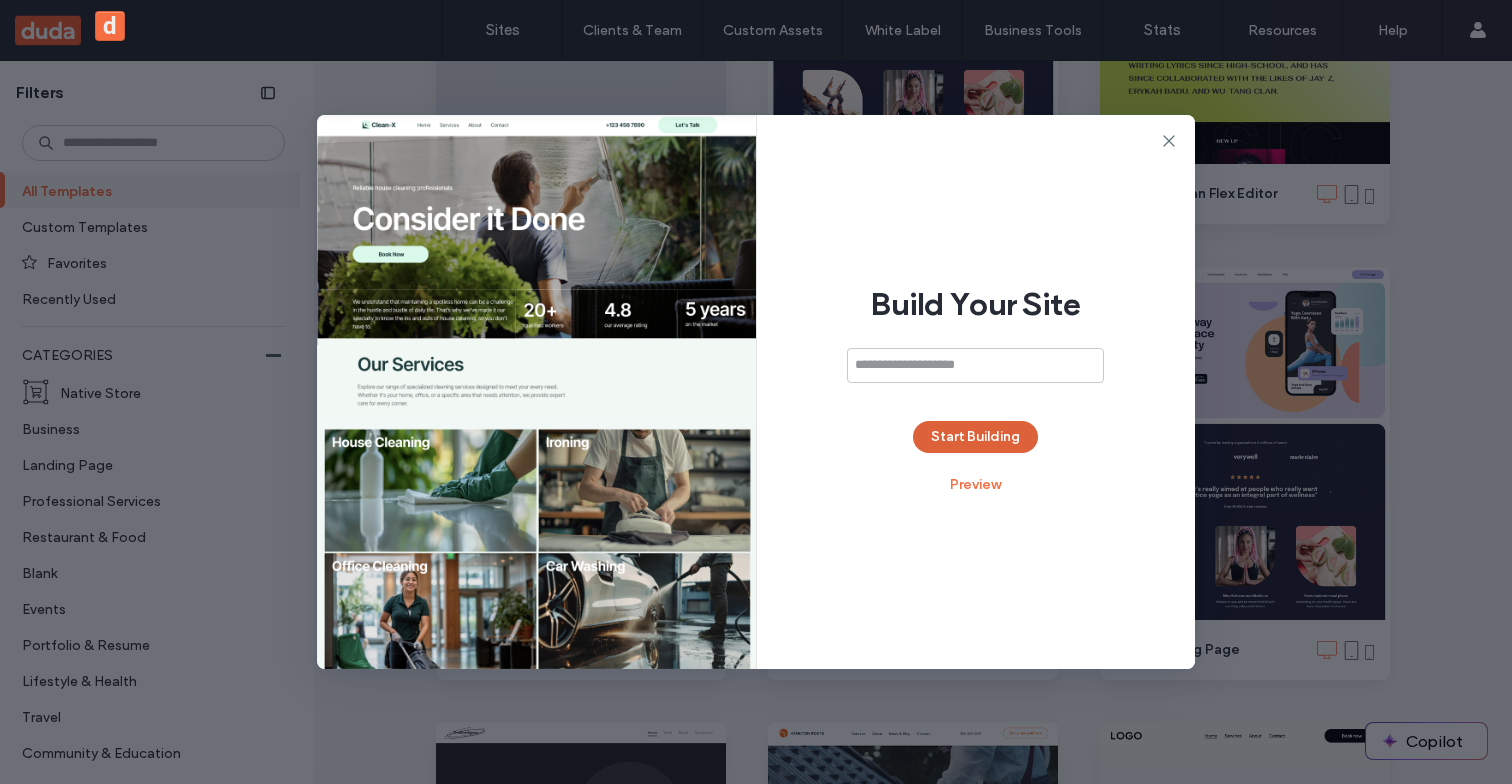 click on "Start Building" at bounding box center (975, 437) 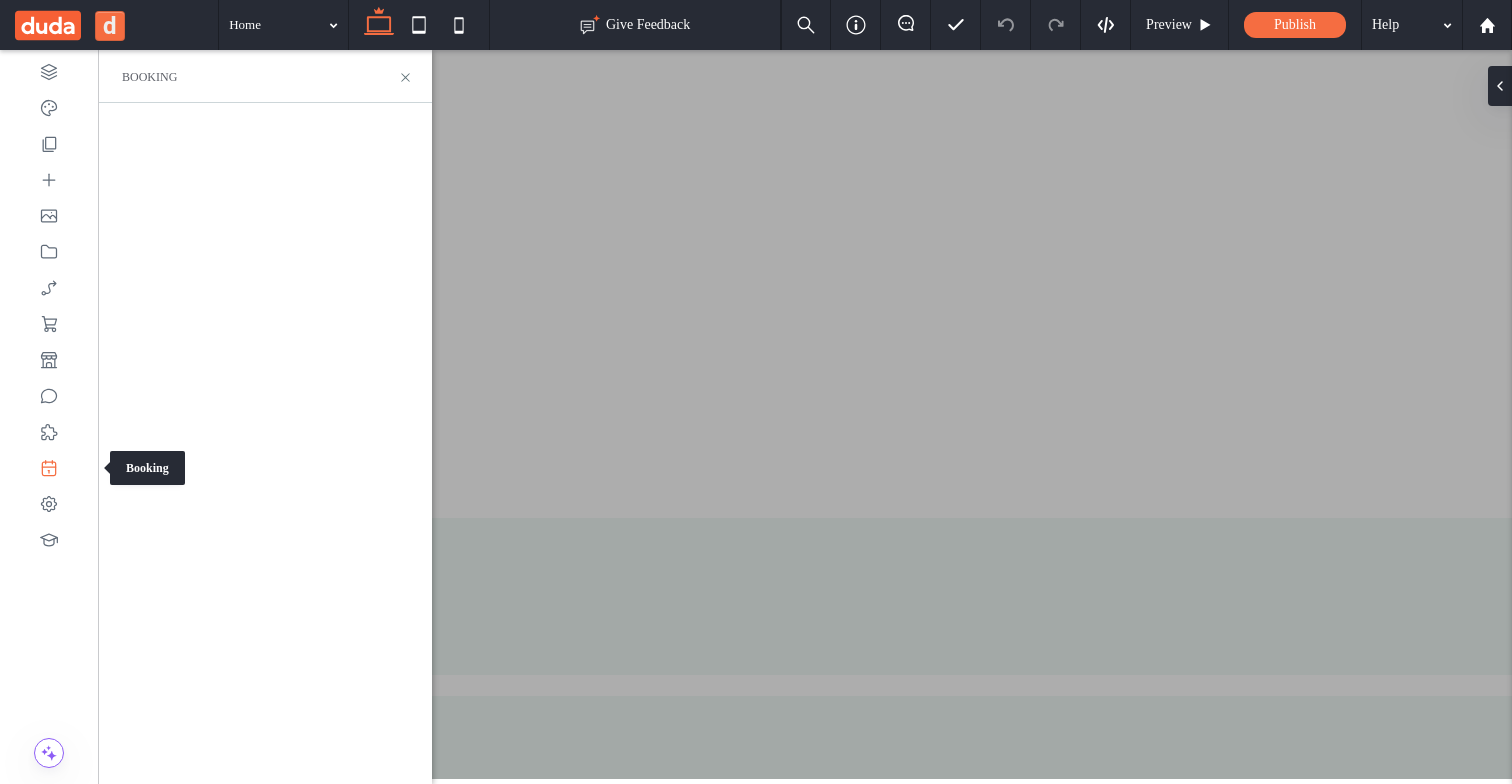 scroll, scrollTop: 0, scrollLeft: 0, axis: both 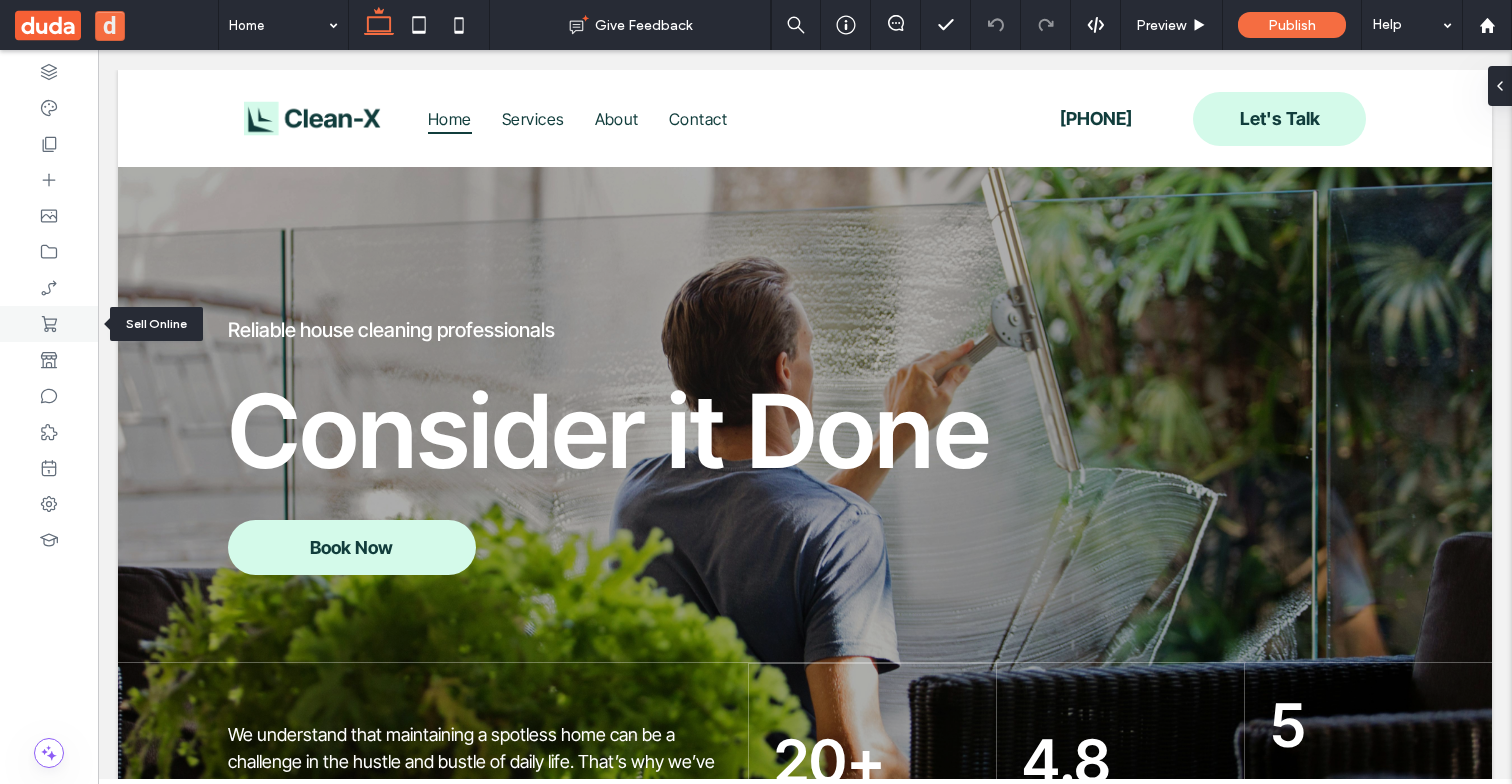 click 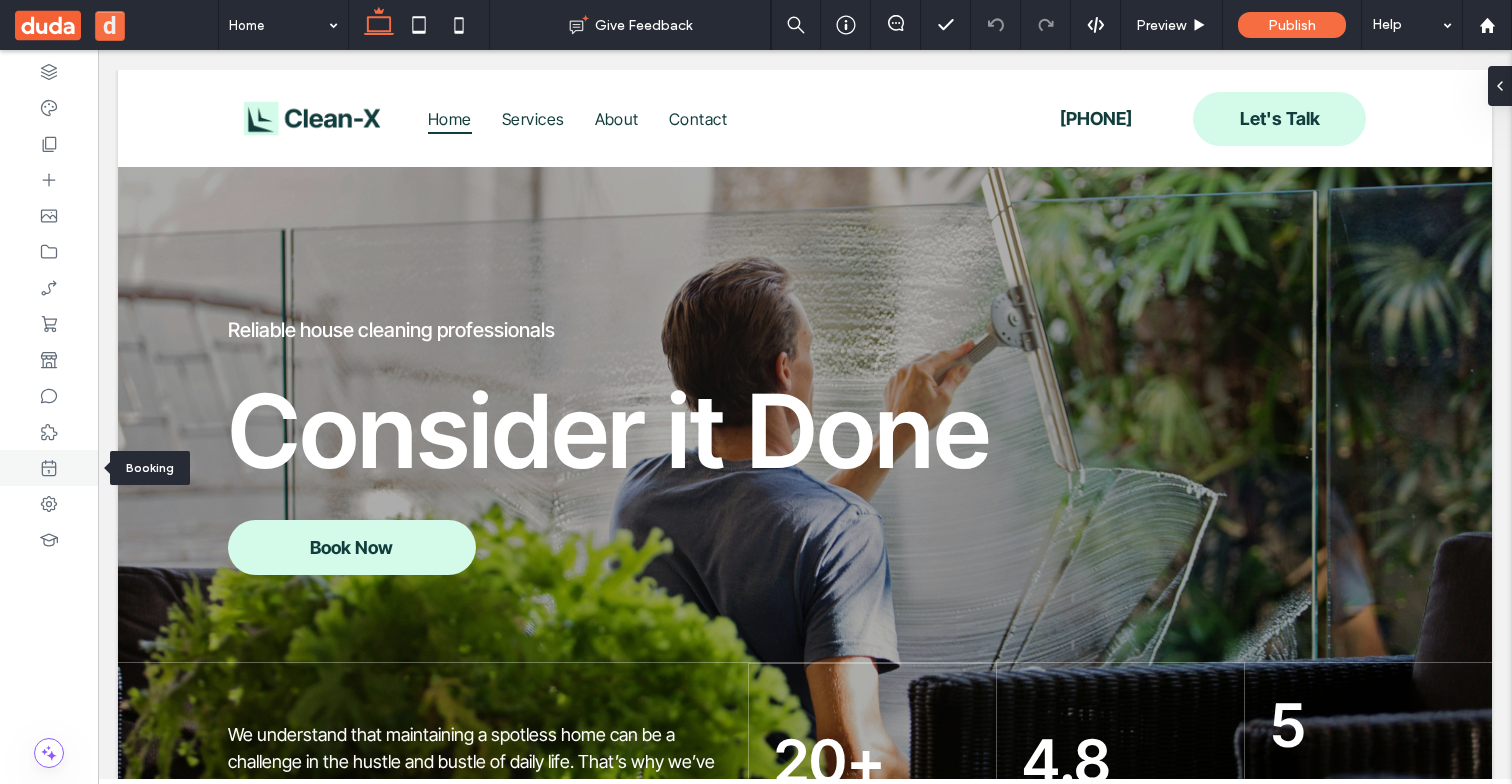 click at bounding box center (49, 468) 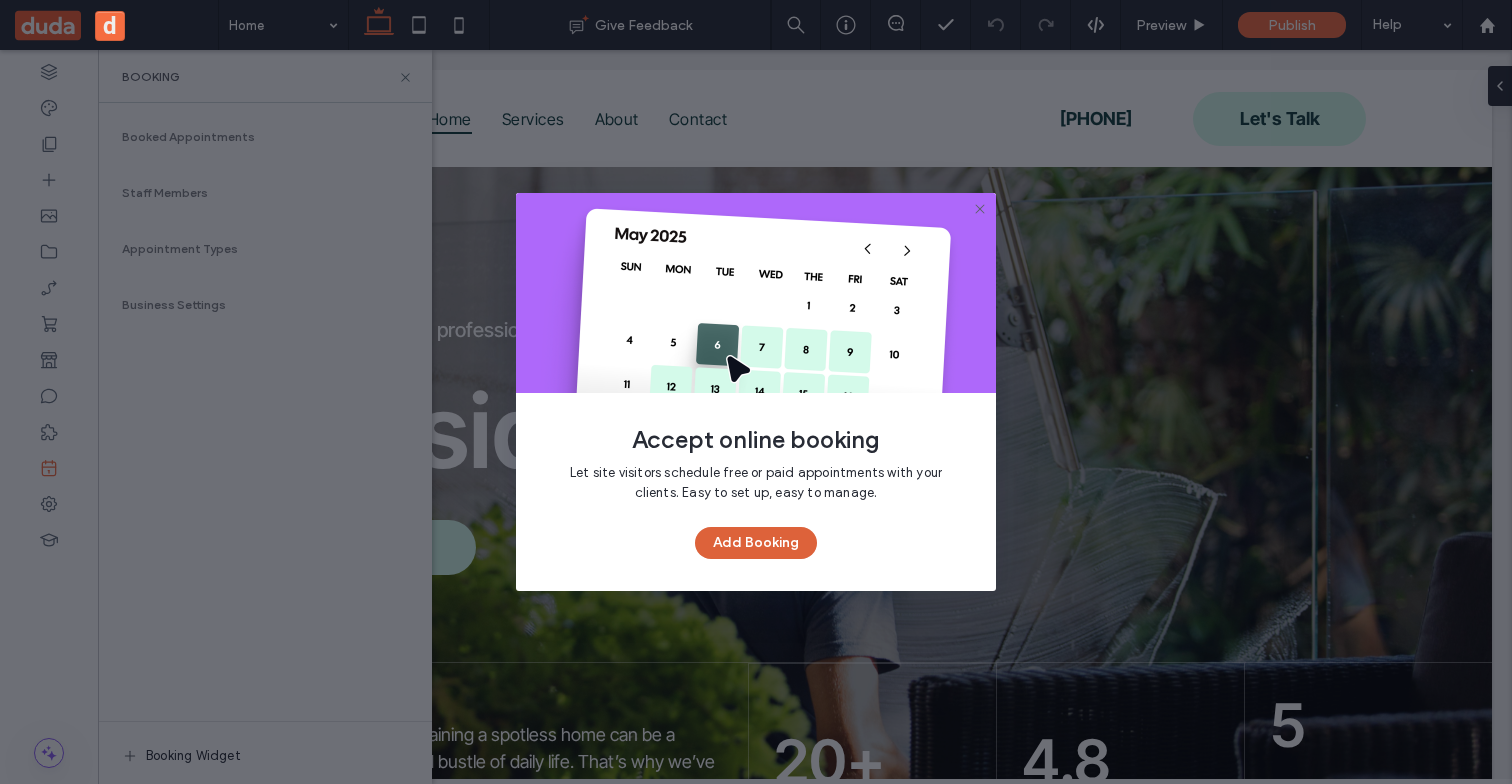 click on "Add Booking" at bounding box center [756, 543] 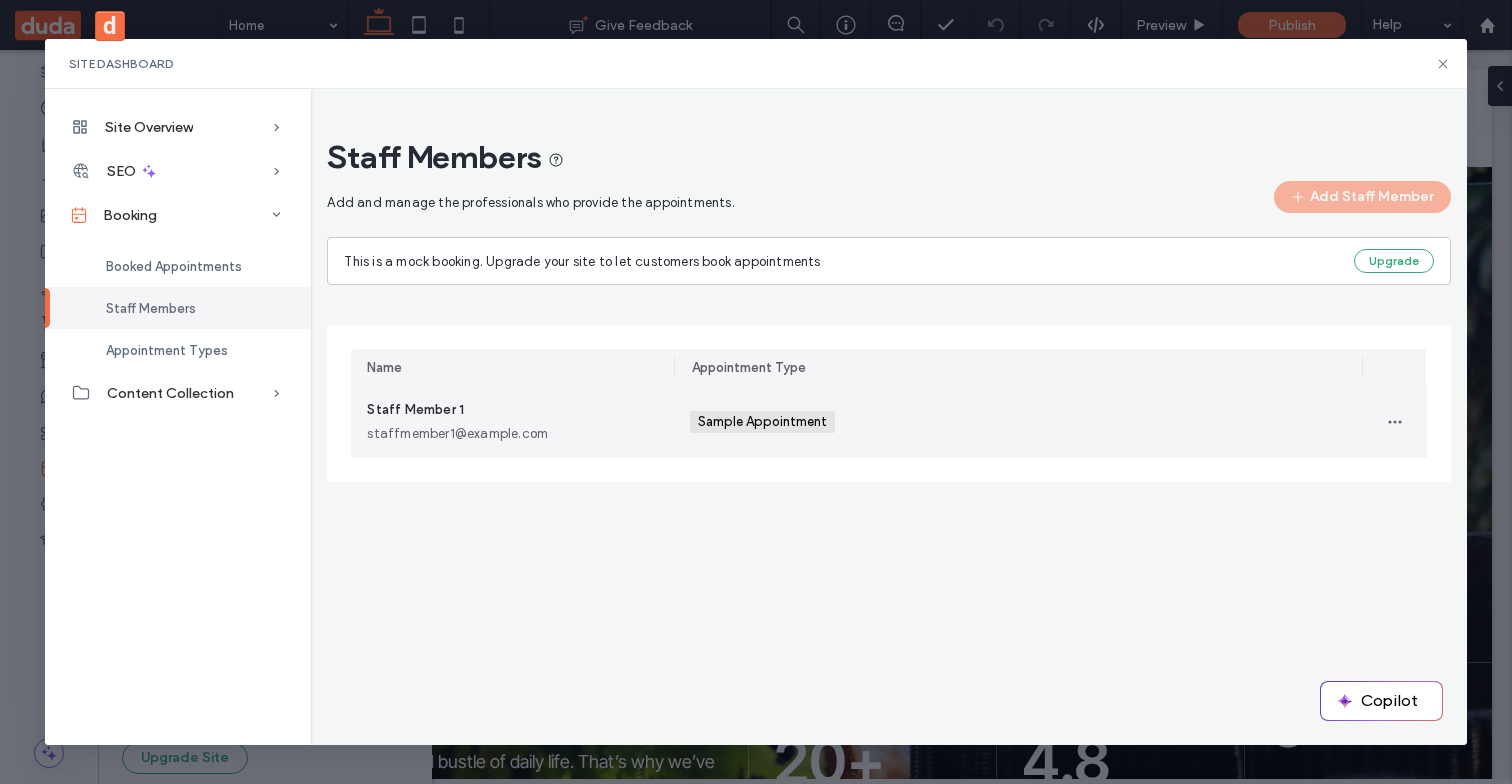 click on "Sample Appointment +0 Sample Appointment +0" at bounding box center [1018, 422] 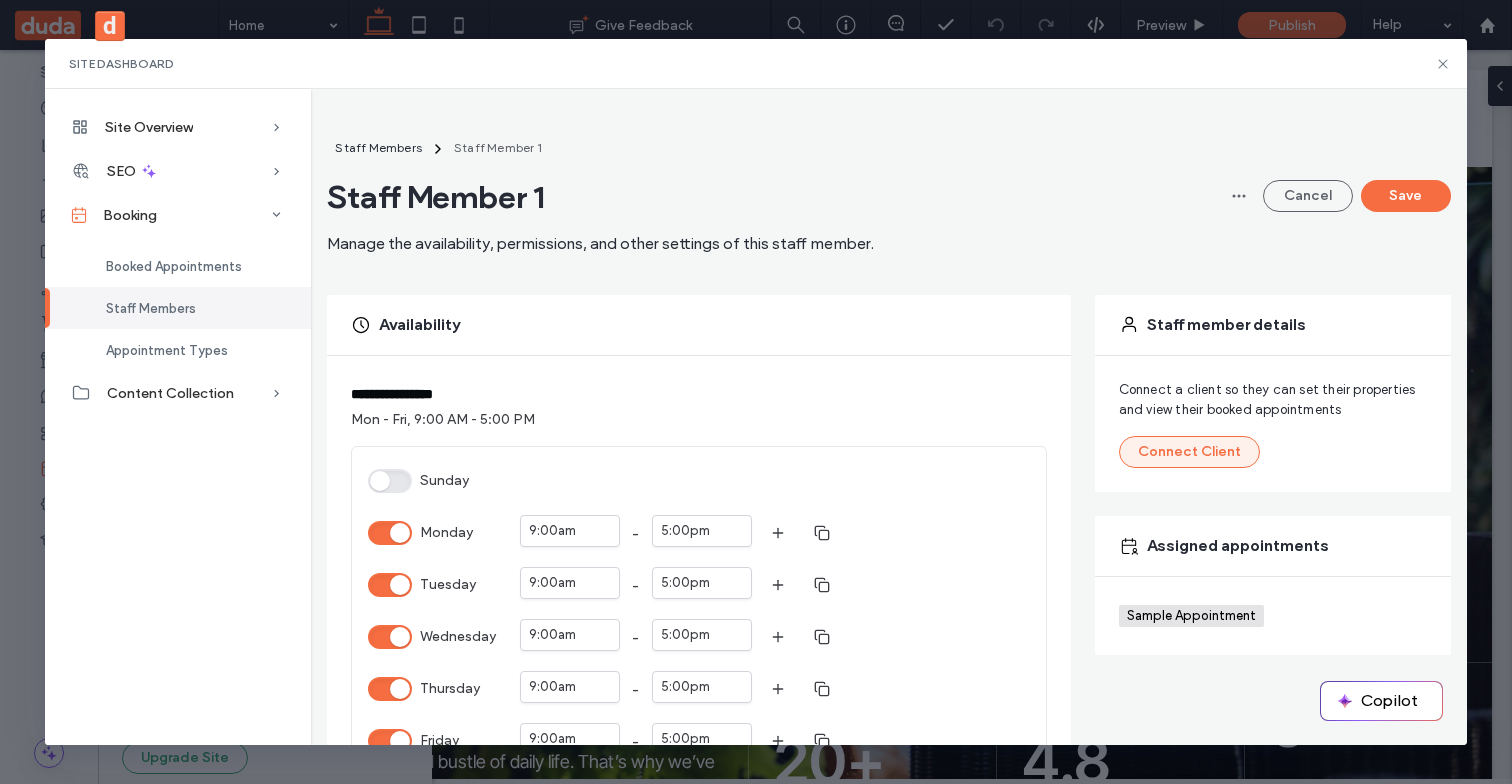 click on "Connect Client" at bounding box center [1189, 452] 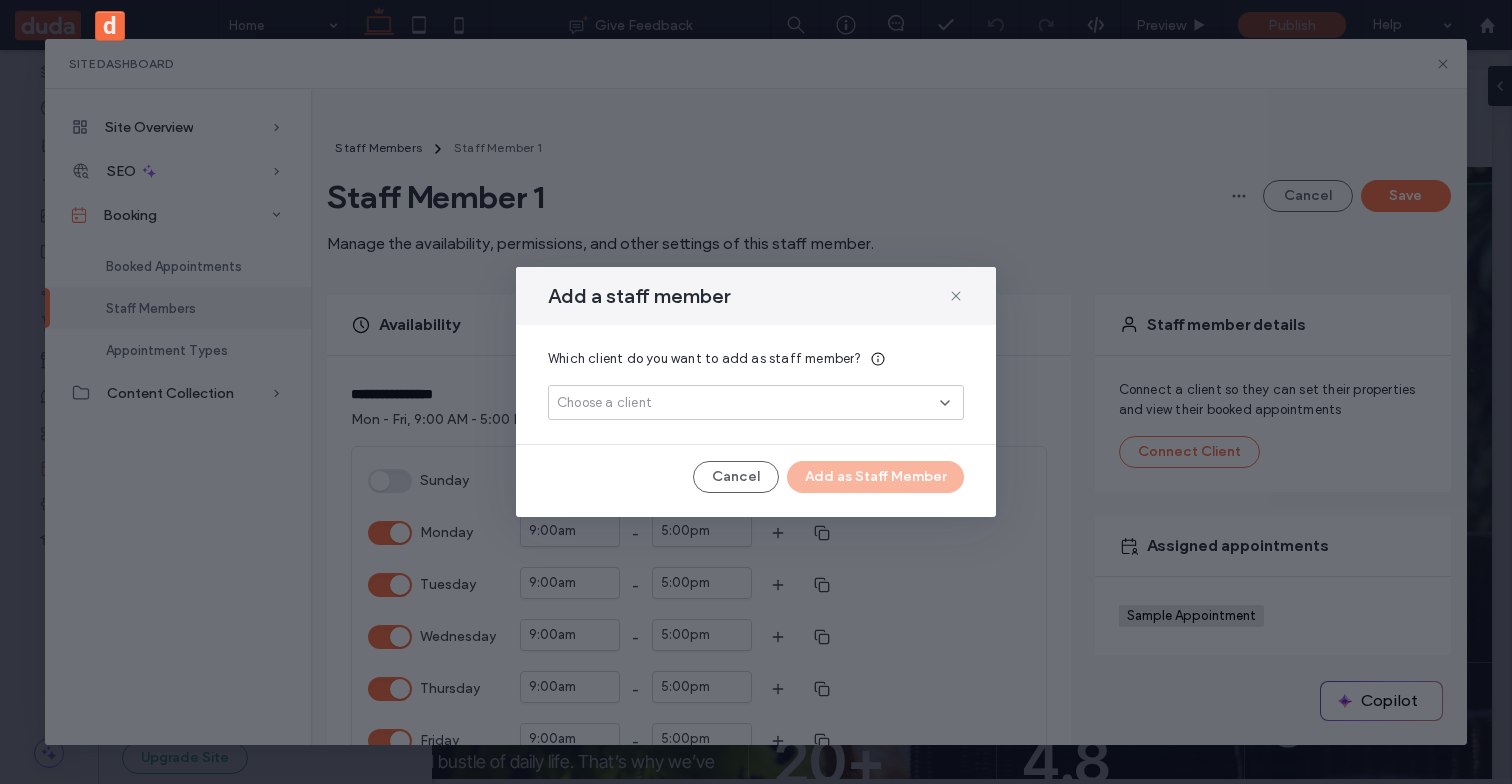 click on "Choose a client" at bounding box center (748, 403) 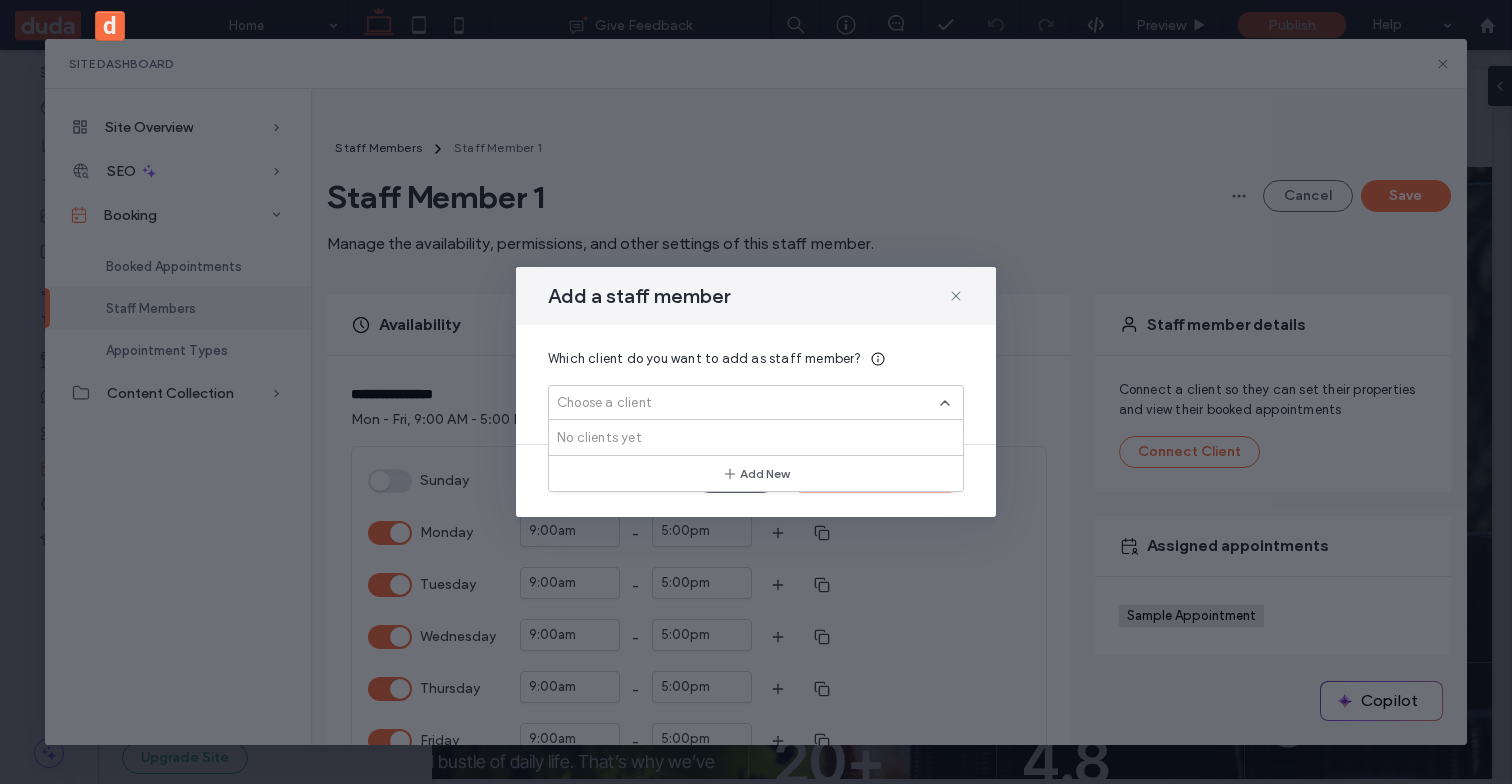 click on "Add a staff member Which client do you want to add as staff member? Choose a client Cancel Add as Staff Member" at bounding box center [756, 392] 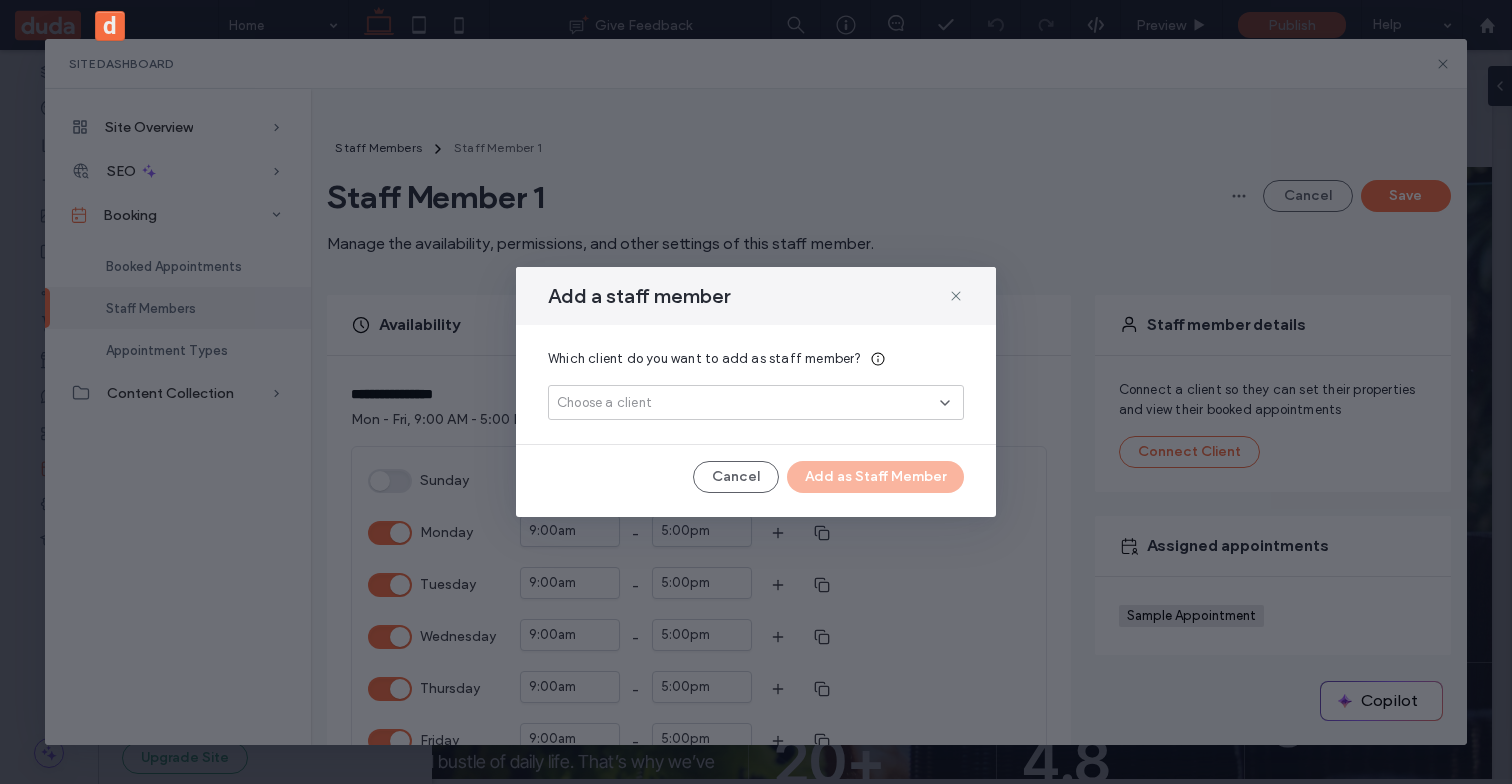 click on "d" at bounding box center (110, 26) 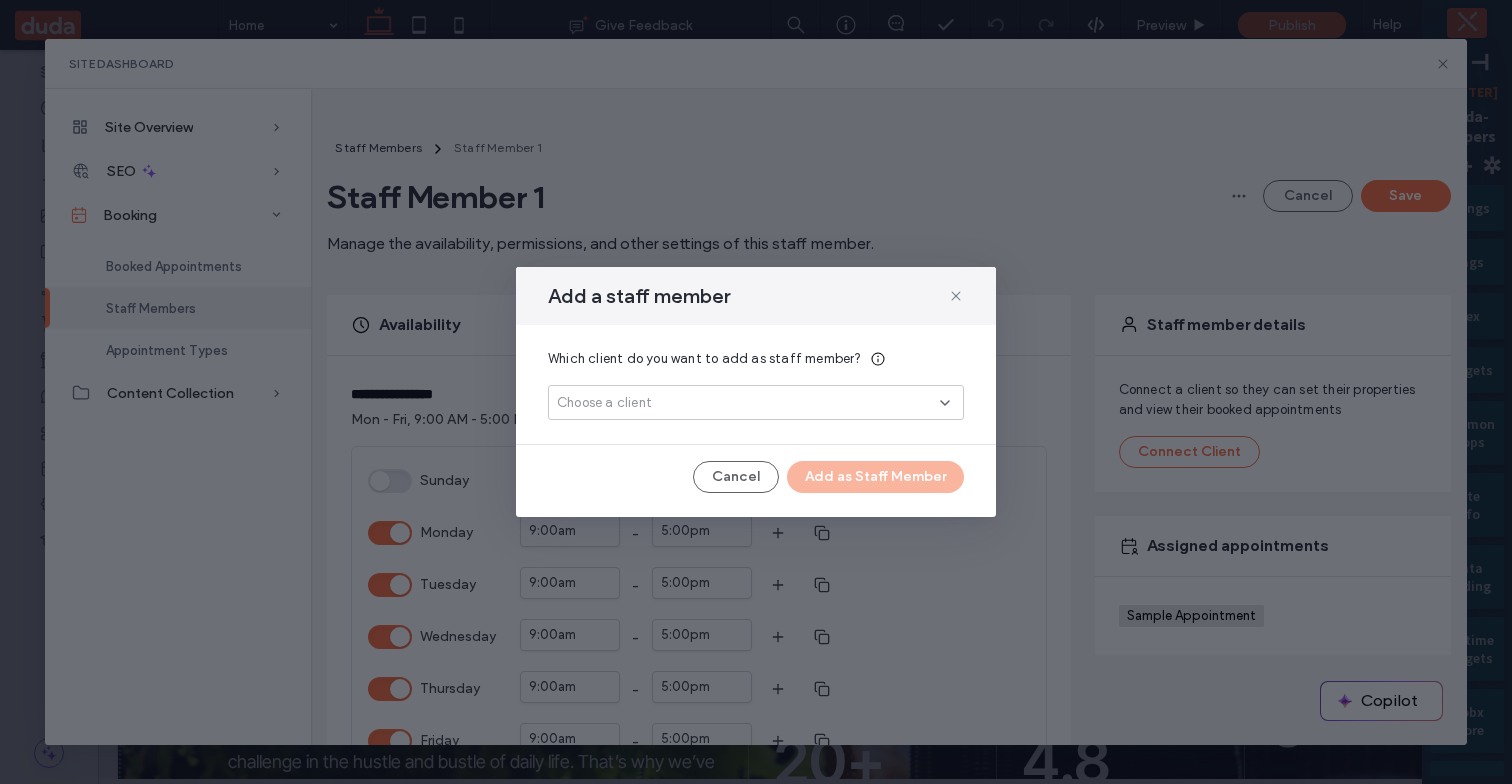click on "Add a staff member" at bounding box center (756, 296) 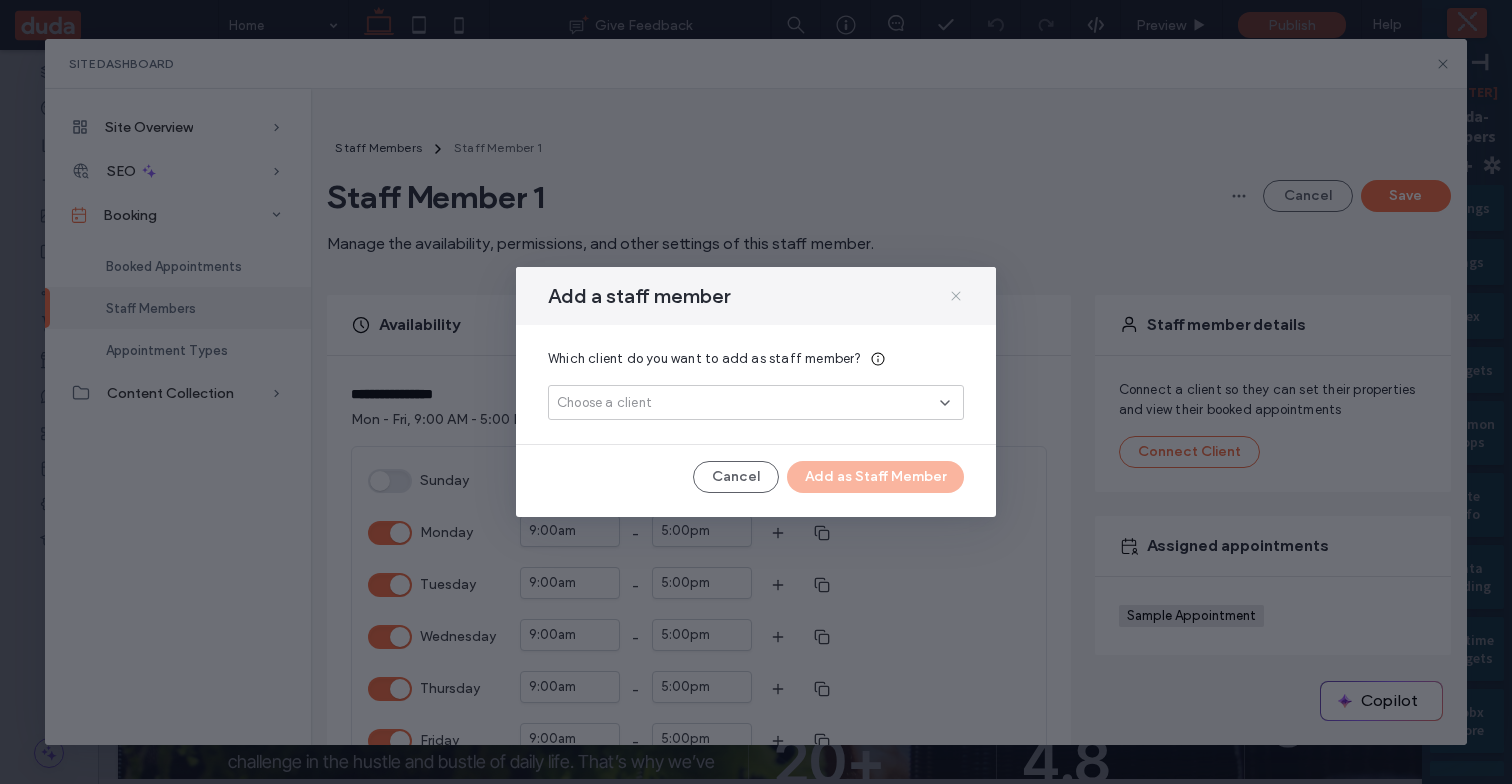 click 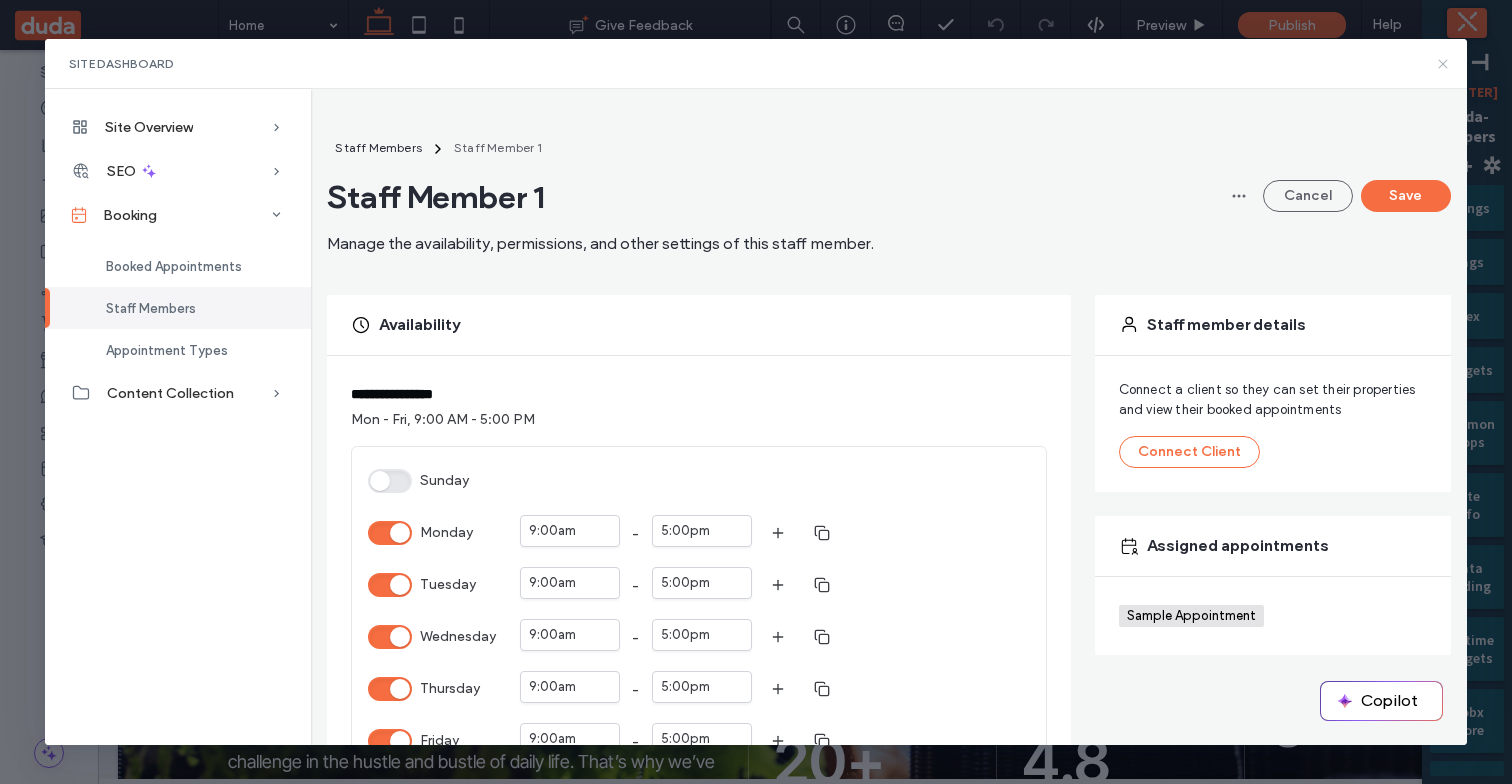 click 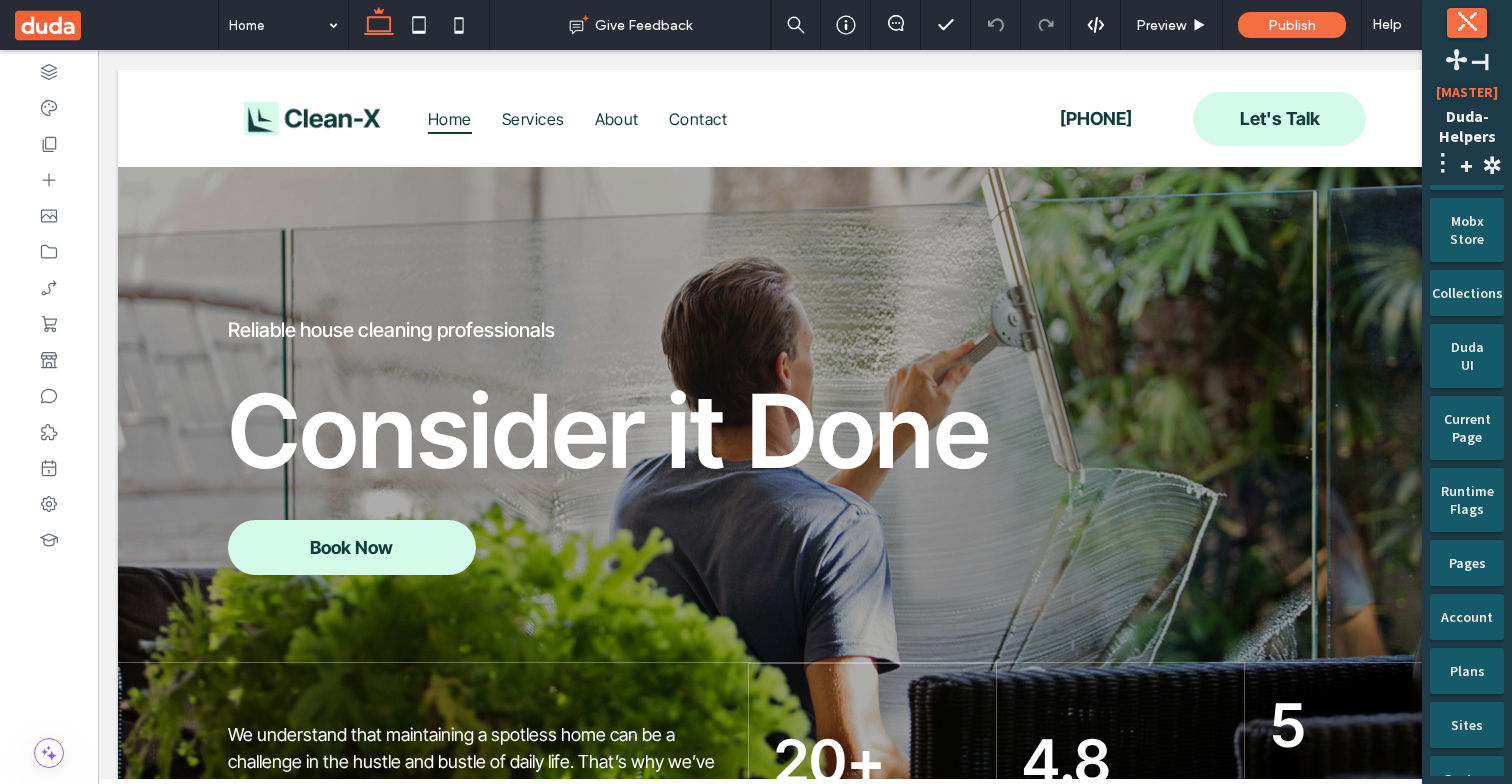 scroll, scrollTop: 714, scrollLeft: 0, axis: vertical 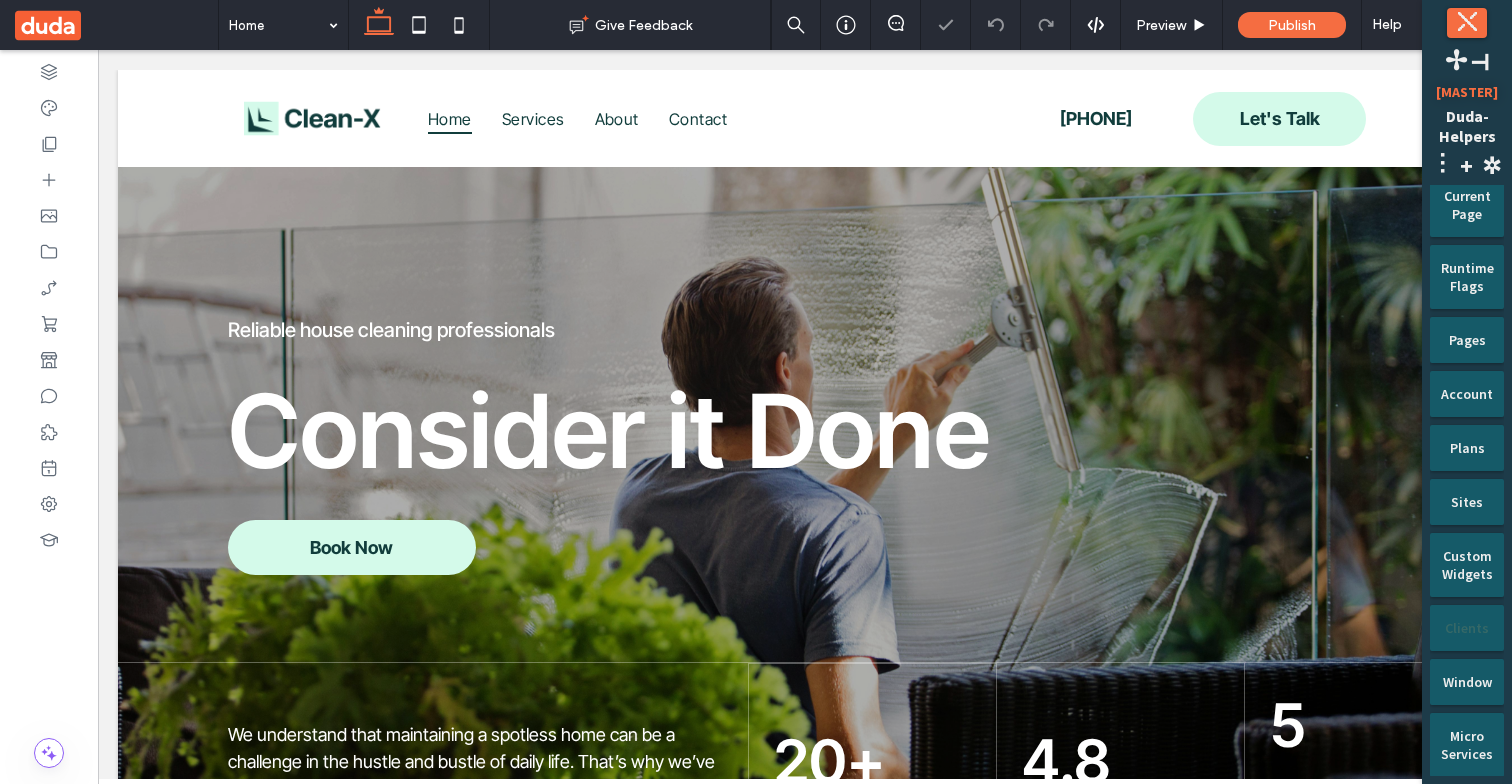 click on "Clients" at bounding box center (1467, 621) 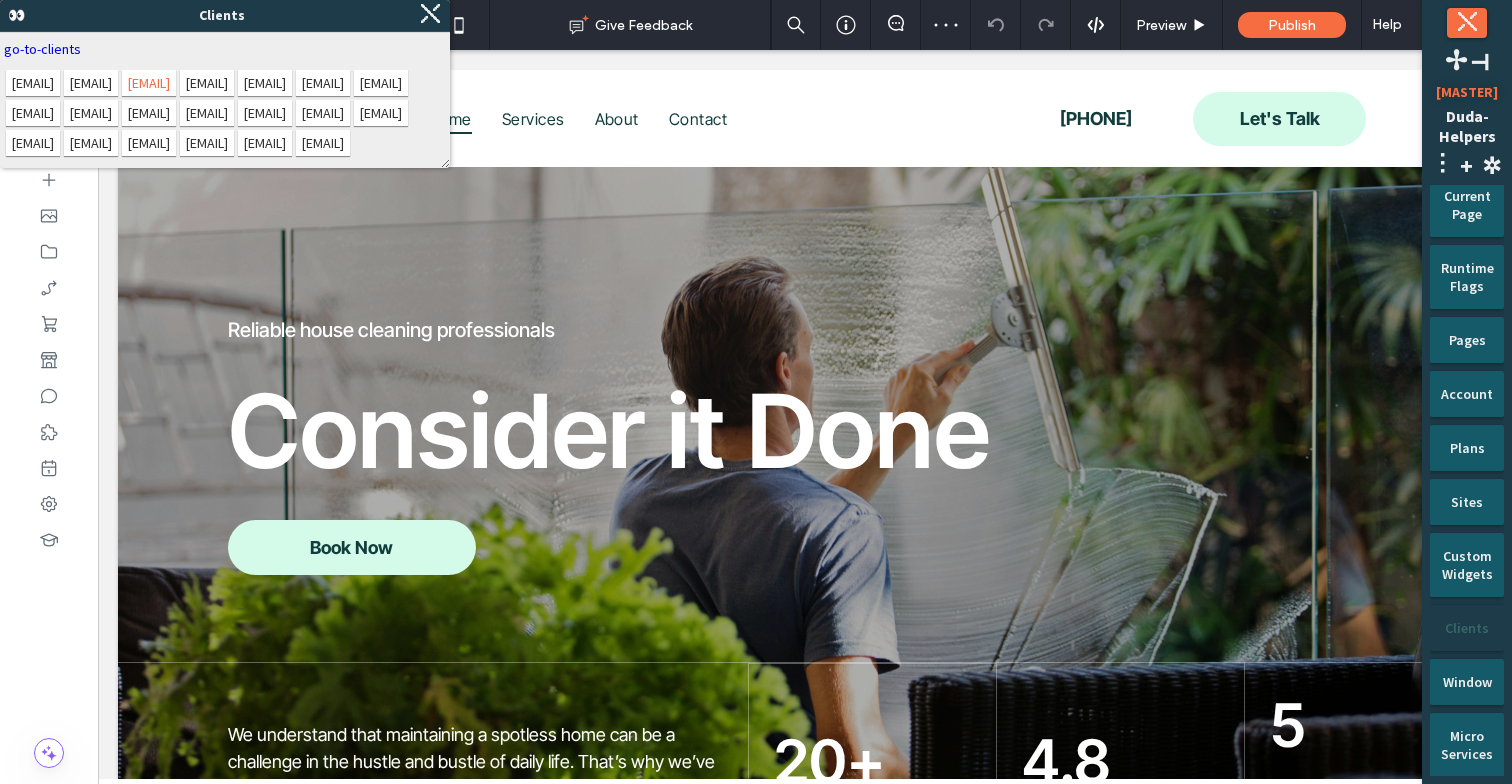 click on "[EMAIL]" at bounding box center [149, 83] 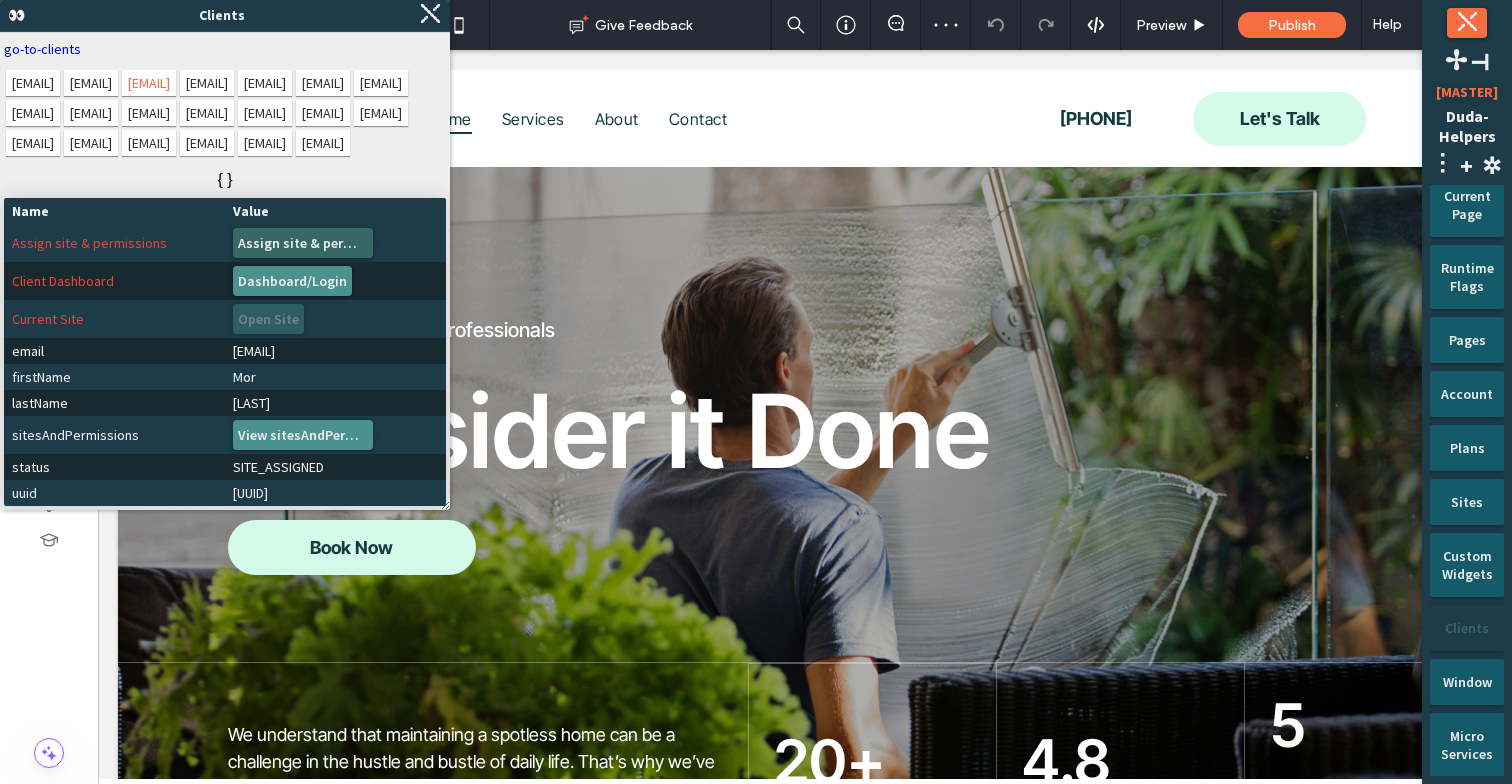 click on "Assign site & permissions" at bounding box center [303, 243] 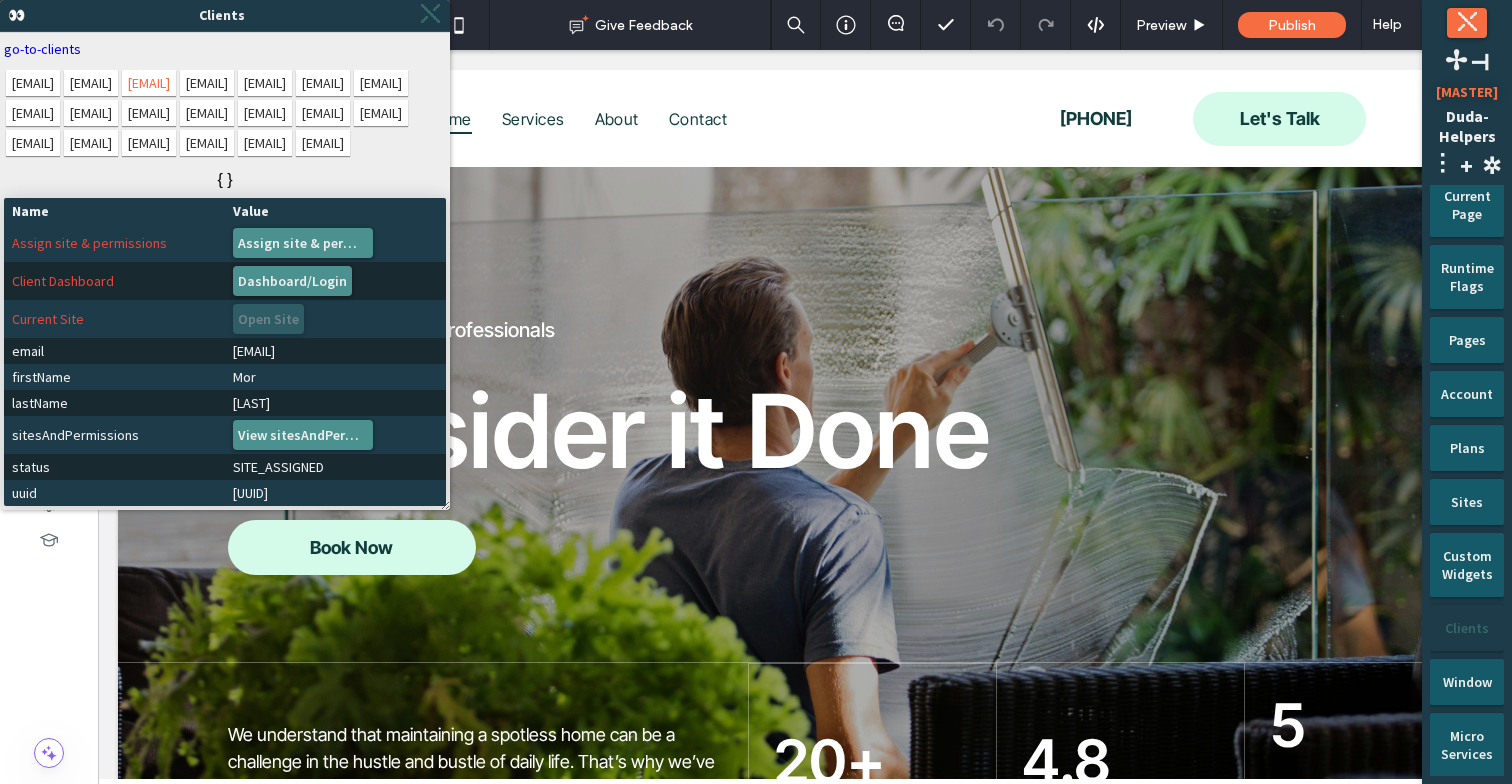 click on "⤬" at bounding box center [430, 15] 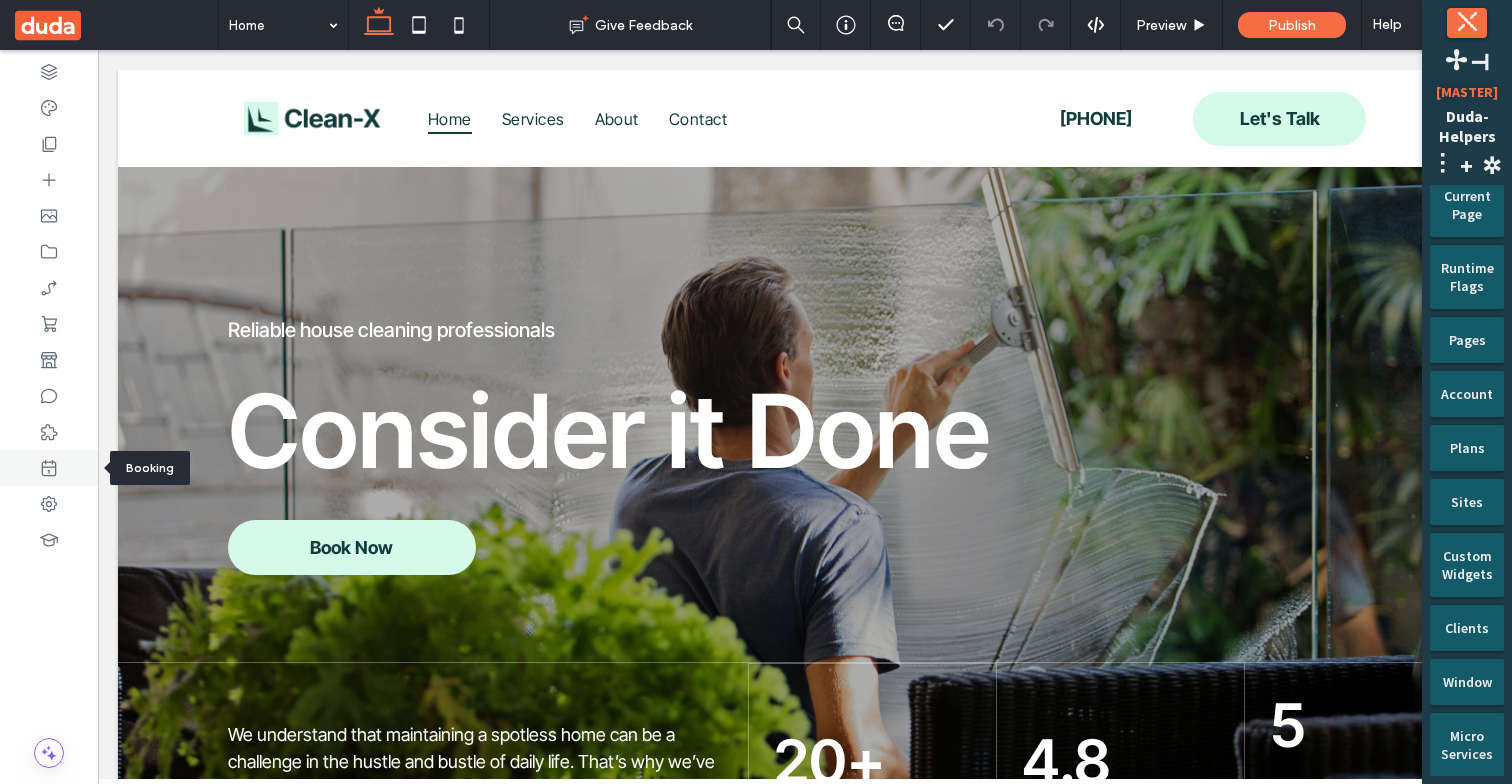 click at bounding box center (49, 468) 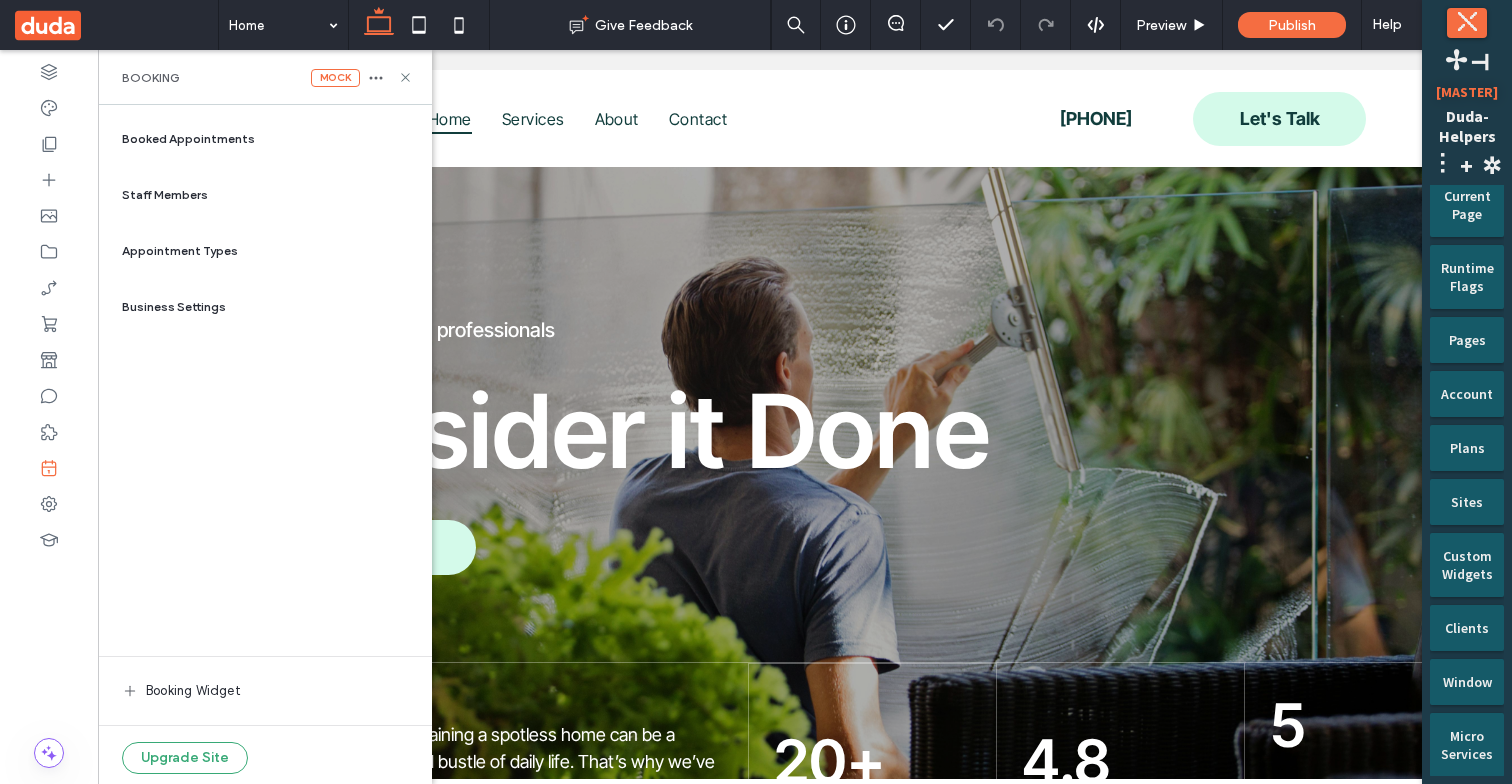 click on "Staff Members" at bounding box center (265, 195) 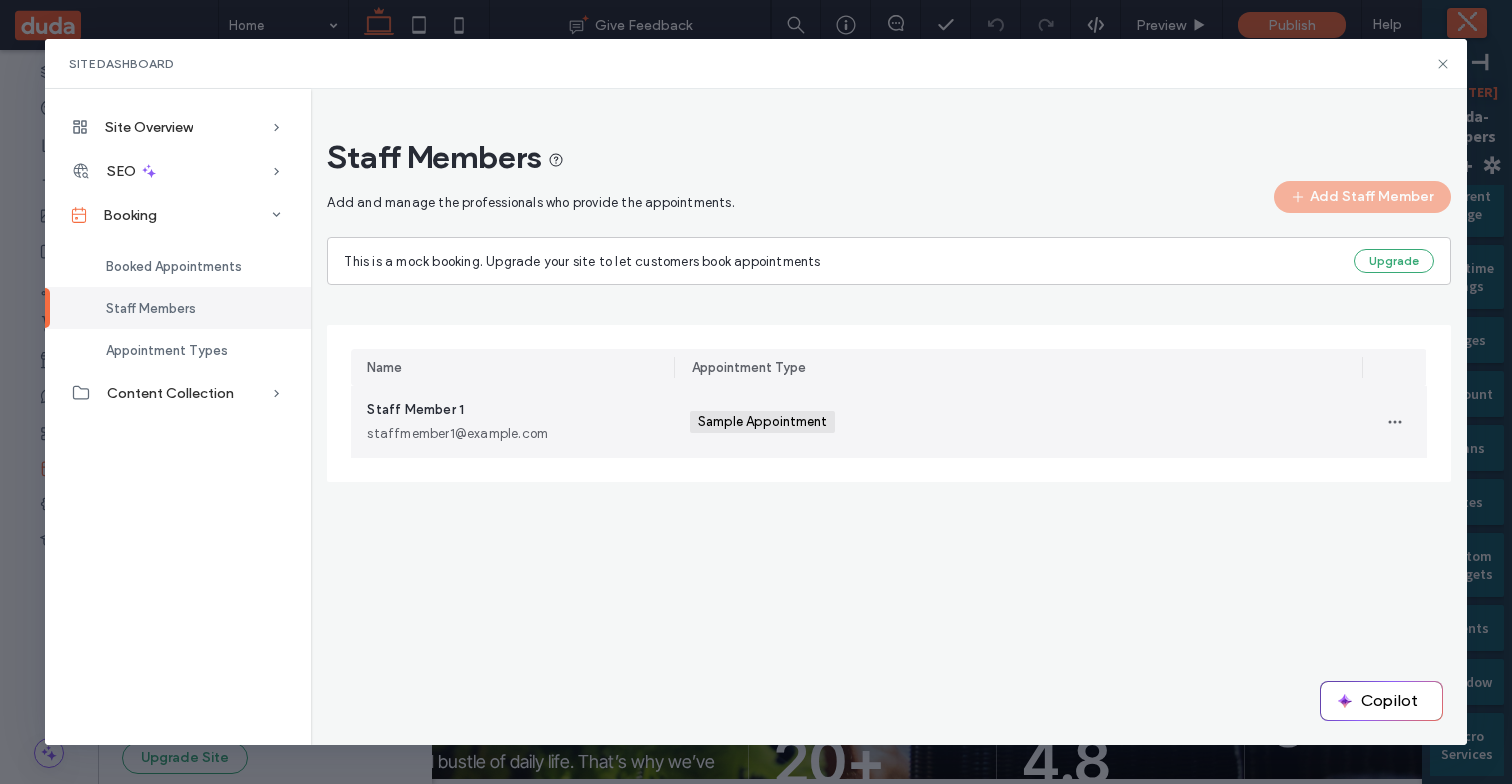 click on "staffmember1@example.com" at bounding box center (512, 434) 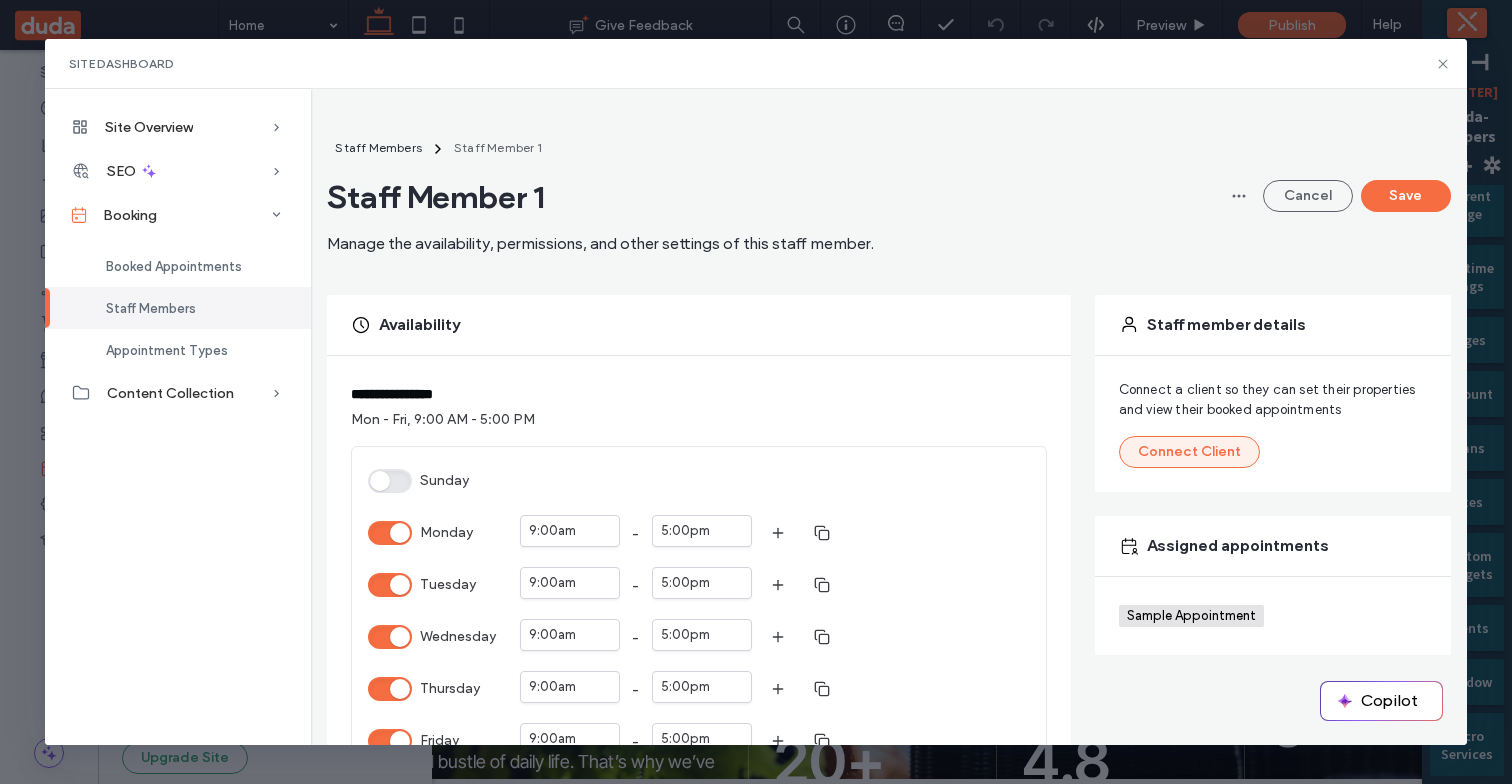 click on "Connect Client" at bounding box center [1189, 452] 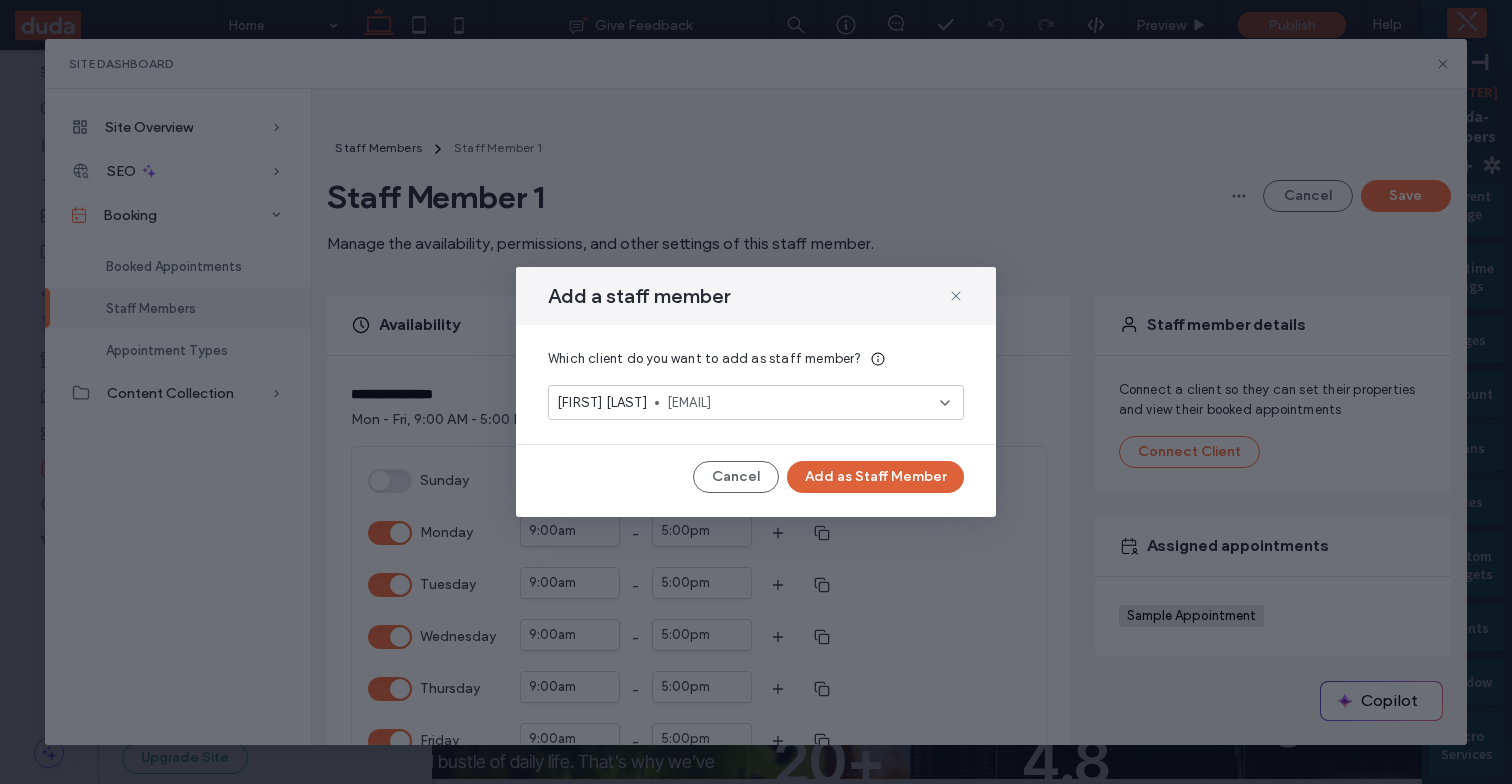 click on "Add as Staff Member" at bounding box center (875, 477) 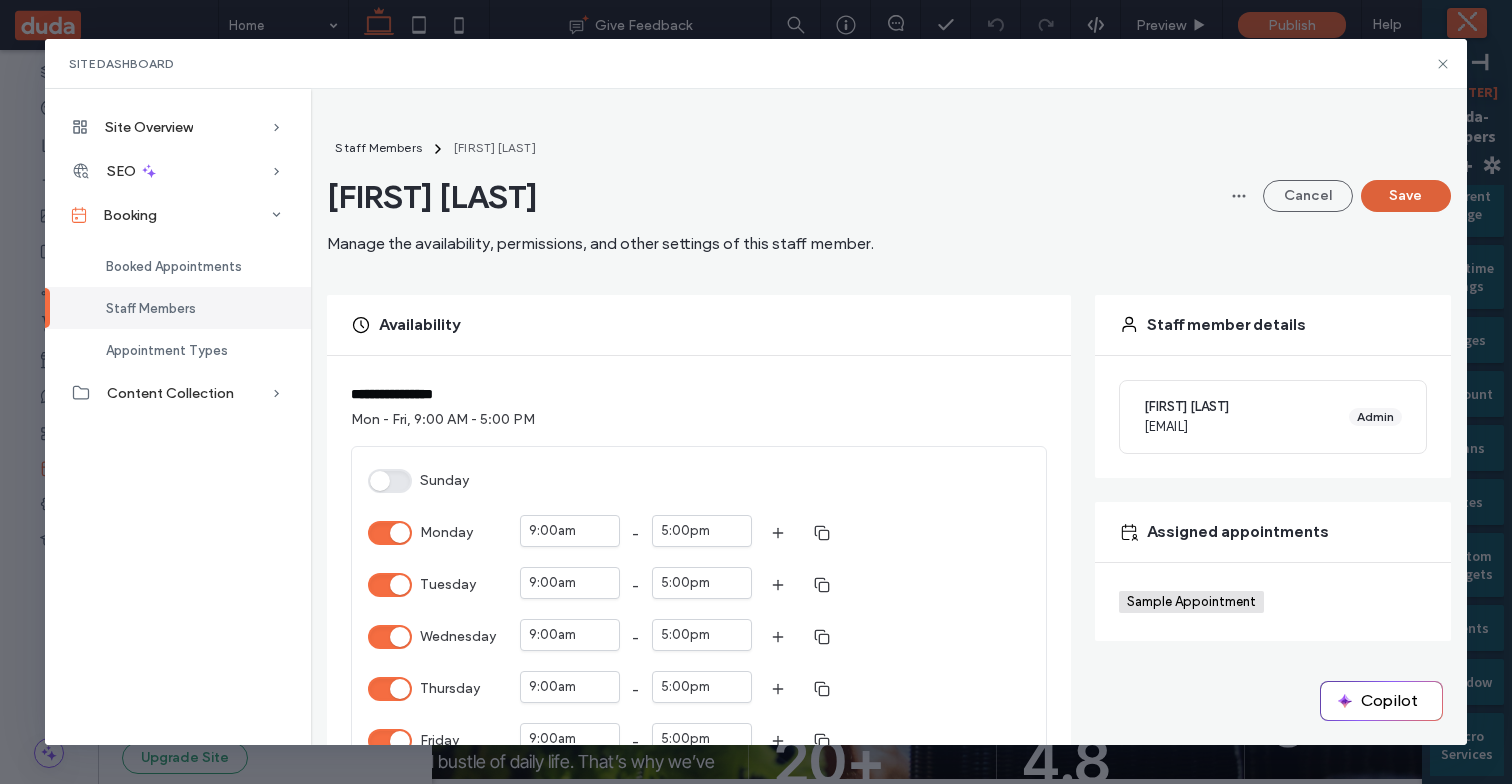 click on "Save" at bounding box center (1406, 196) 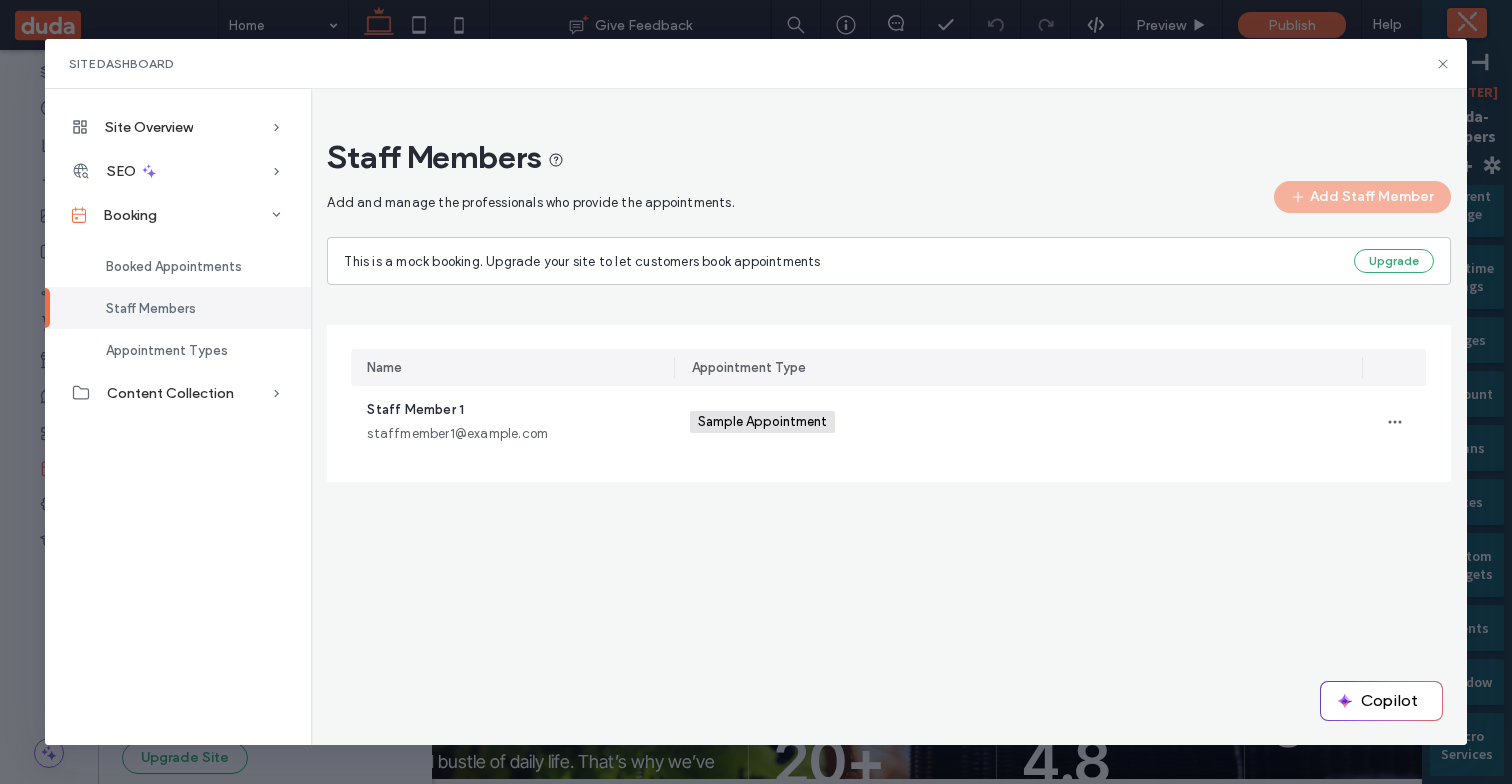 click on "Staff Members   Add and manage the professionals who provide the appointments. Add Staff Member This is a mock booking. Upgrade your site to let customers book appointments Upgrade Name Appointment Type Staff Member 1 [EMAIL] Sample Appointment +0 Sample Appointment +0" at bounding box center [888, 417] 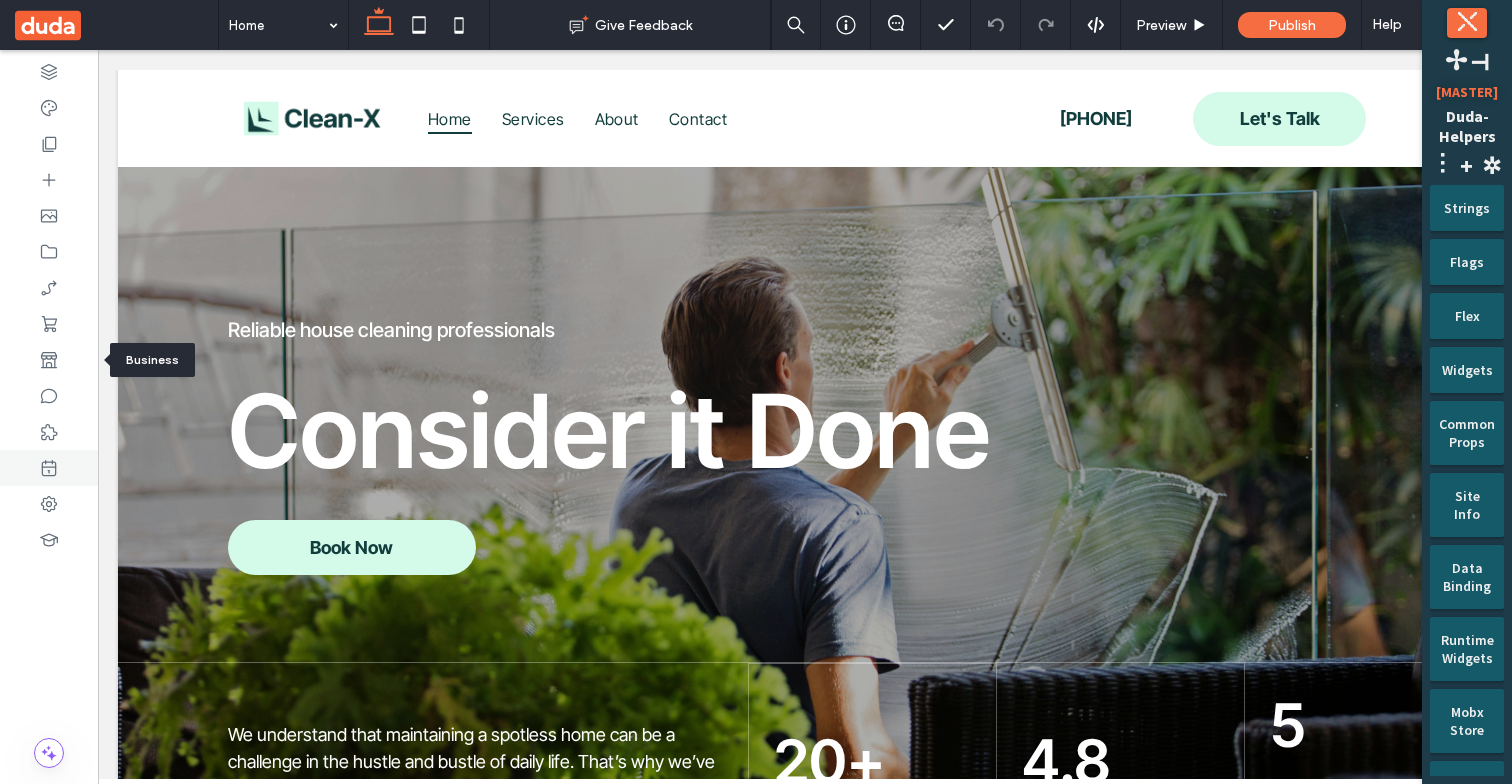 scroll, scrollTop: 0, scrollLeft: 0, axis: both 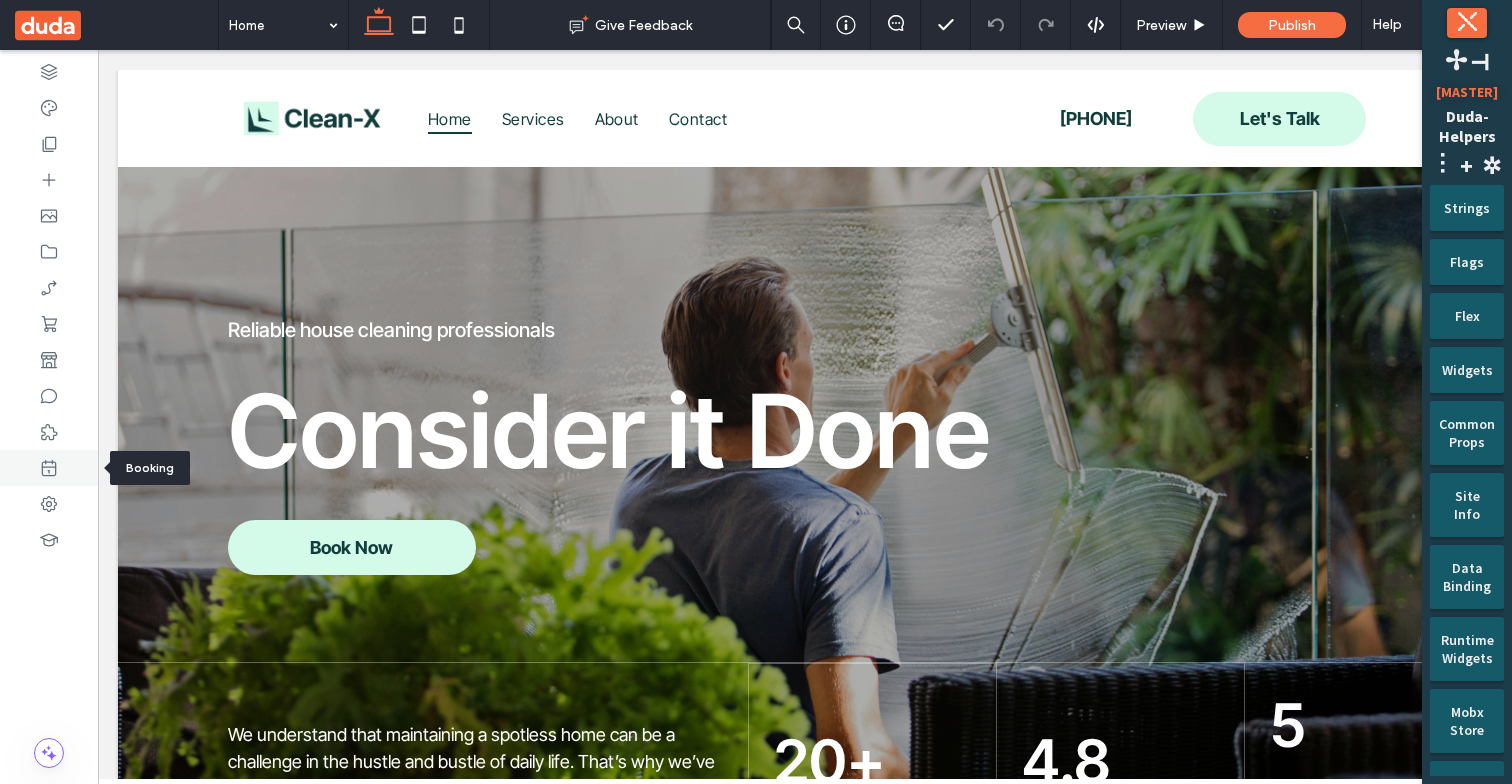 click at bounding box center [49, 468] 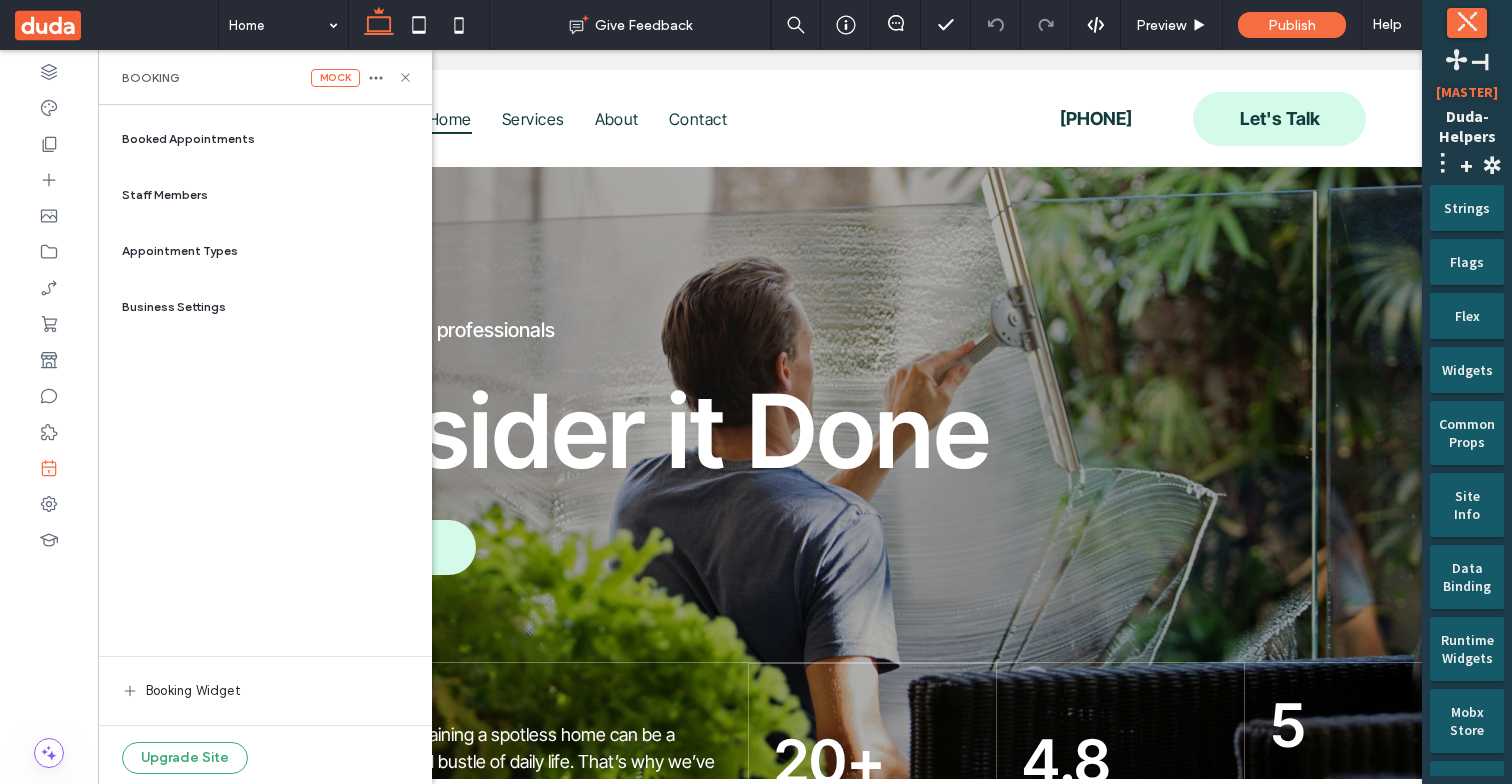 click on "Staff Members" at bounding box center (265, 195) 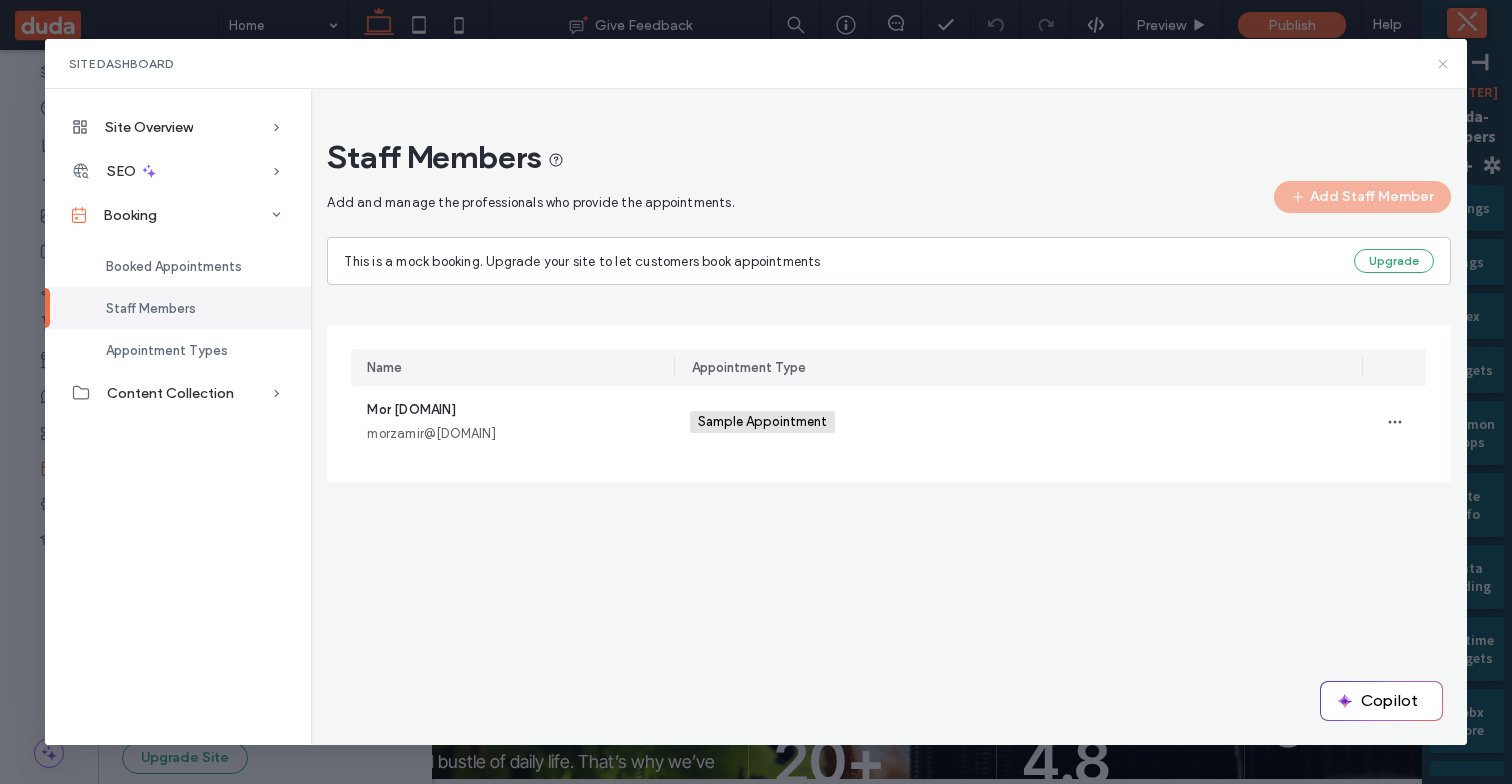 click 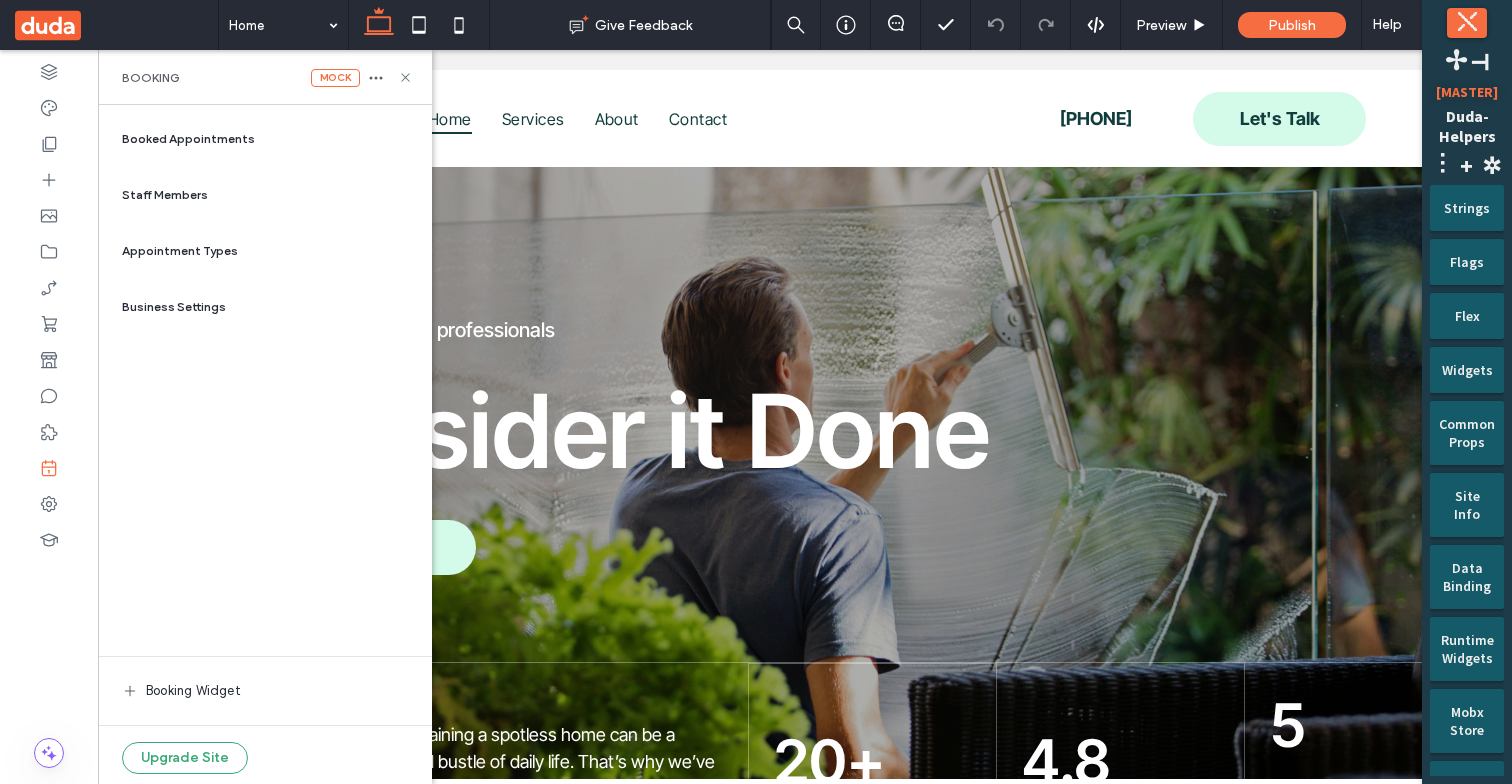 scroll, scrollTop: 0, scrollLeft: 0, axis: both 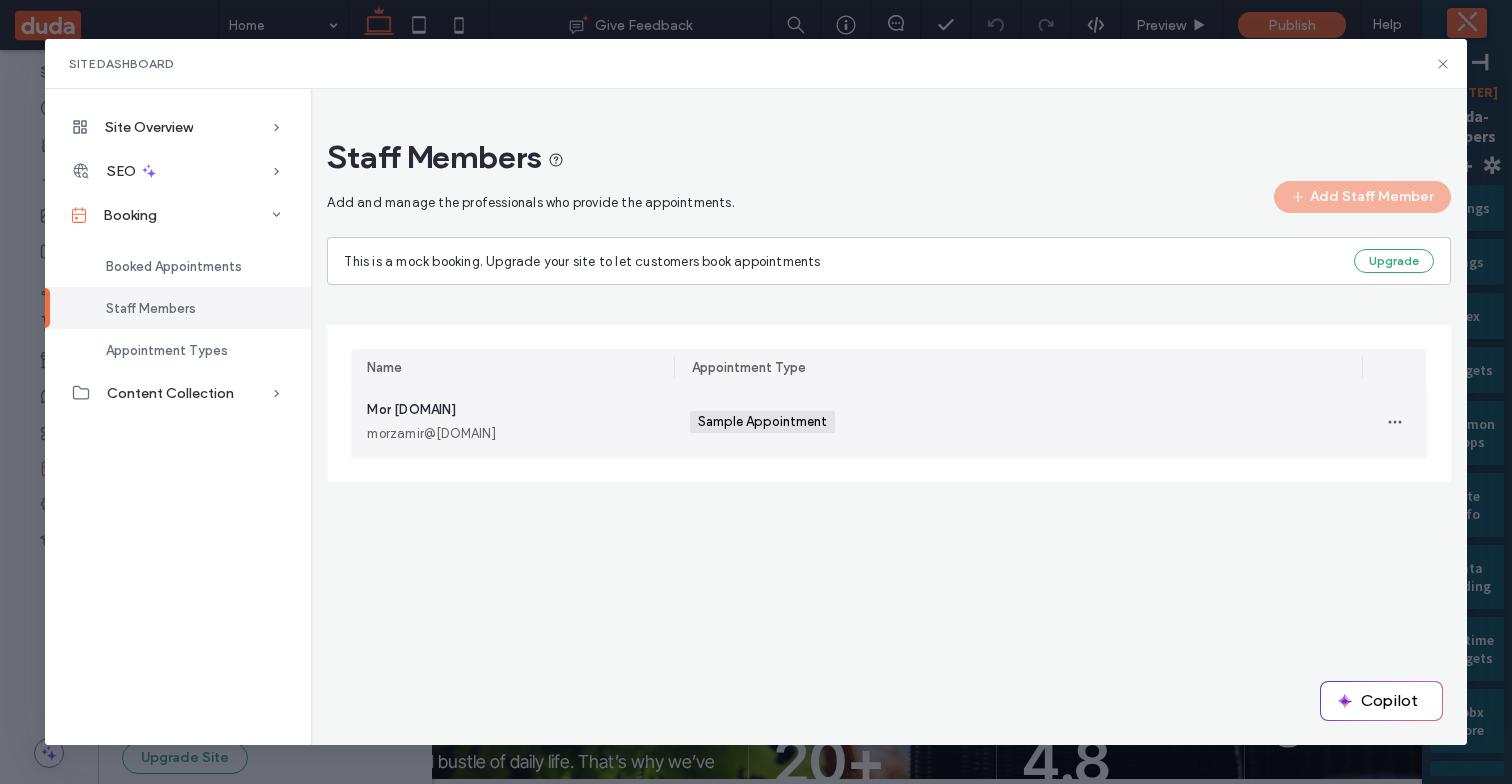 click on "[EMAIL]" at bounding box center (512, 434) 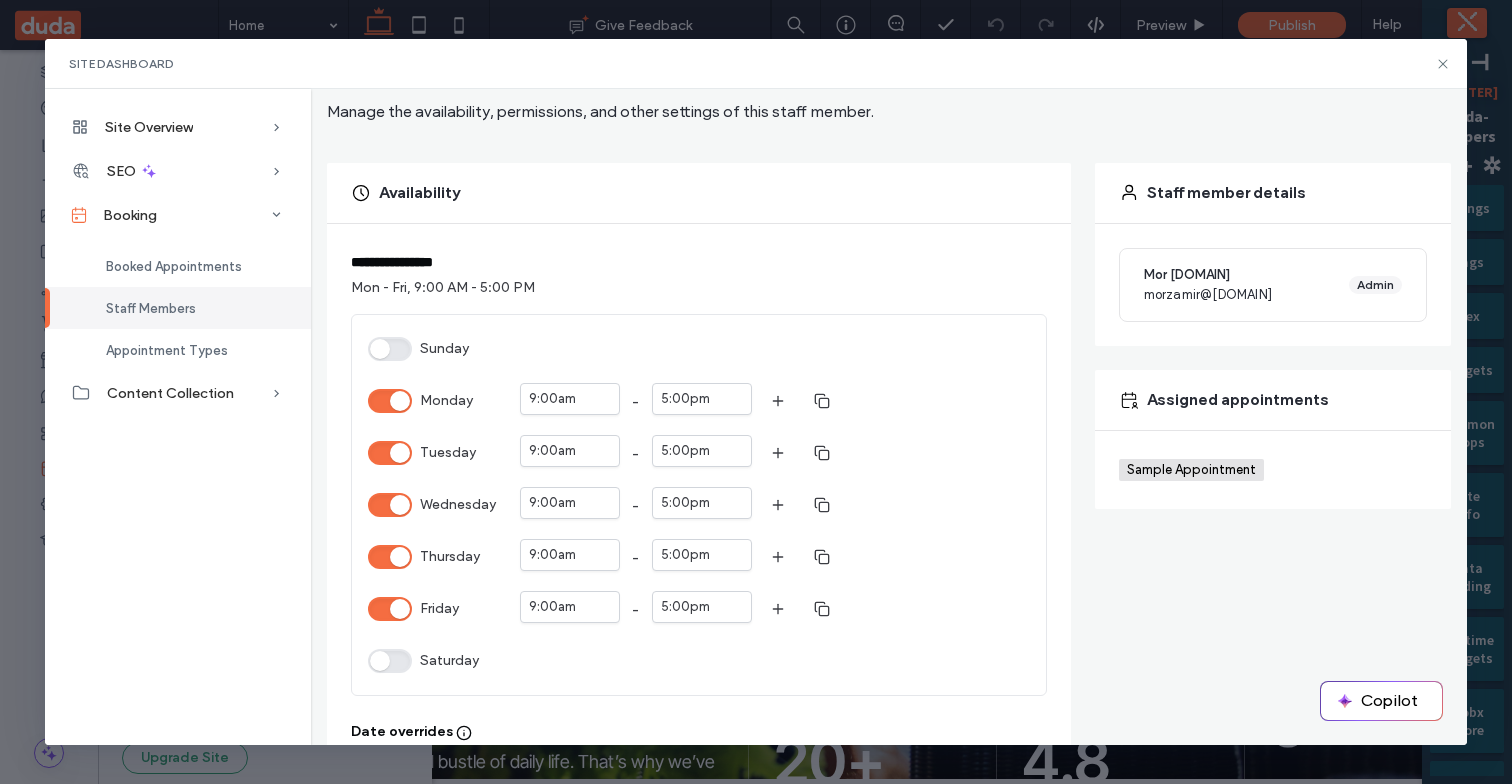 scroll, scrollTop: 130, scrollLeft: 0, axis: vertical 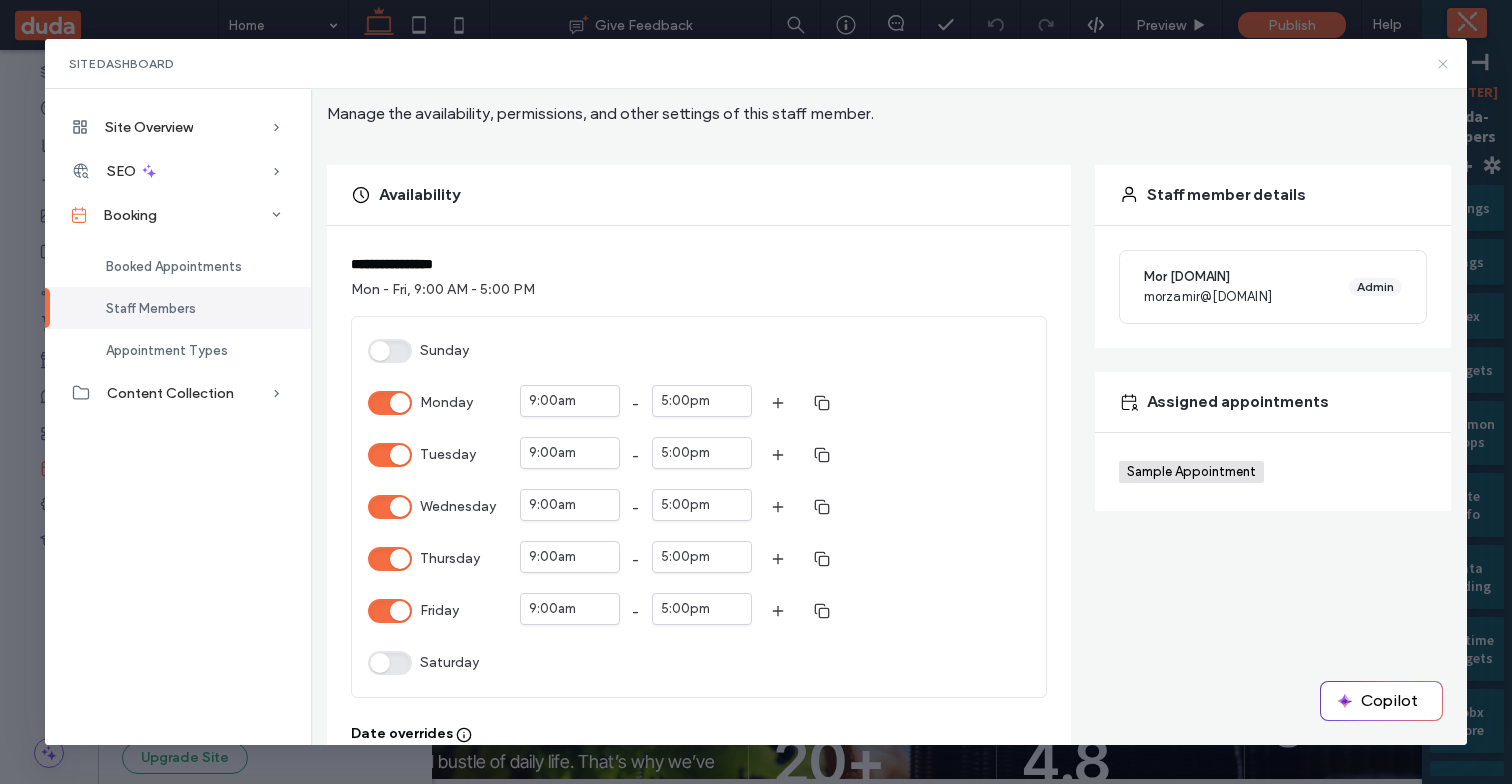 click 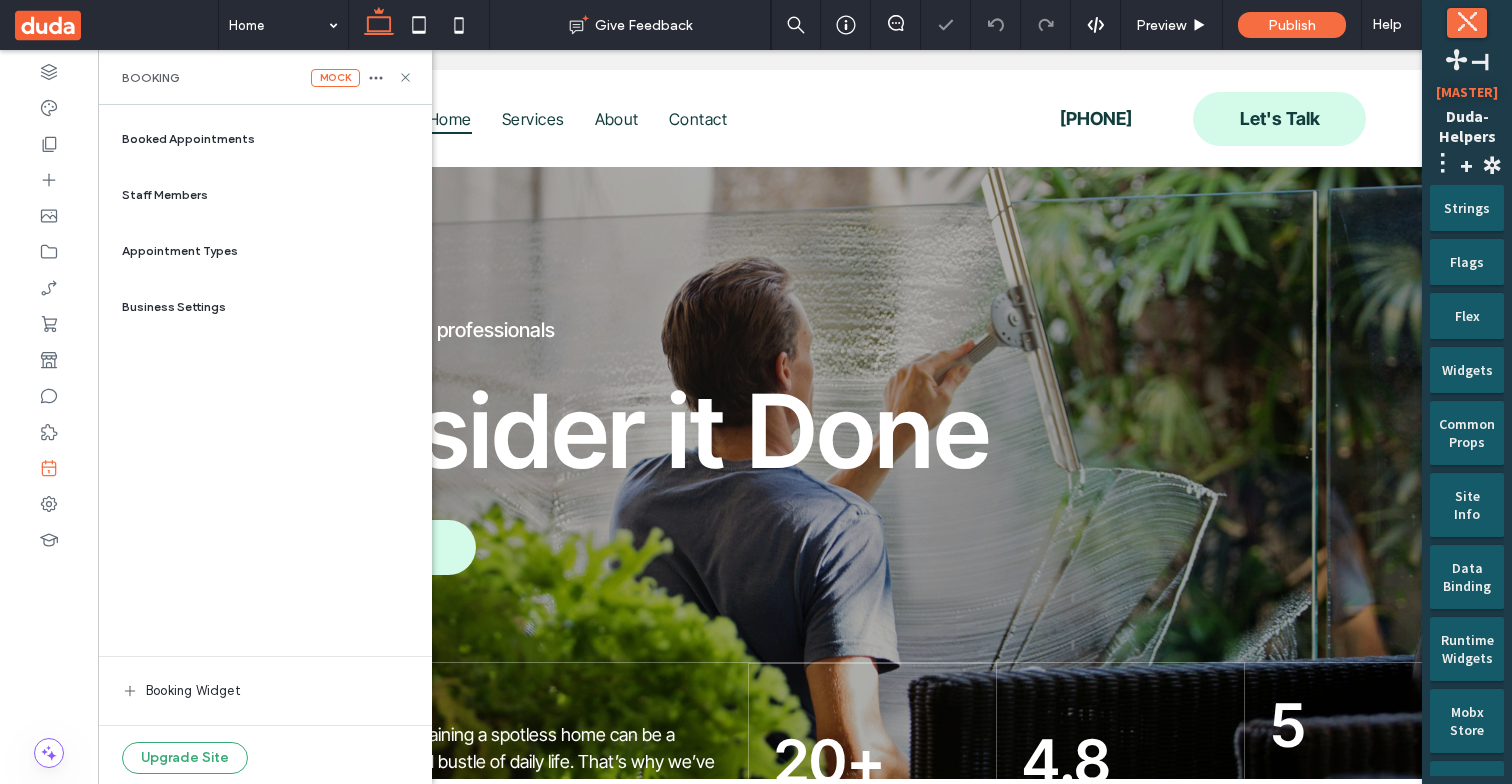 scroll, scrollTop: 0, scrollLeft: 0, axis: both 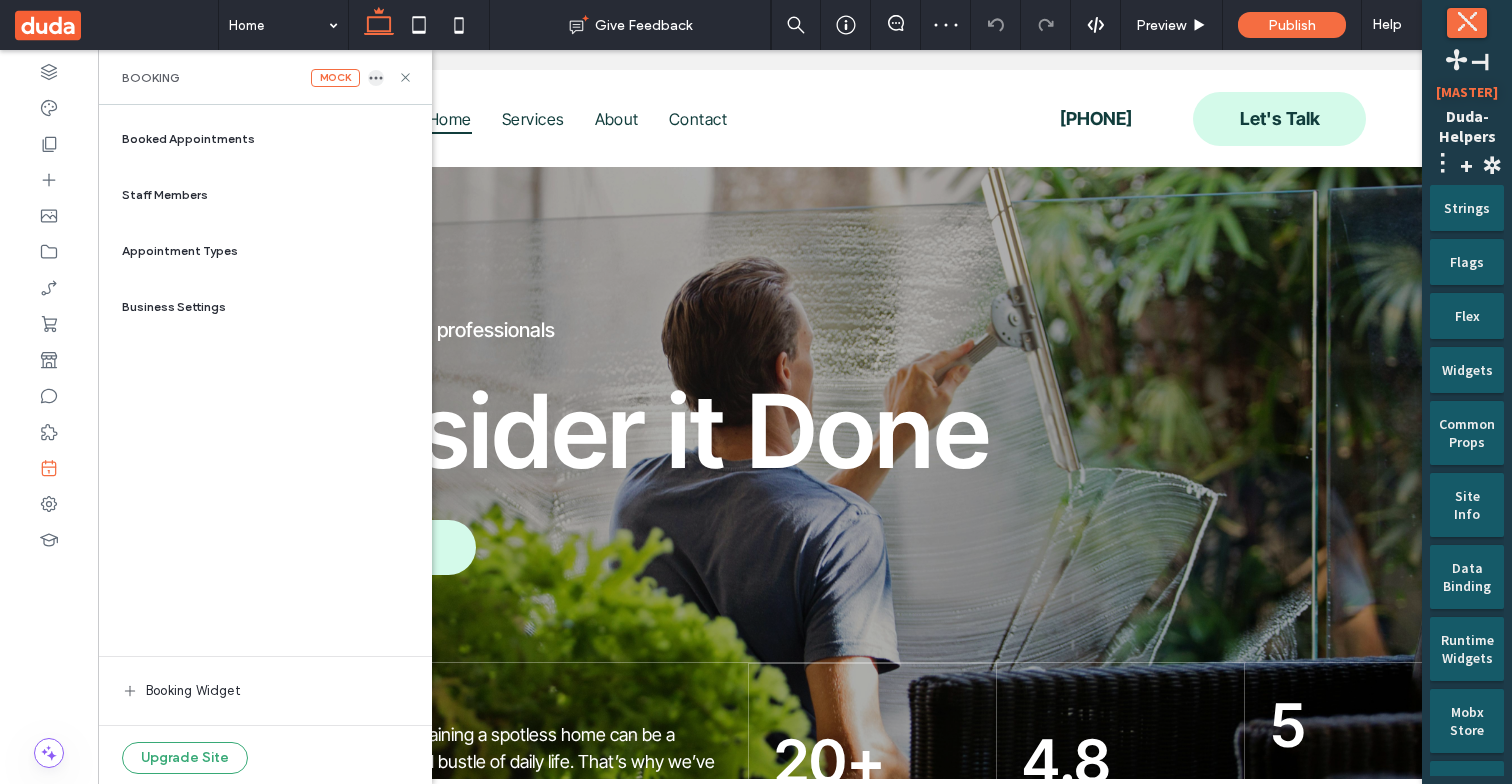 click 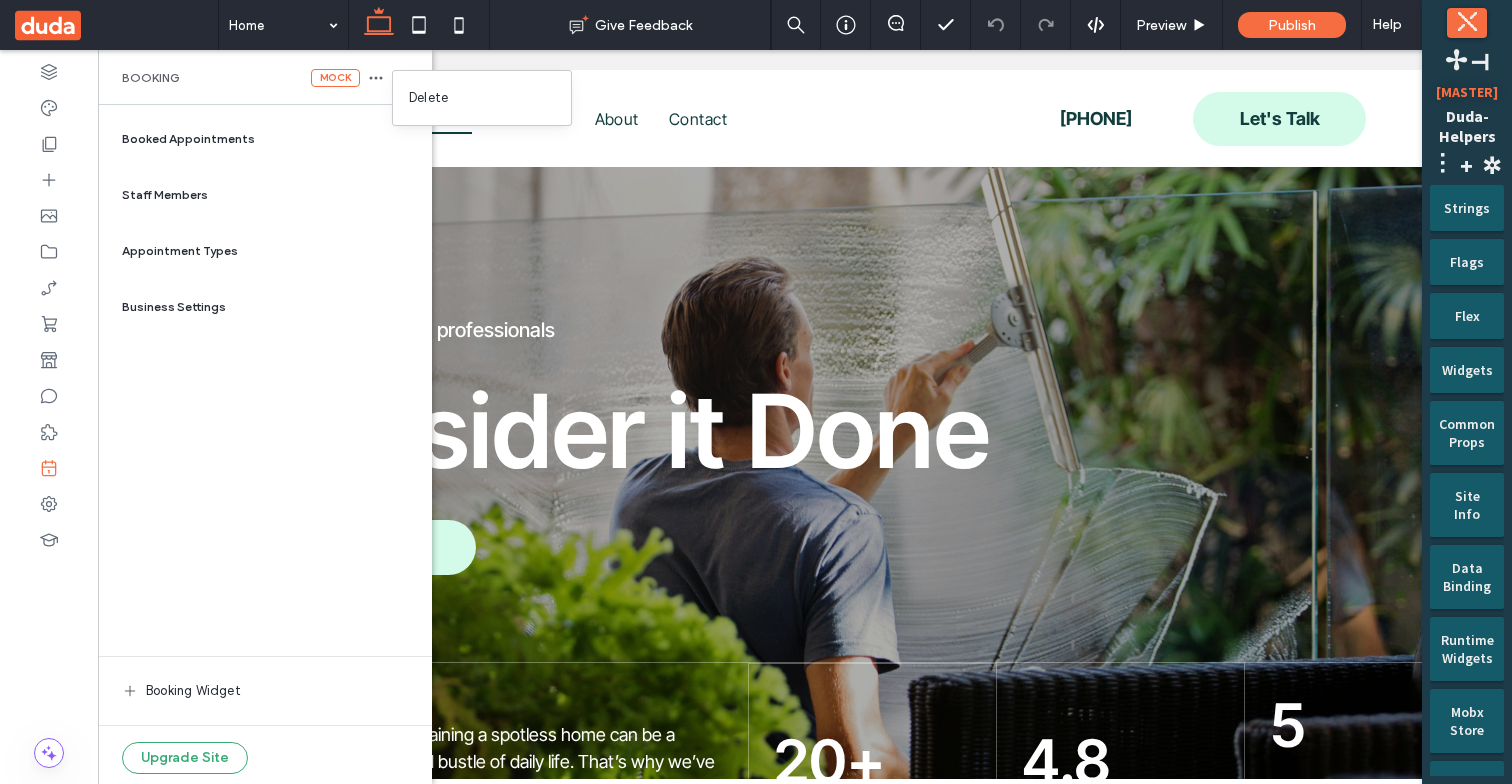 click on "Appointment Types" at bounding box center [265, 251] 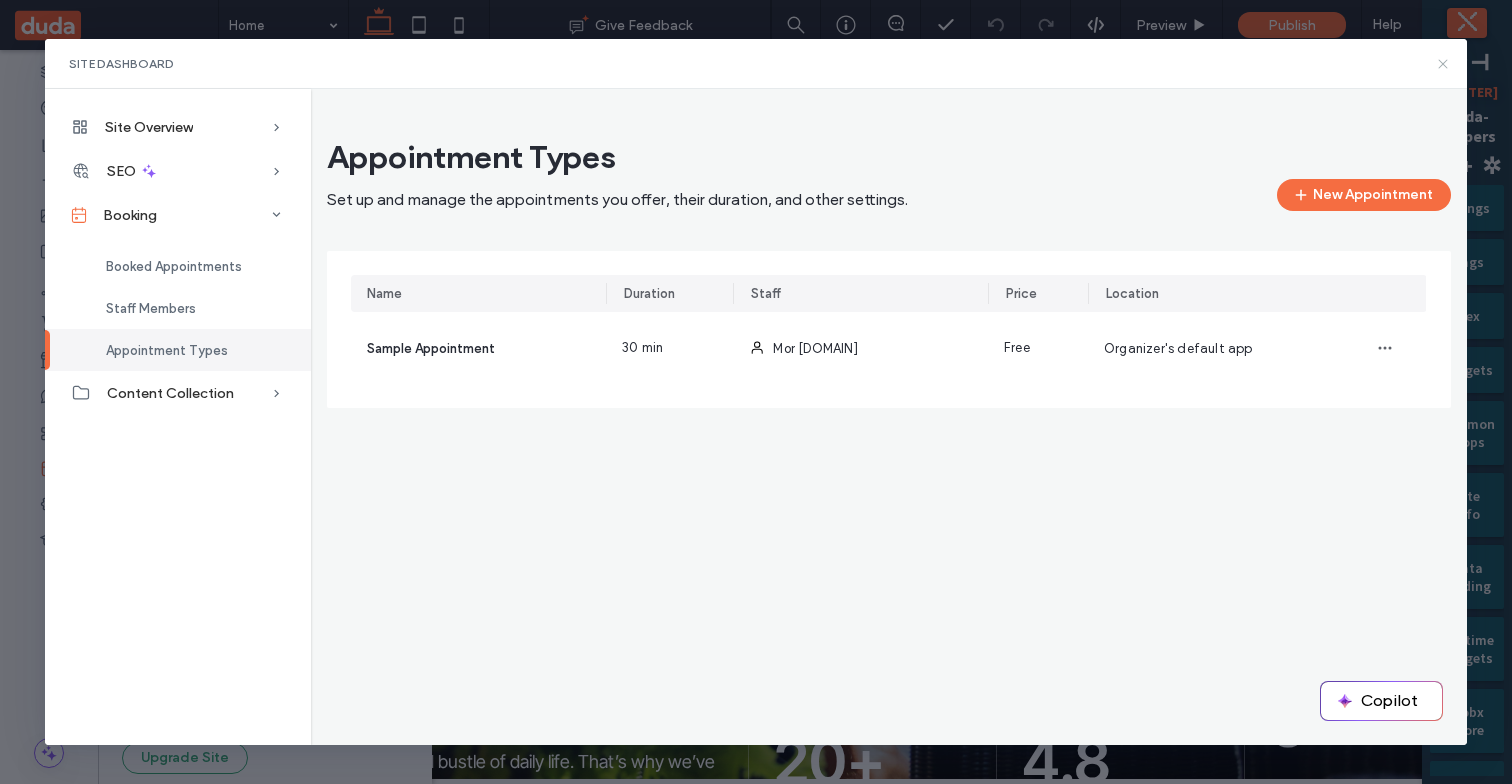 click 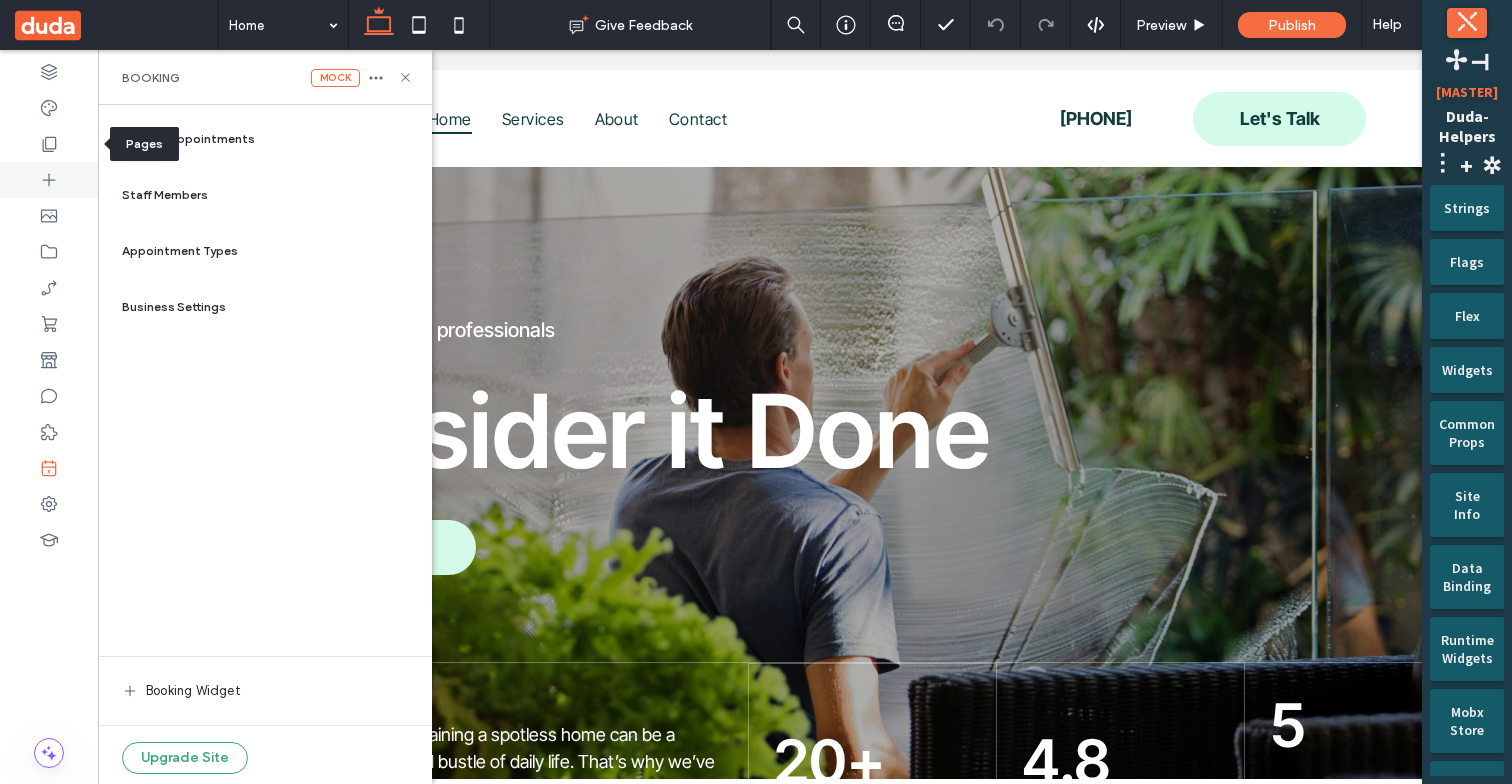 scroll, scrollTop: 0, scrollLeft: 0, axis: both 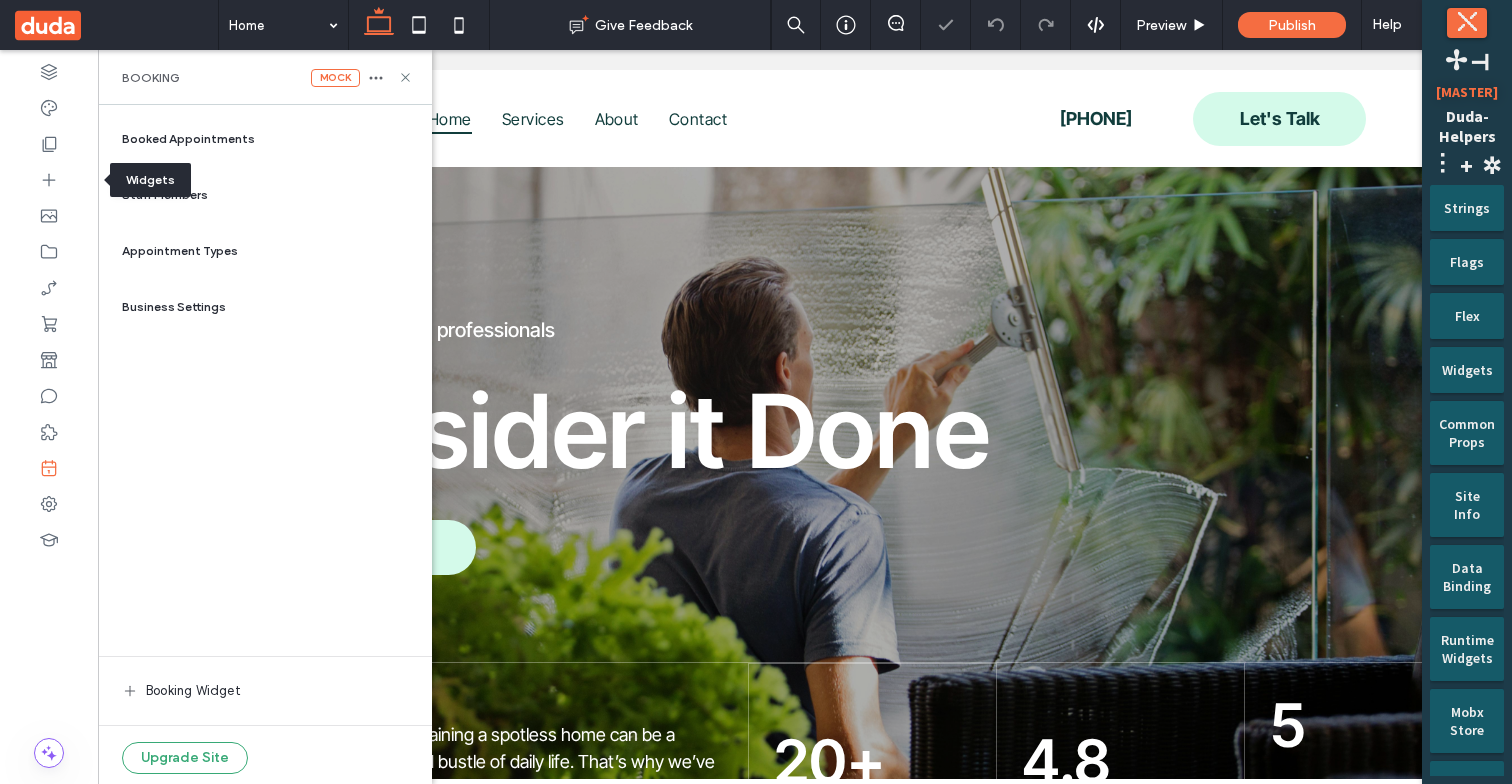 click 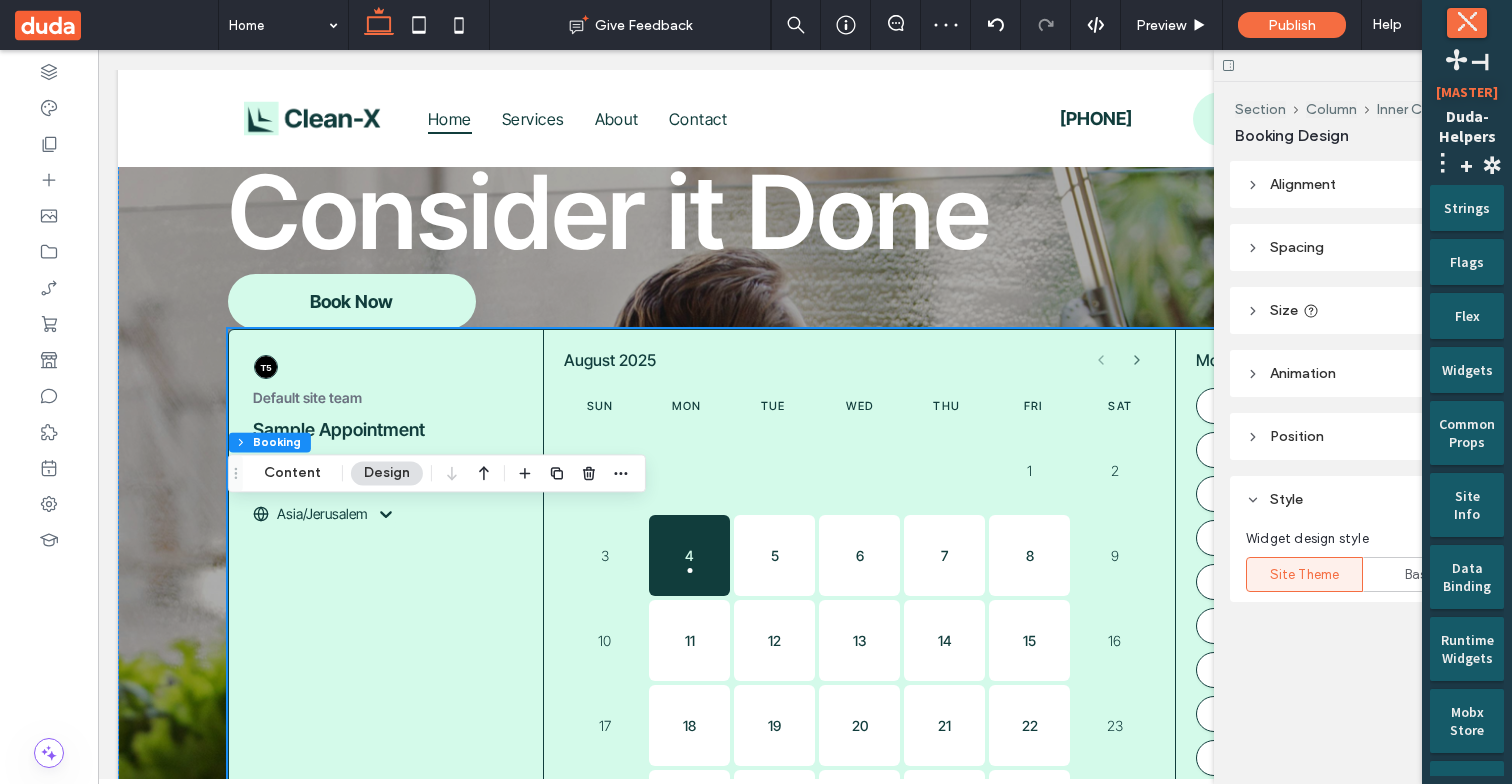 scroll, scrollTop: 183, scrollLeft: 0, axis: vertical 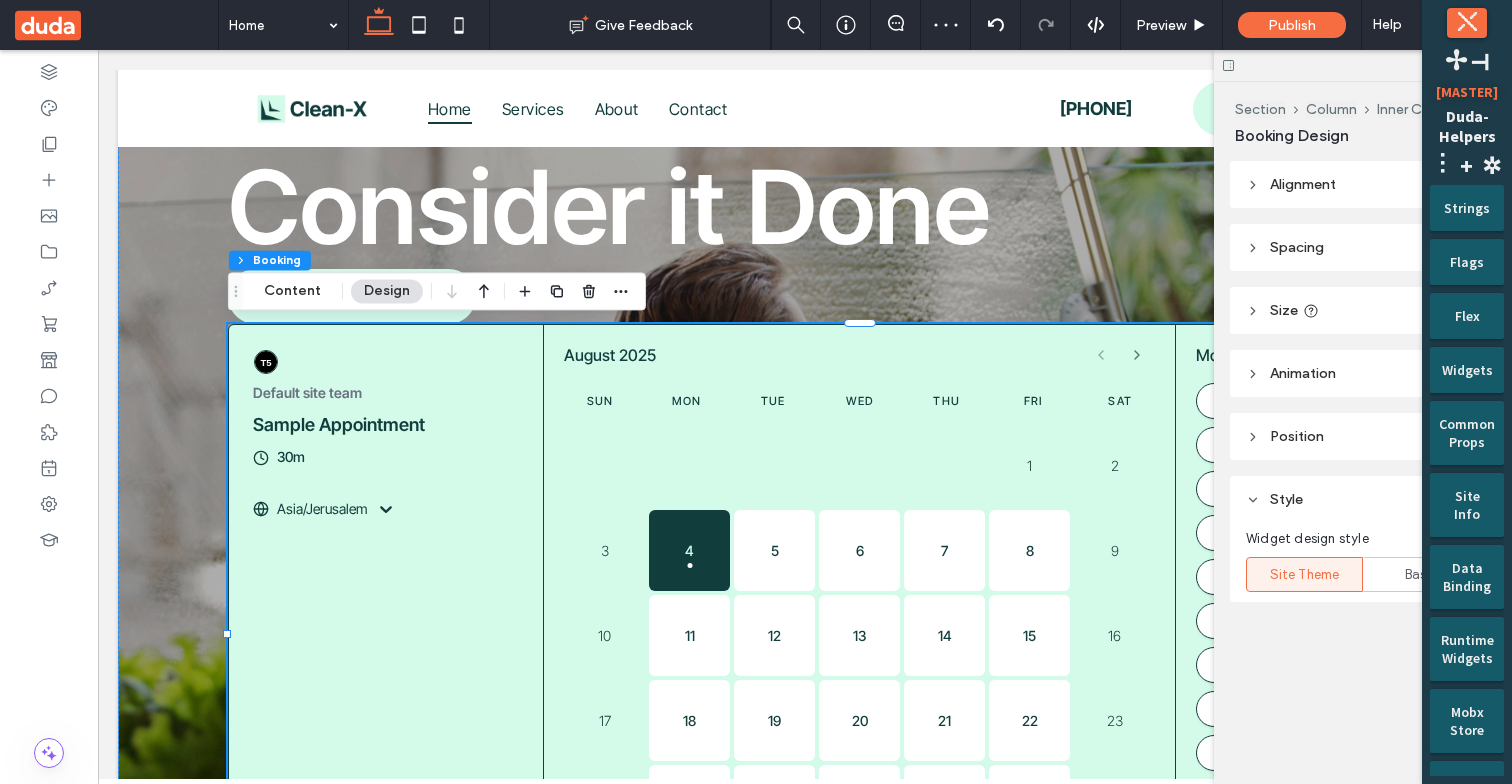 click on "⤬" at bounding box center (1467, 23) 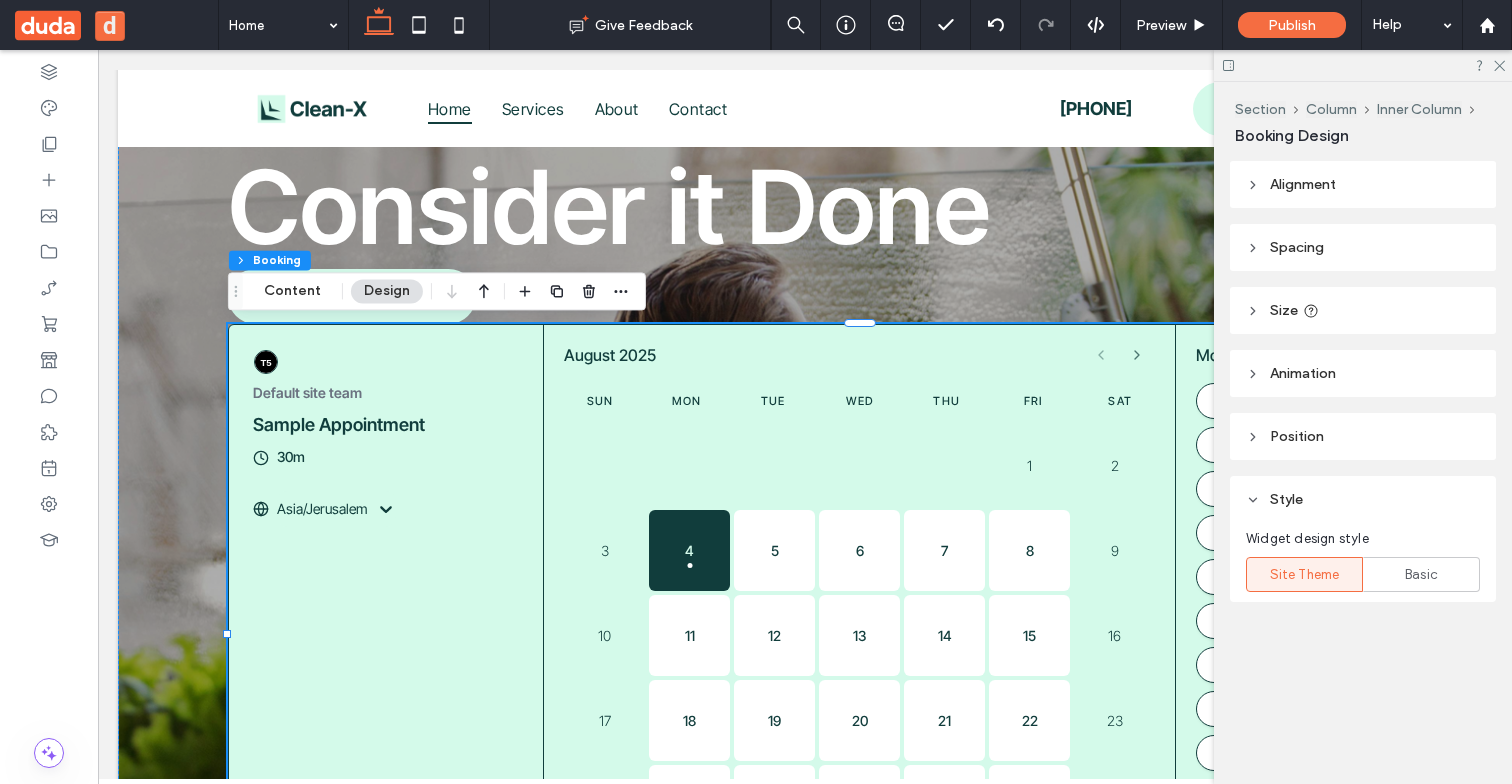 click at bounding box center (1363, 65) 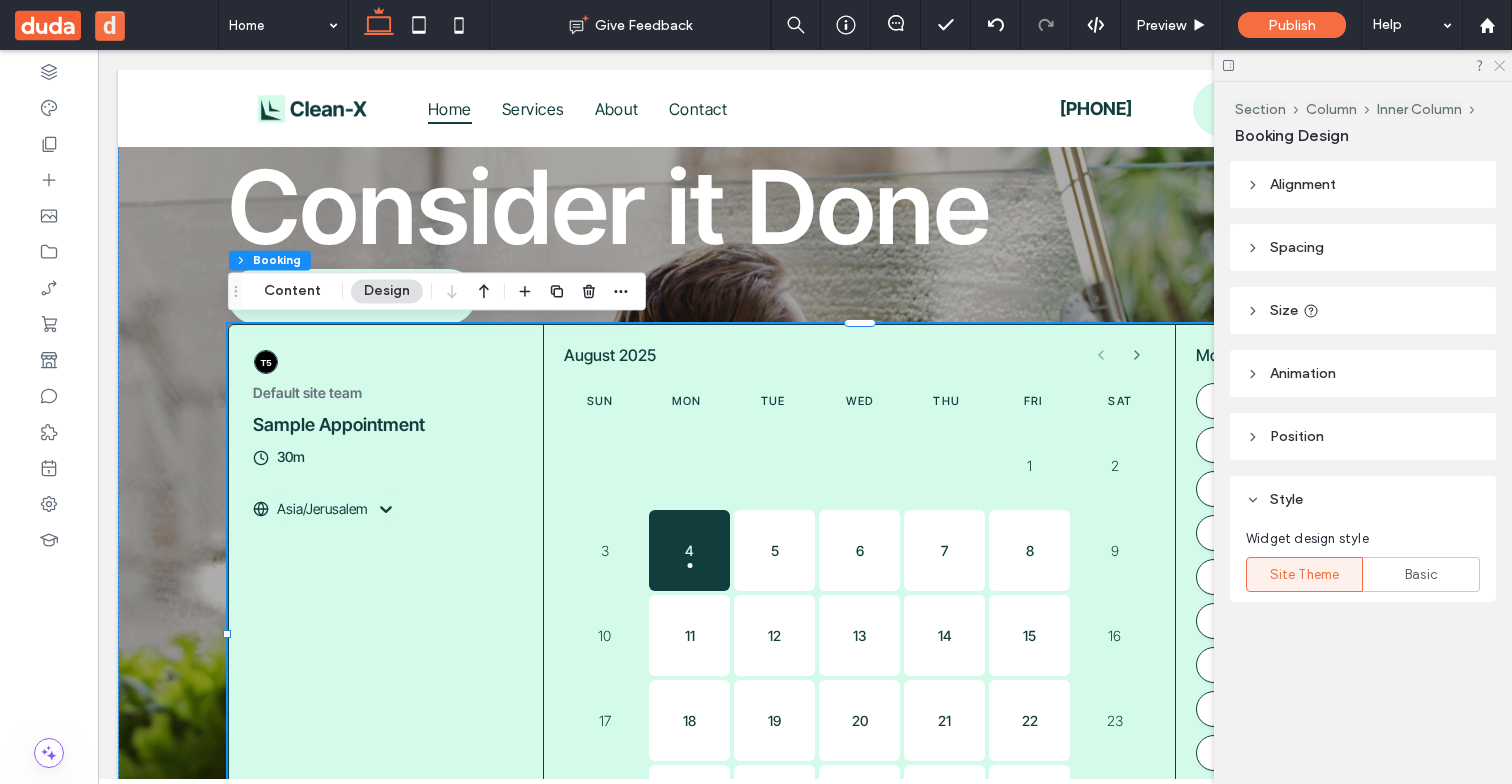 click 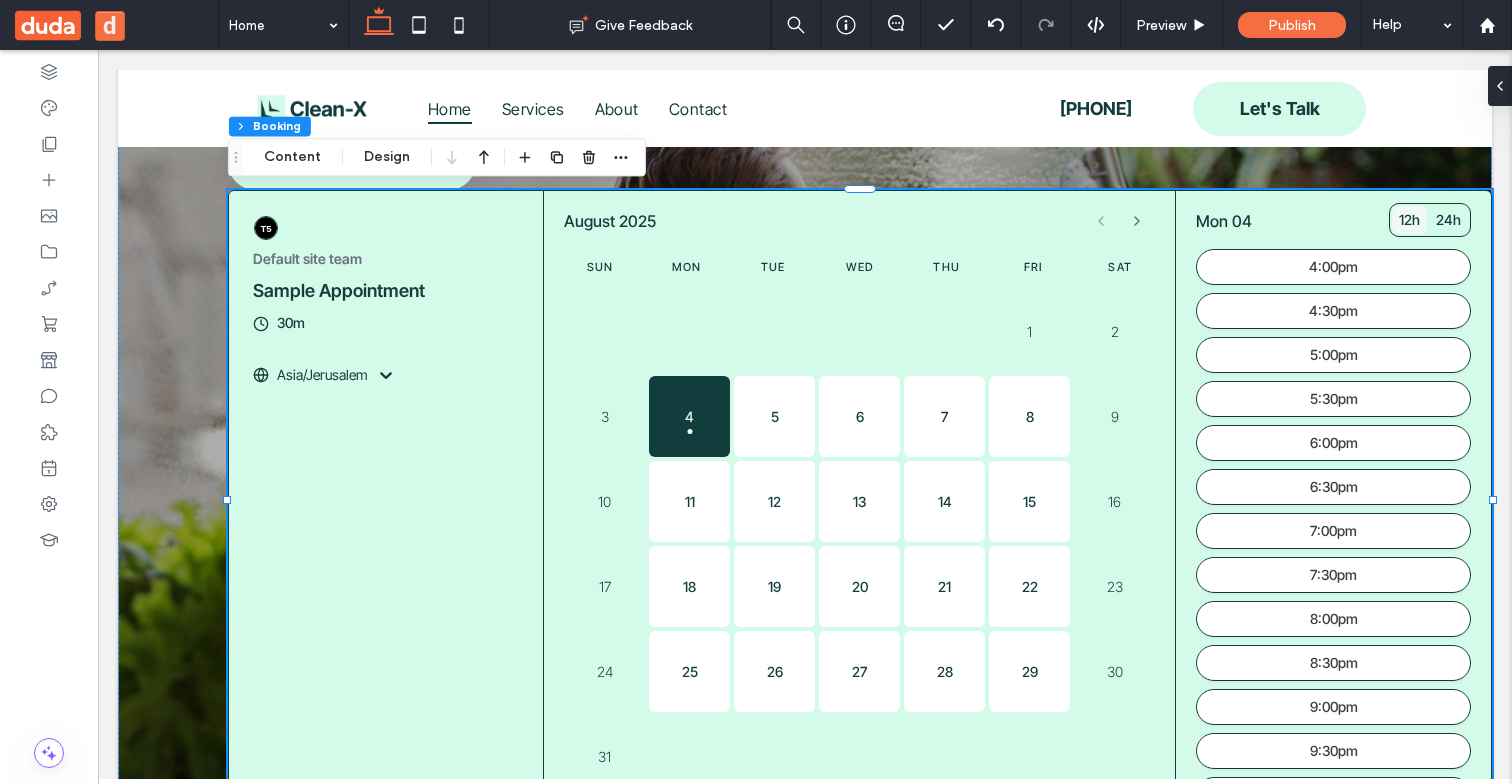 scroll, scrollTop: 319, scrollLeft: 0, axis: vertical 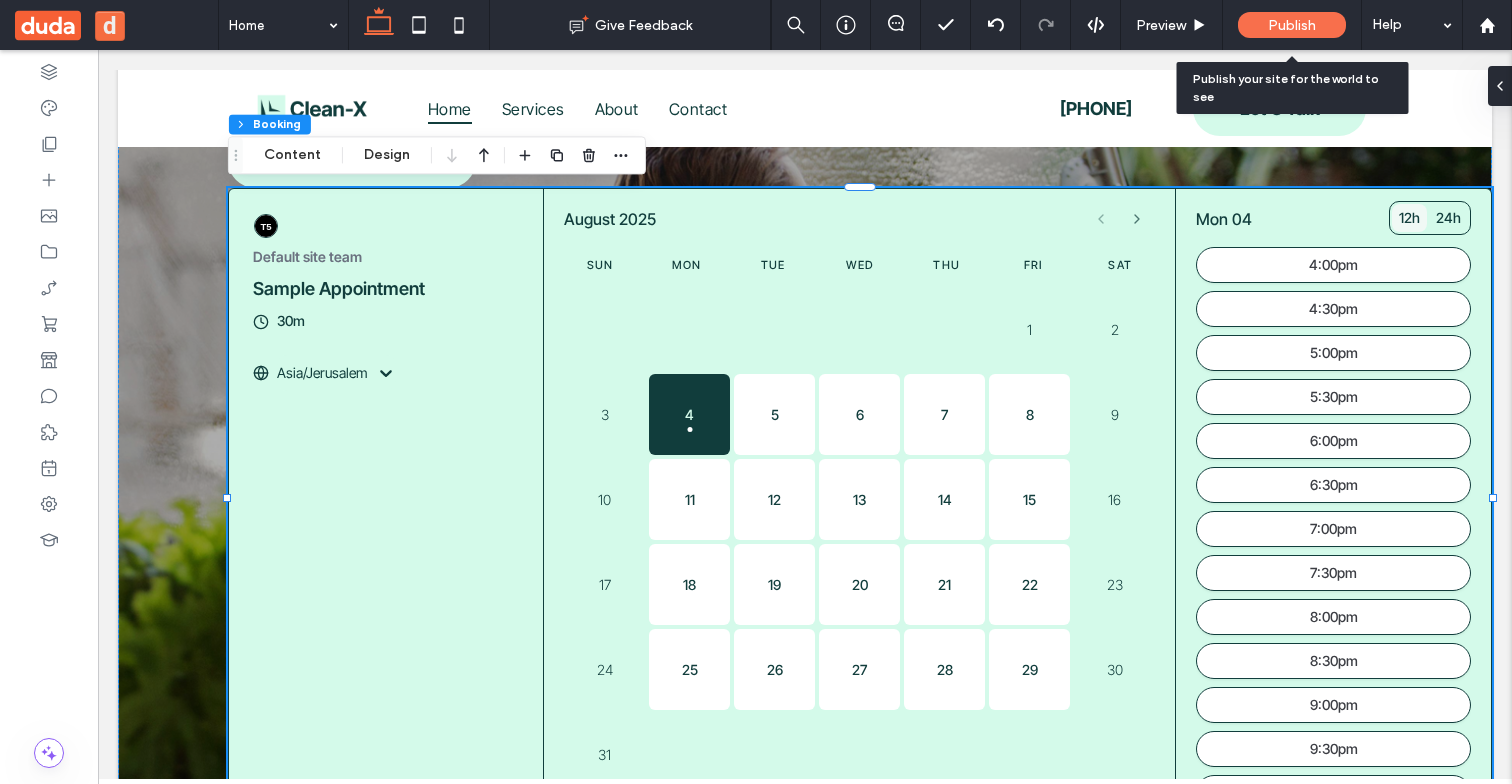 click on "Publish" at bounding box center [1292, 25] 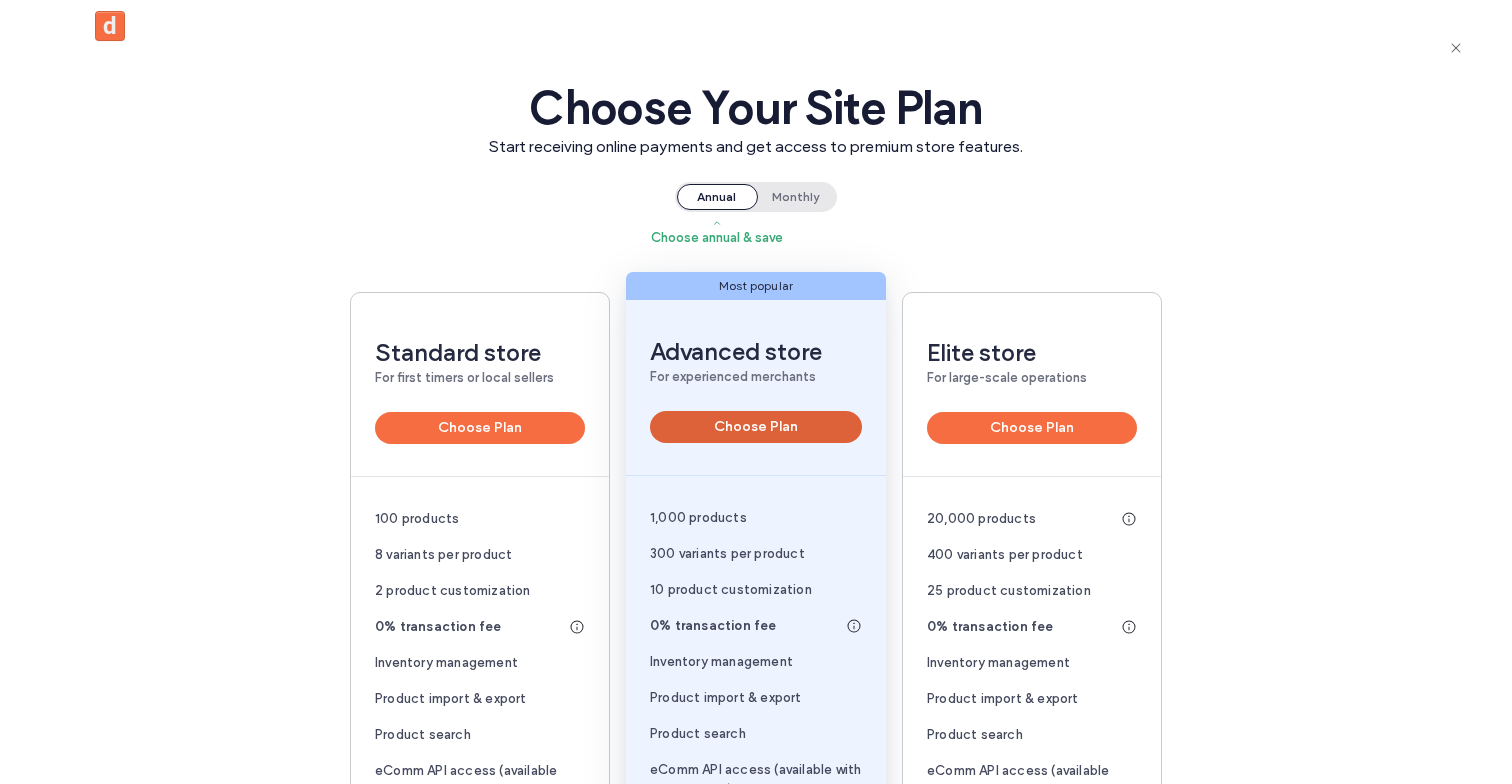click on "Choose Plan" at bounding box center (756, 427) 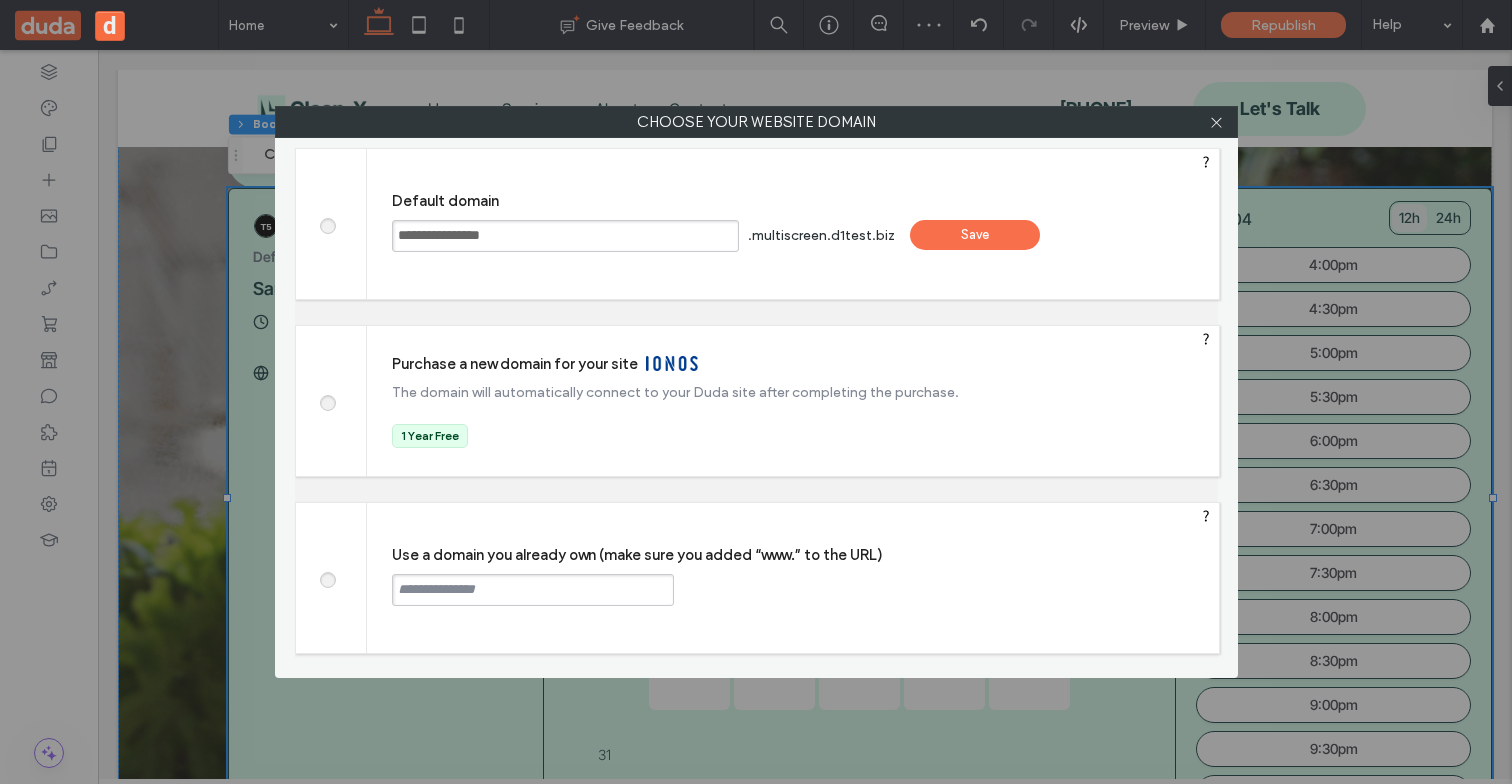 click on "Save" at bounding box center [975, 235] 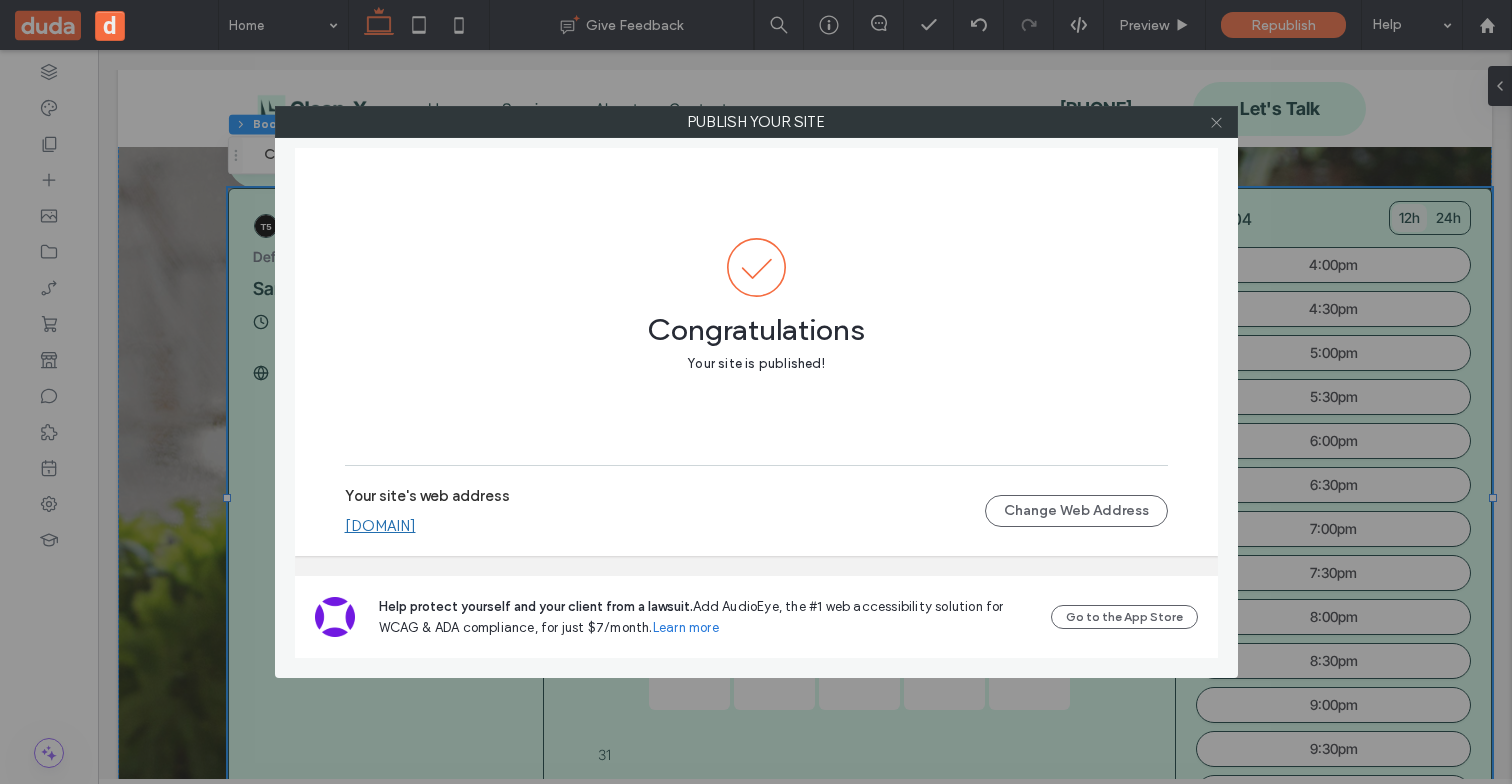 click 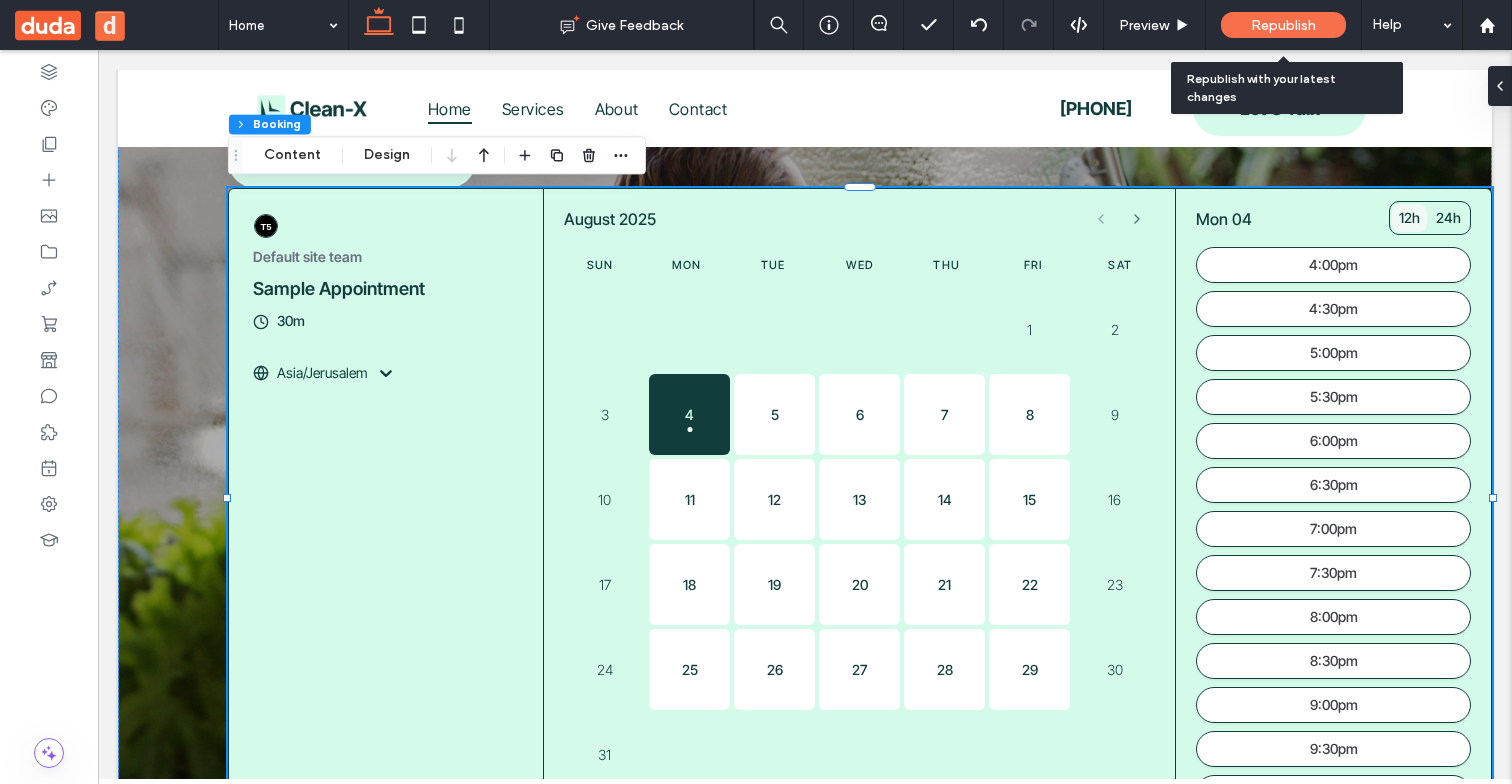 click on "Republish" at bounding box center [1283, 25] 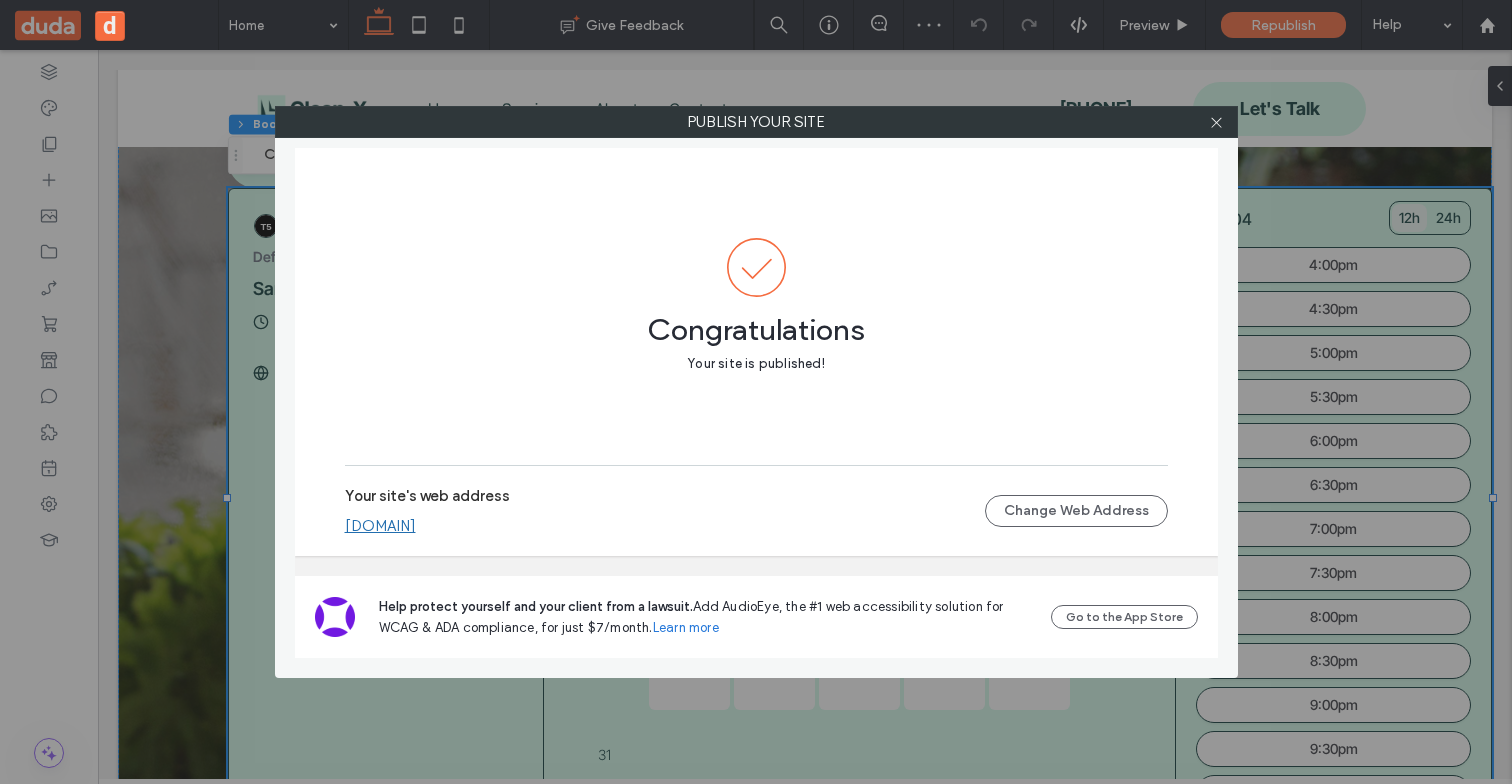click on "morzamird72d46f7.multiscreen.d1test.biz" at bounding box center (380, 526) 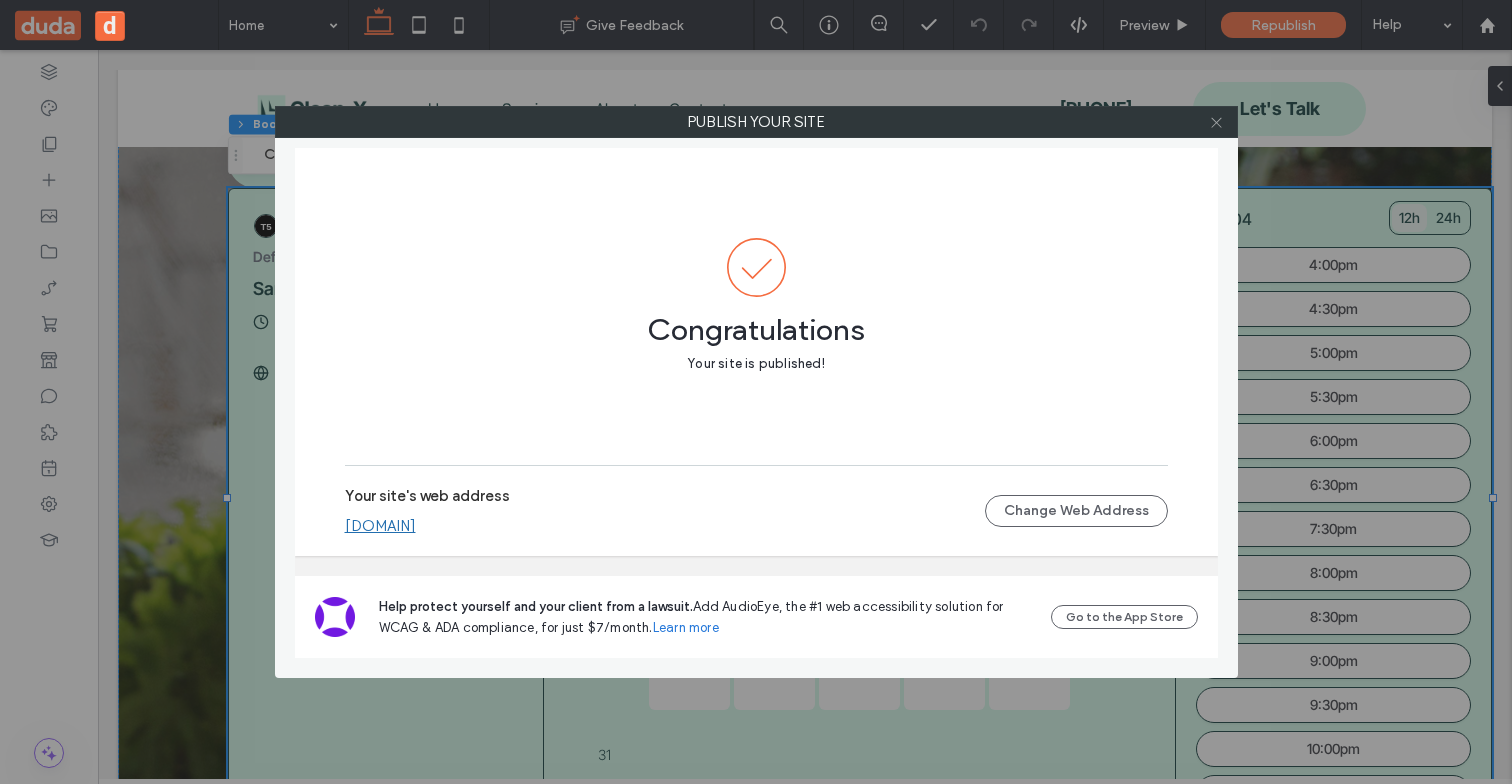 click 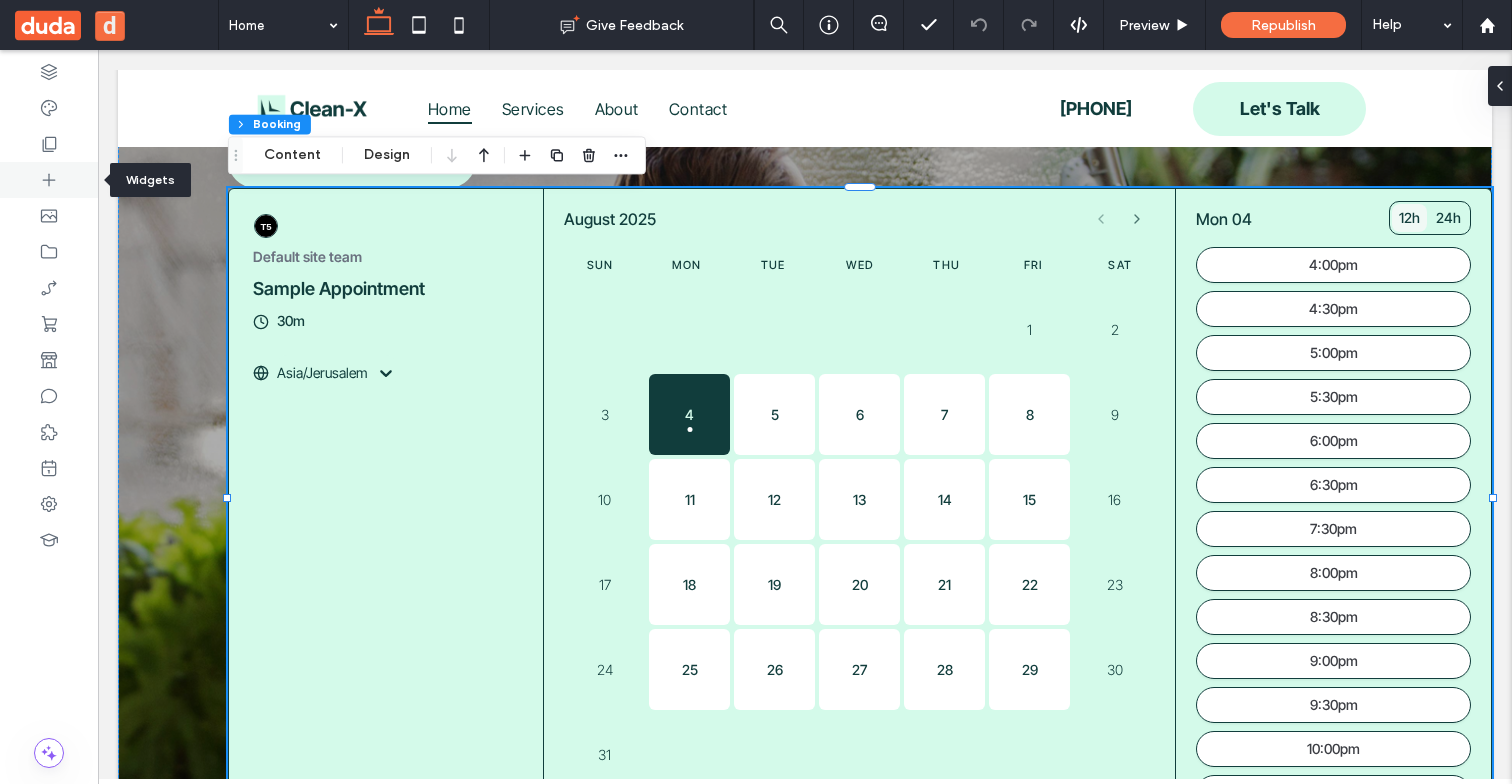 click at bounding box center [49, 180] 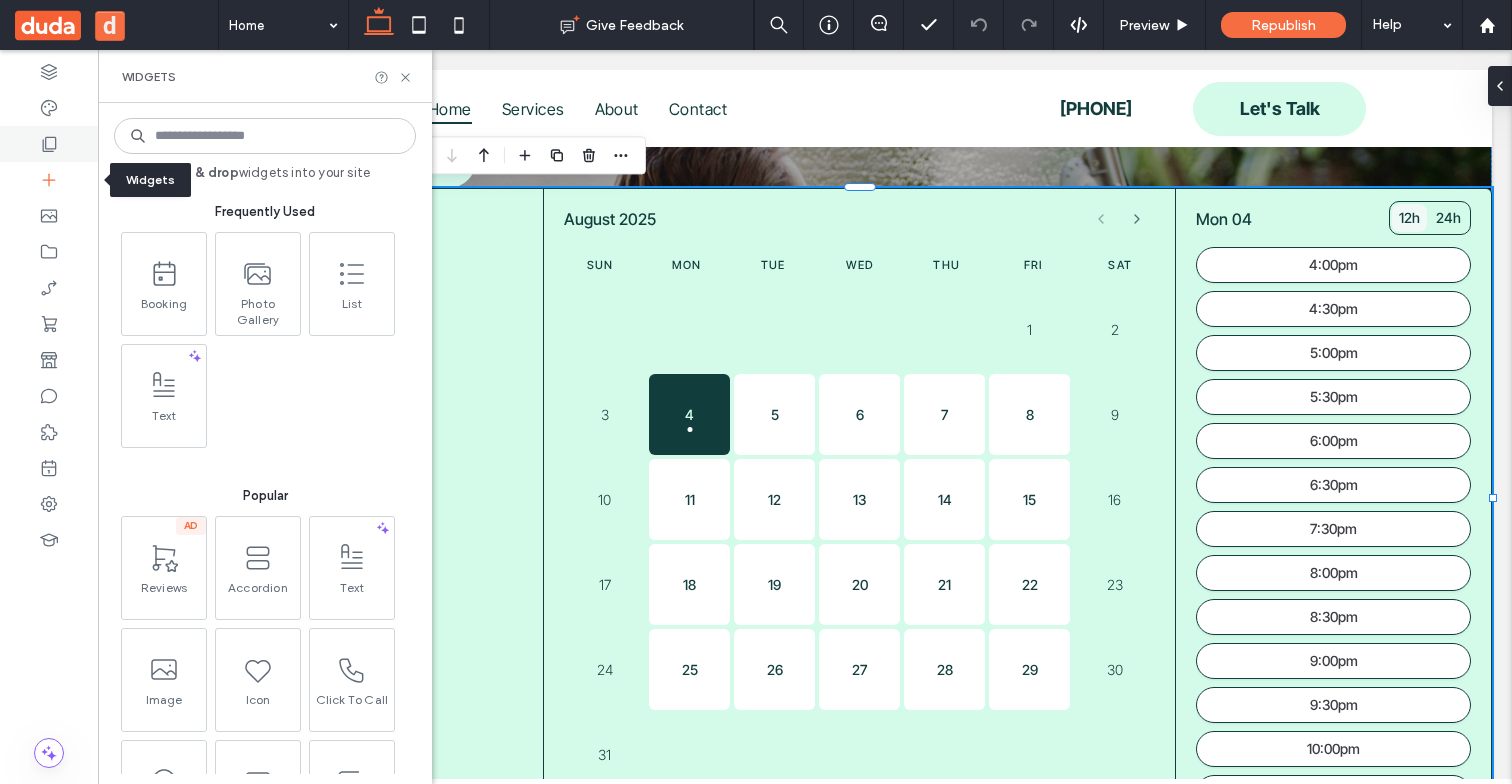 click at bounding box center (49, 144) 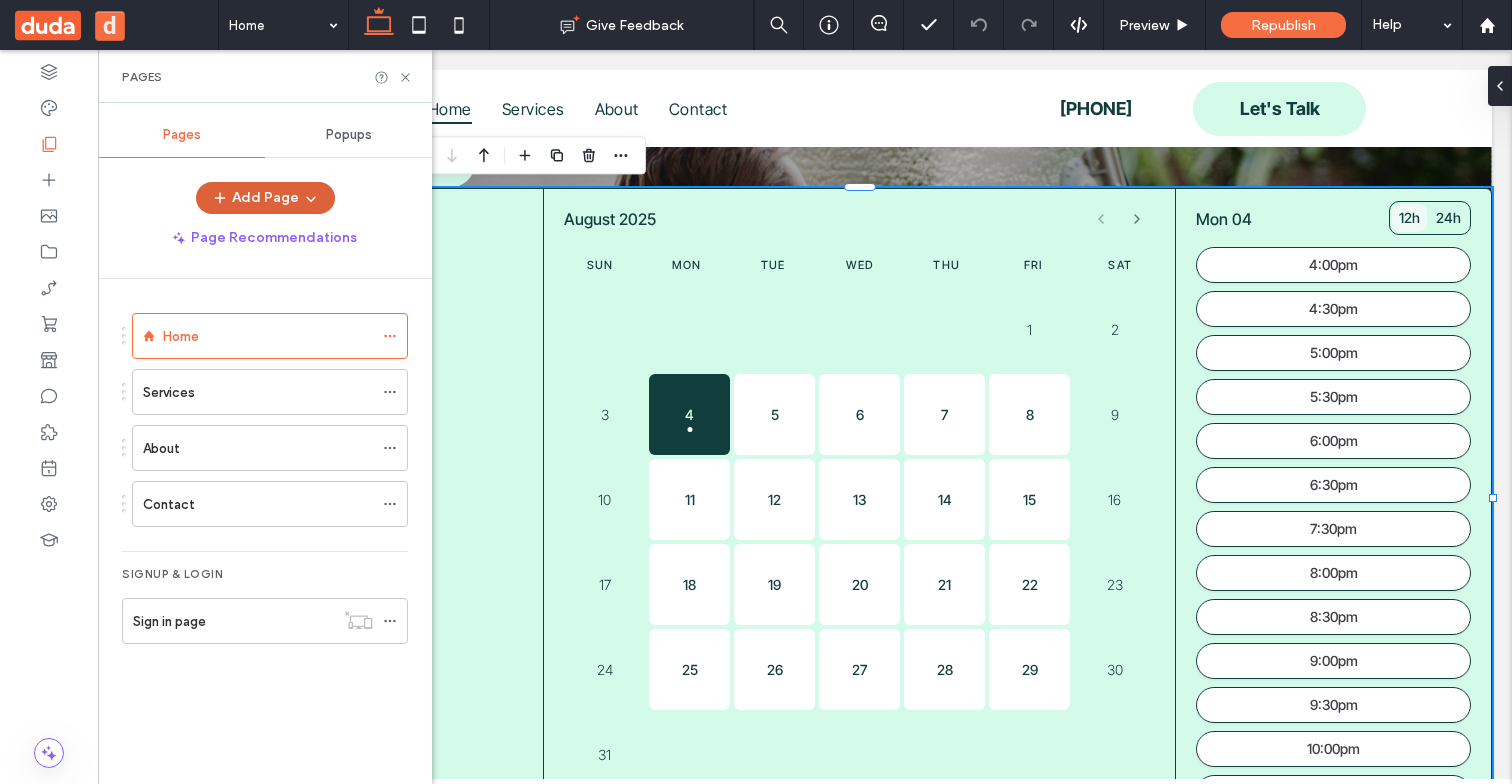 click at bounding box center [309, 198] 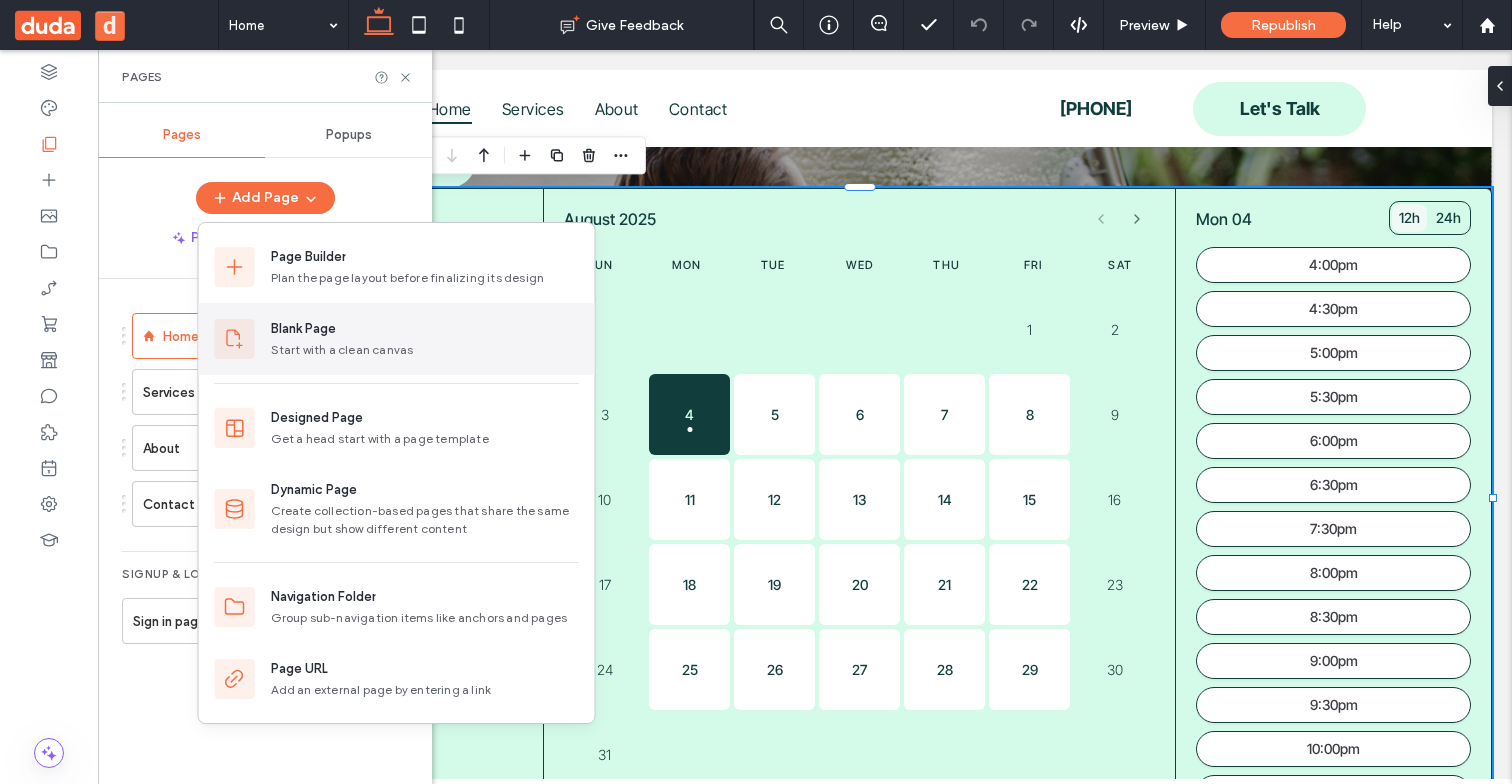 click on "Blank Page Start with a clean canvas" at bounding box center [397, 339] 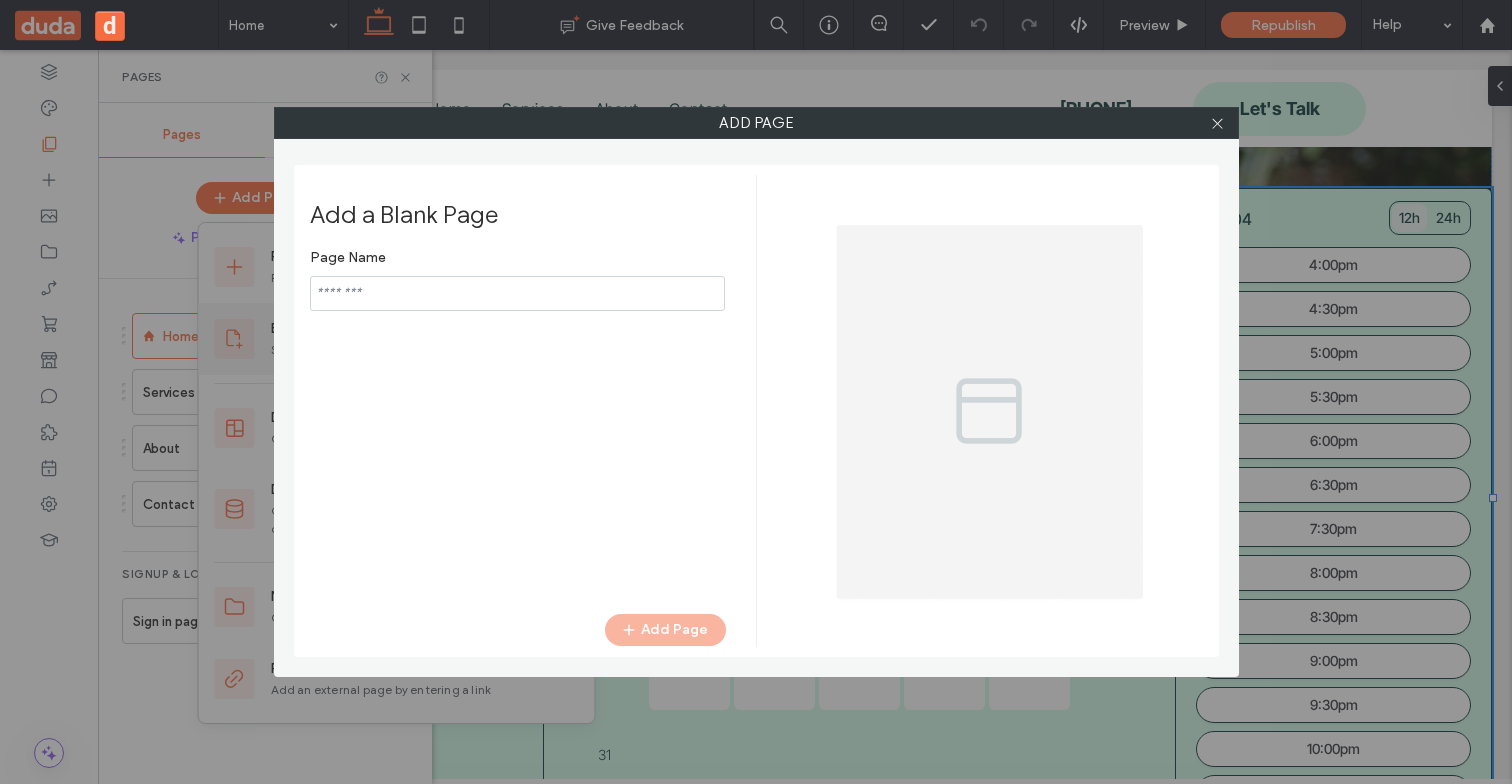 type on "*****" 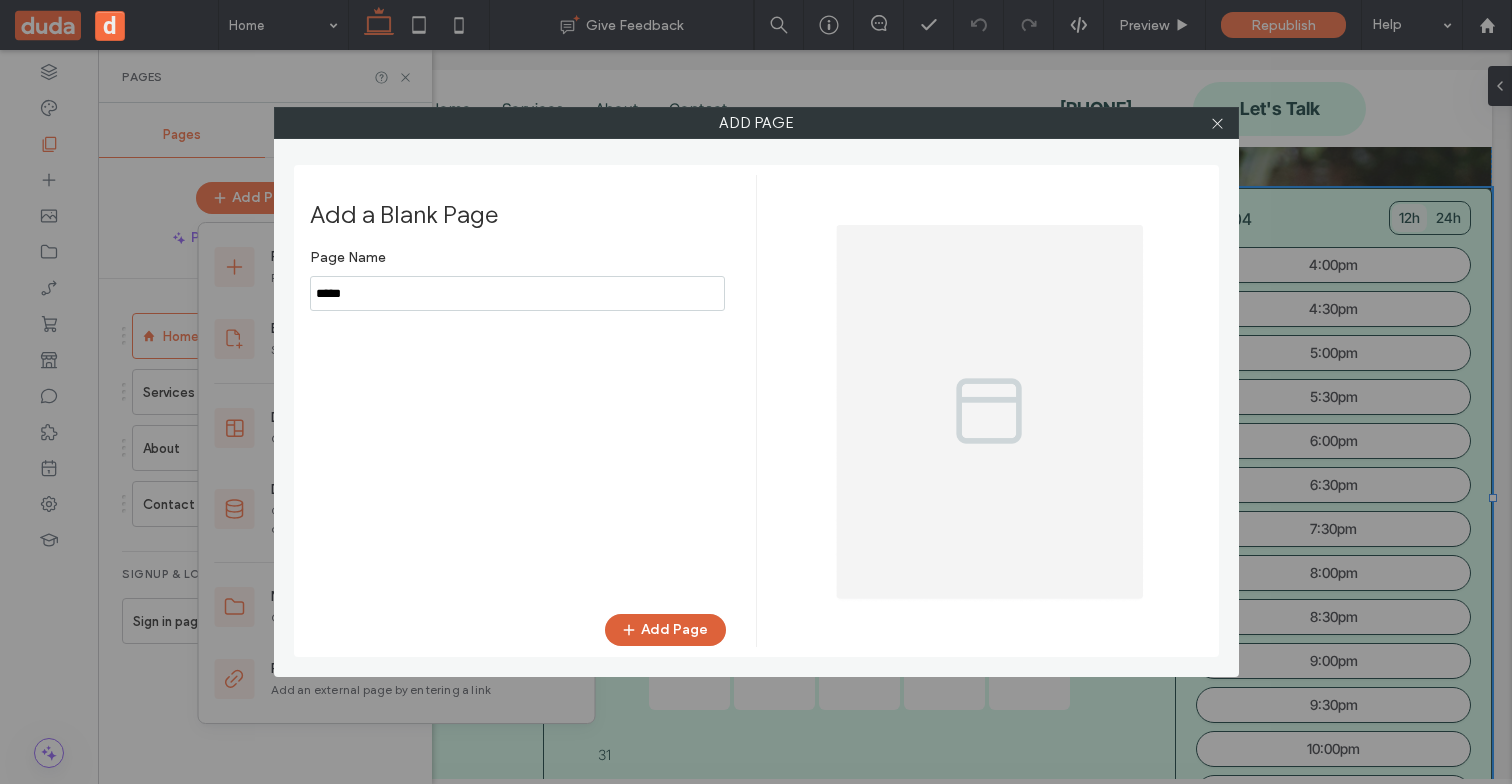 click on "Add Page" at bounding box center [665, 630] 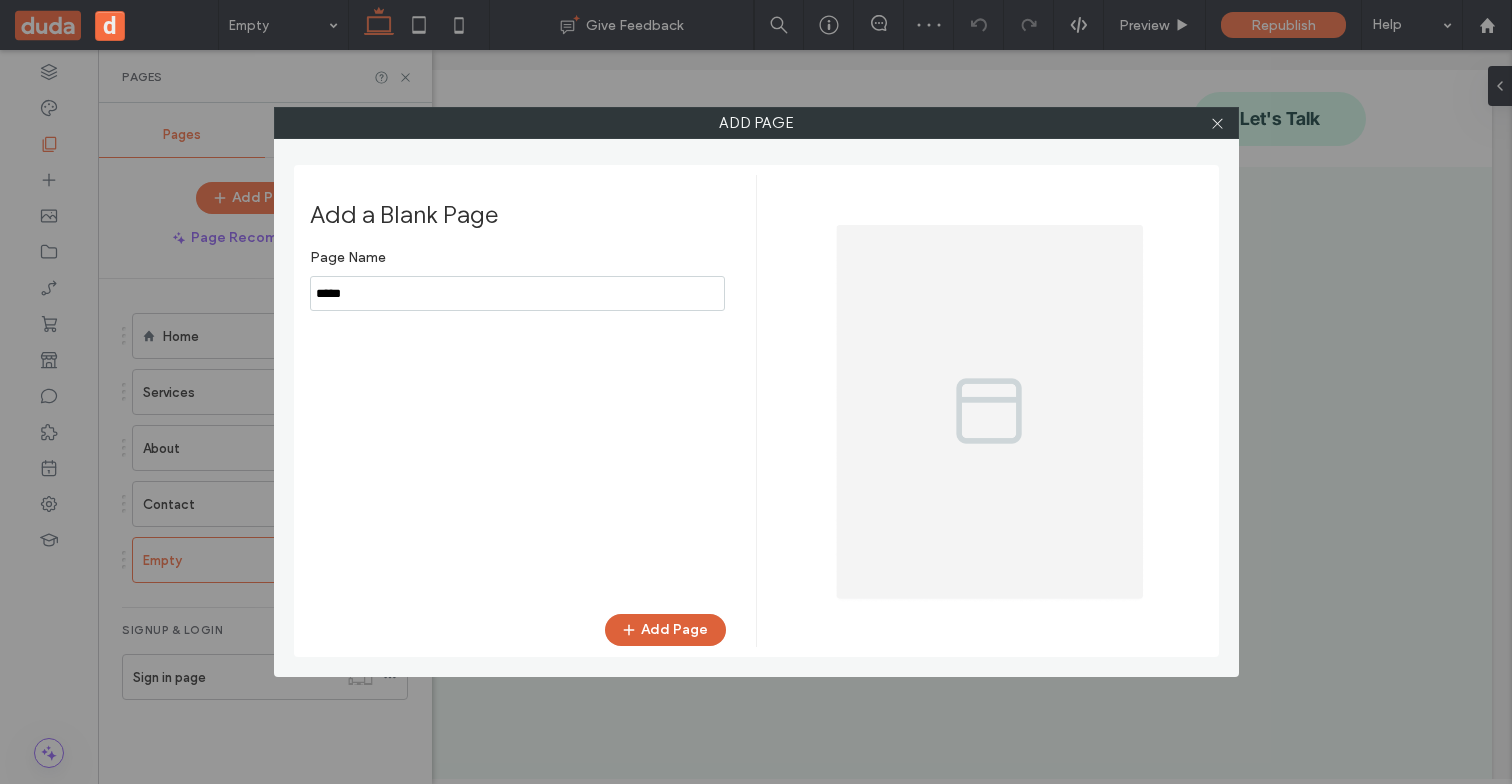 scroll, scrollTop: 0, scrollLeft: 0, axis: both 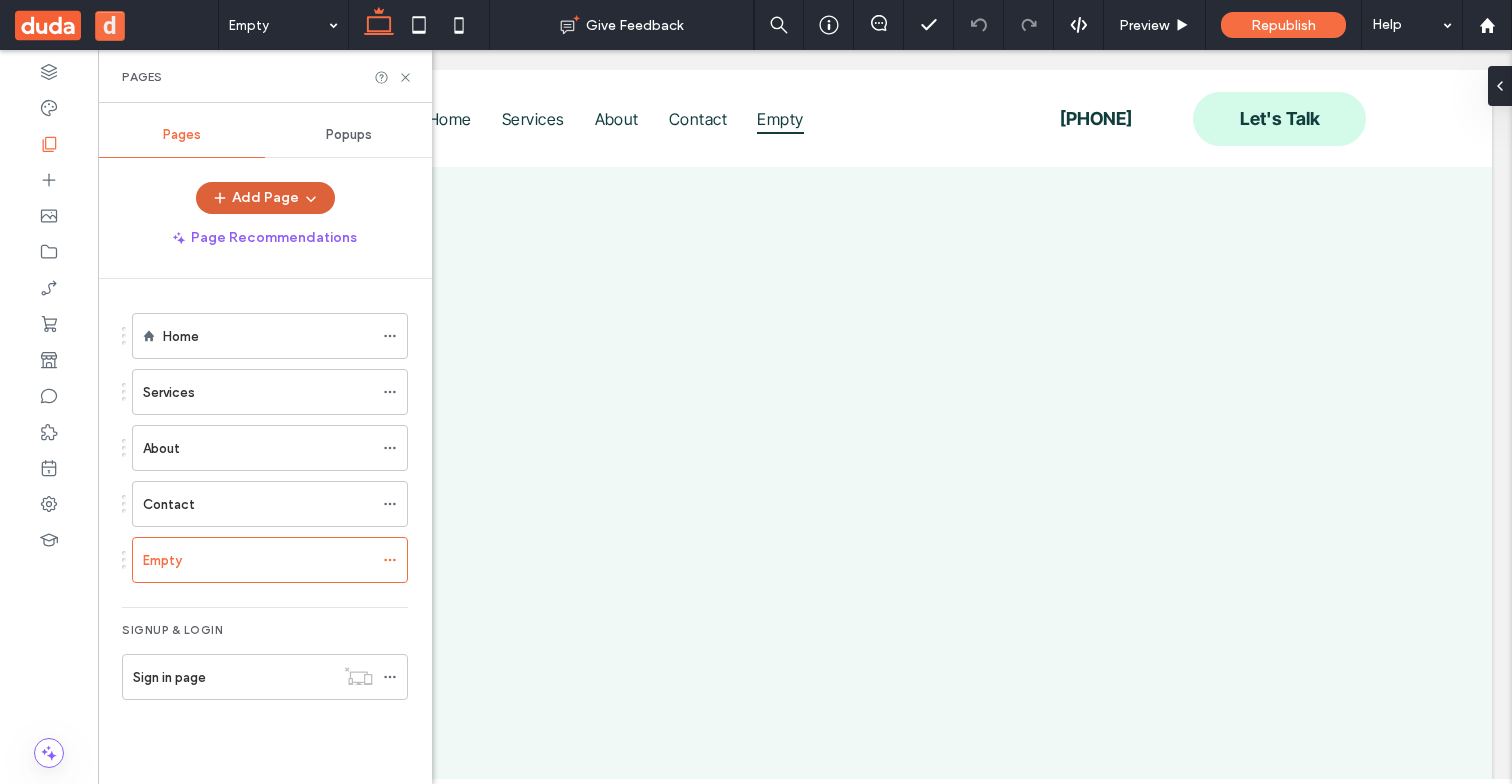 click on "Add Page" at bounding box center [265, 198] 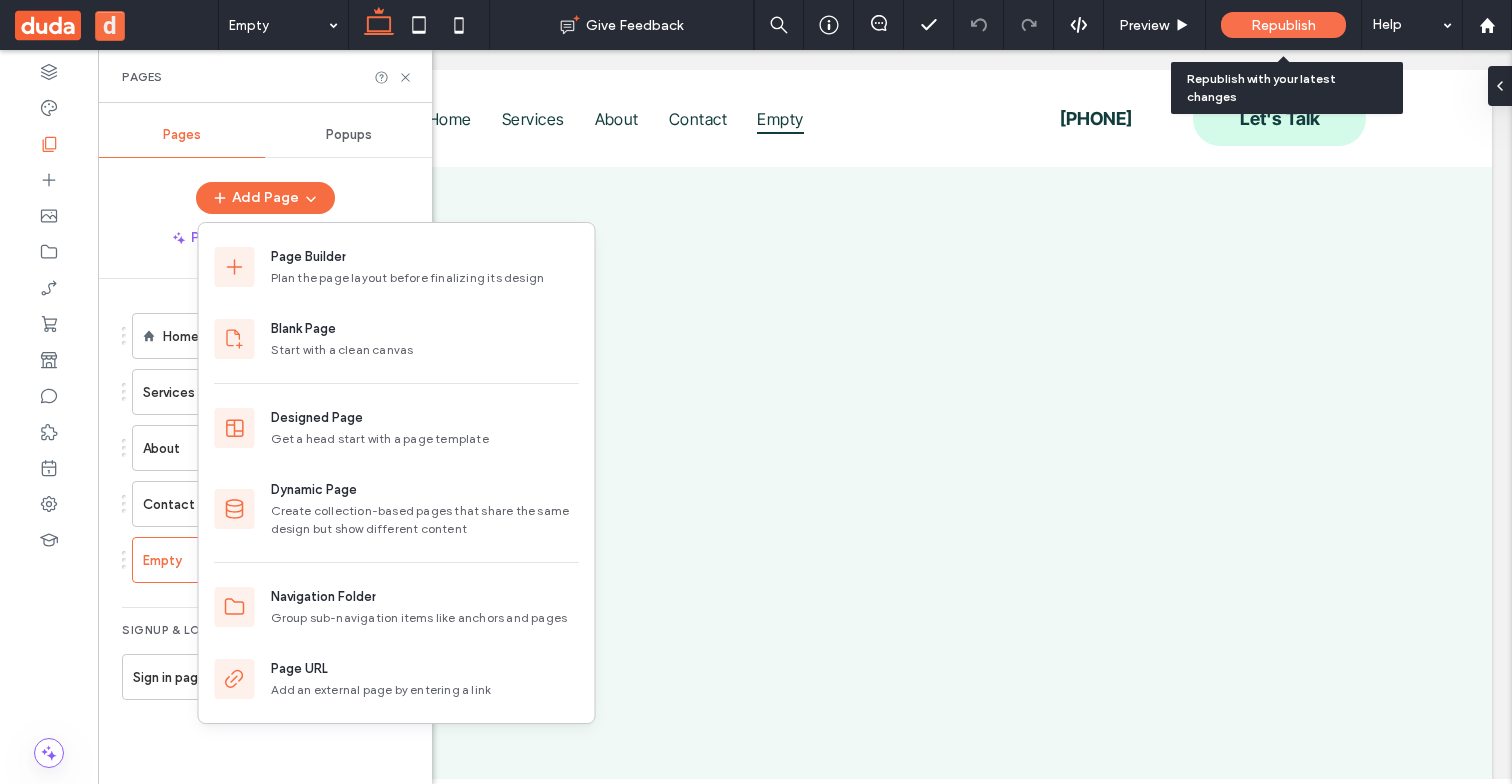 click on "Republish" at bounding box center (1283, 25) 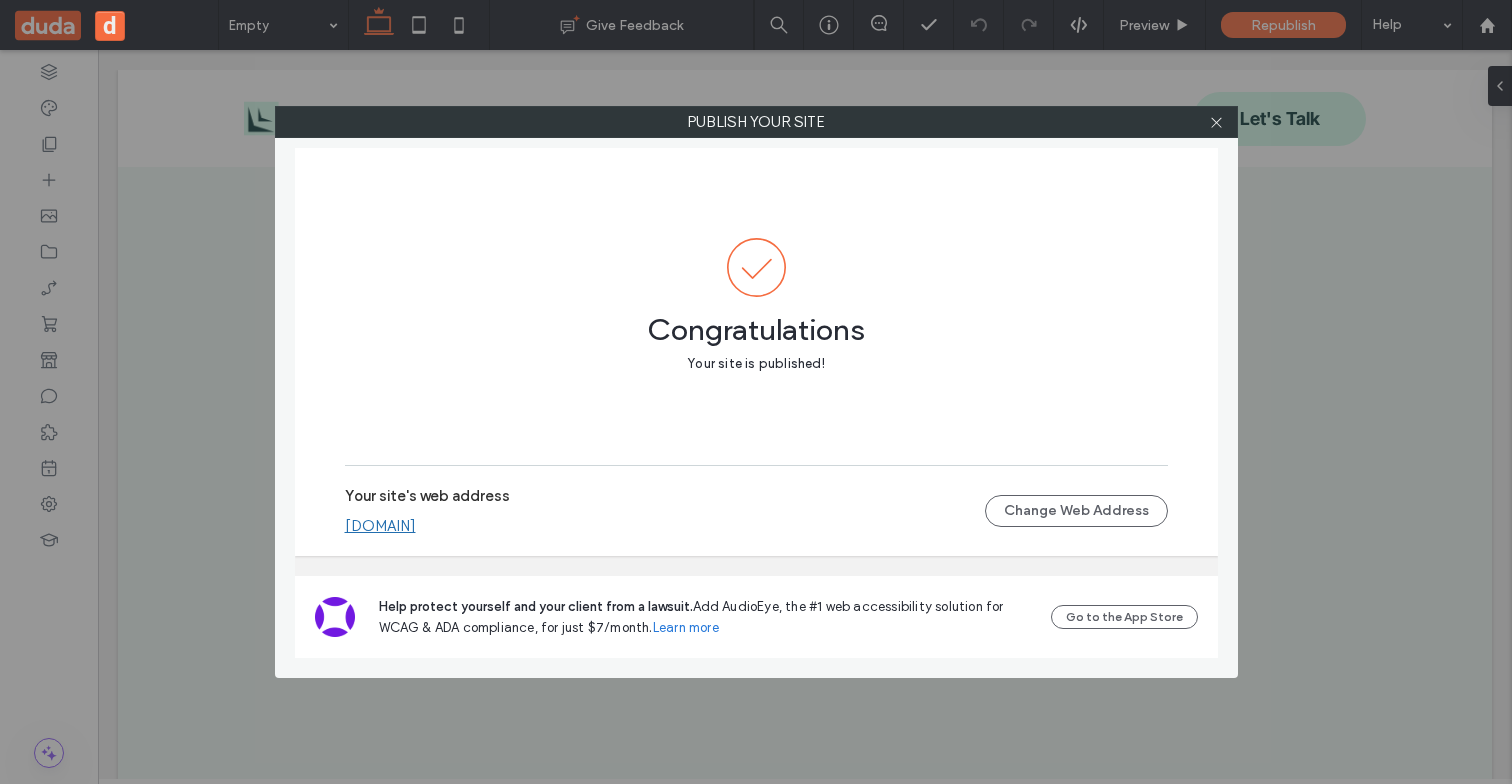 click on "morzamird72d46f7.multiscreen.d1test.biz" at bounding box center [380, 526] 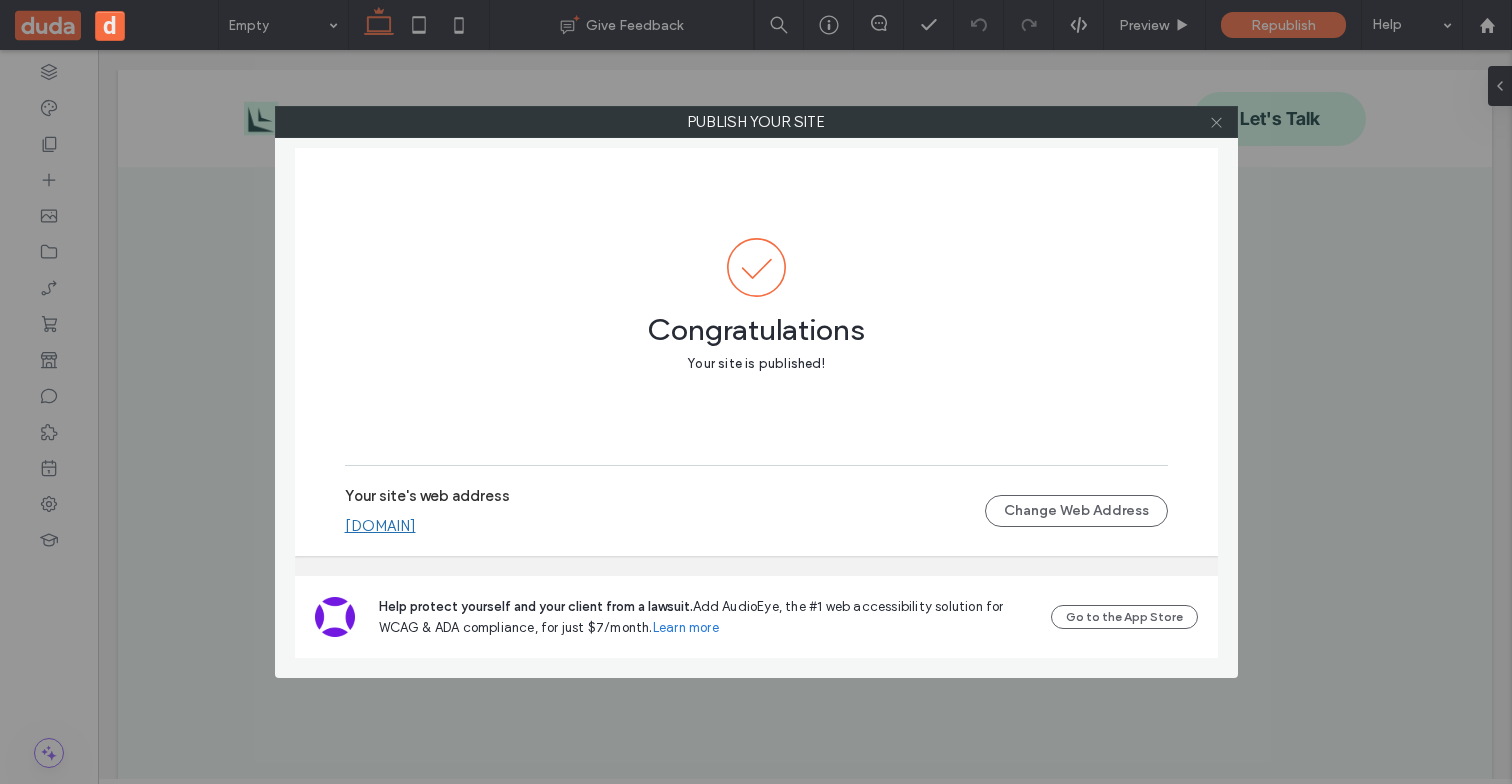 click at bounding box center [1216, 122] 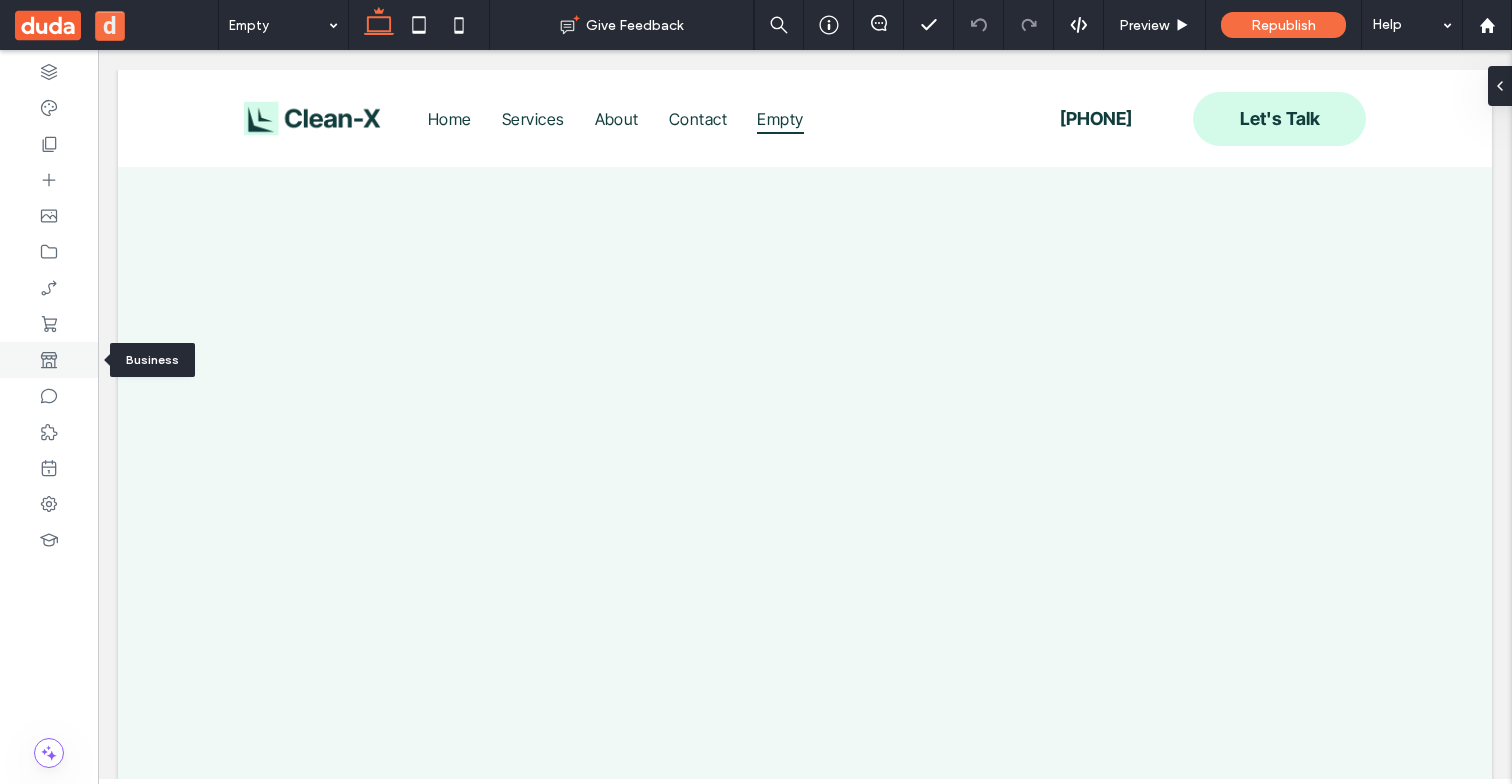 click 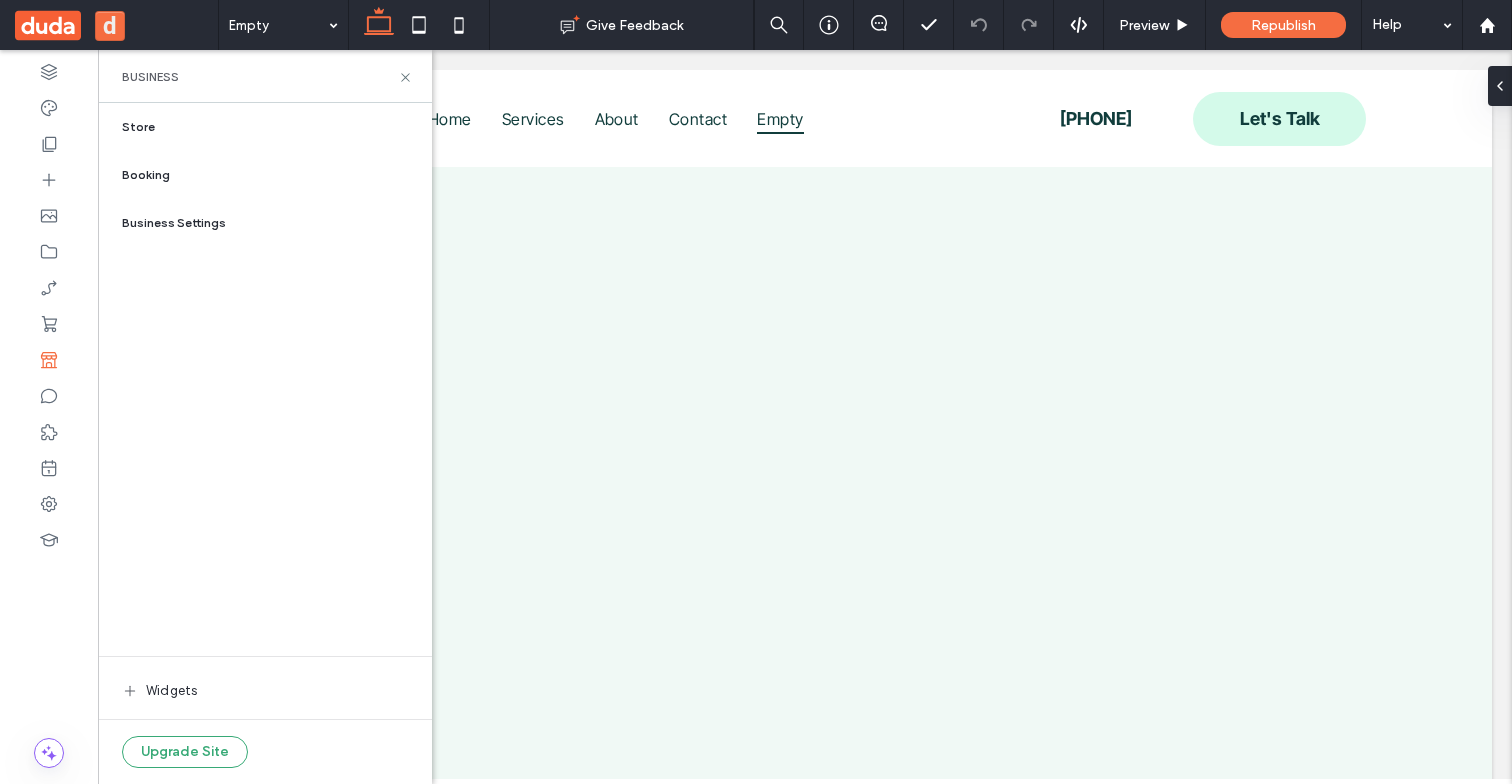 click on "Booking" at bounding box center (146, 175) 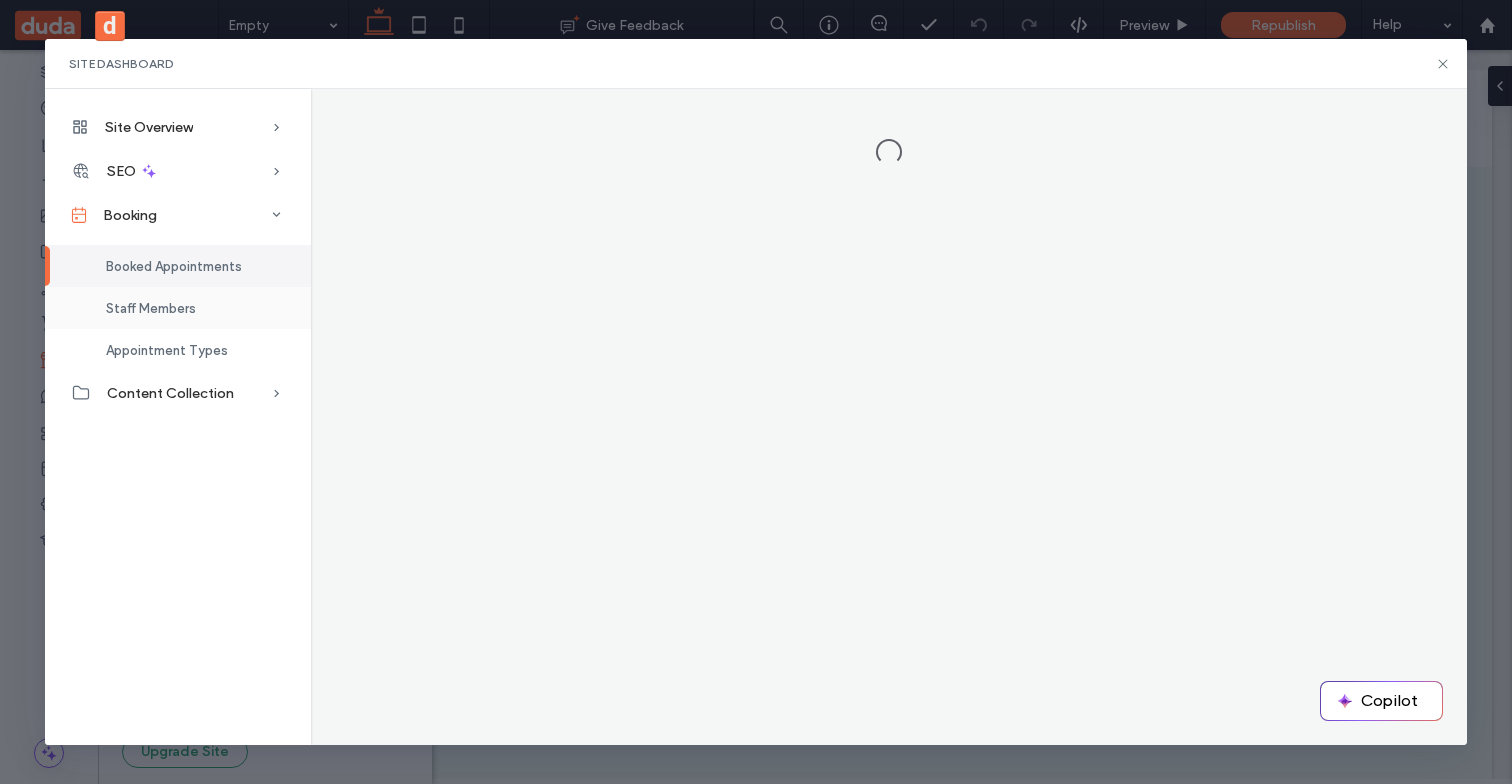 click on "Staff Members" at bounding box center [178, 308] 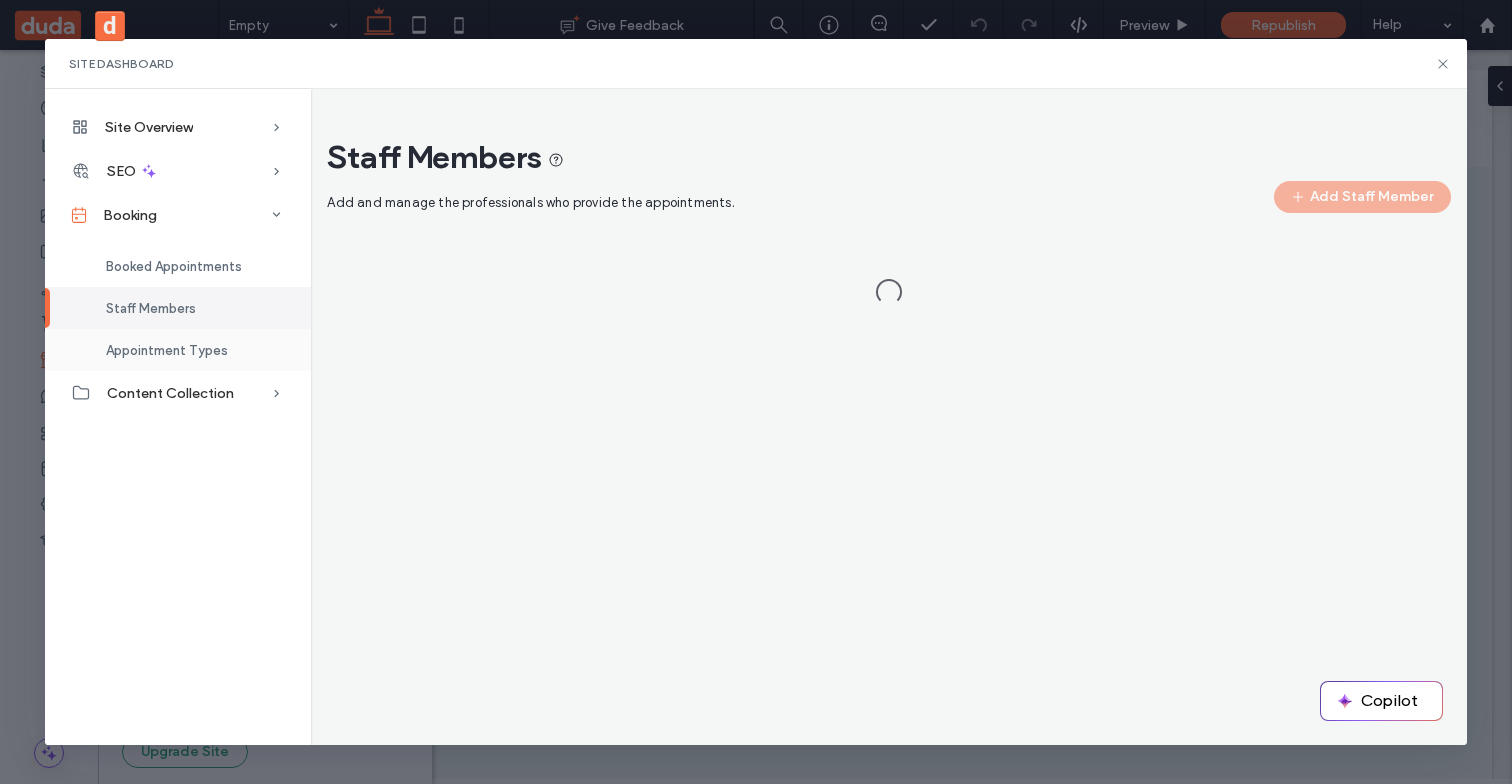 click on "Appointment Types" at bounding box center [167, 350] 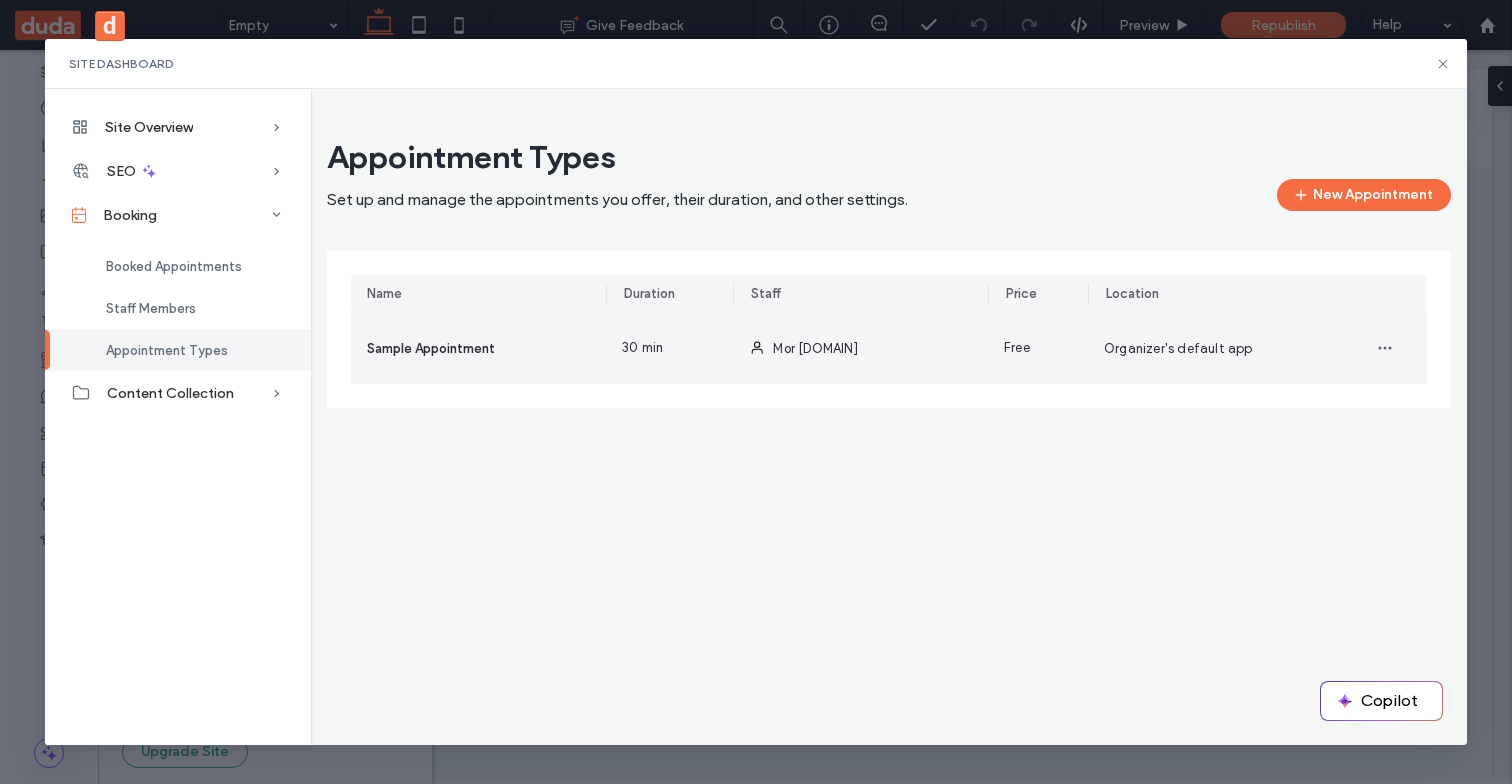 click on "[FIRST] [LAST]" at bounding box center [815, 348] 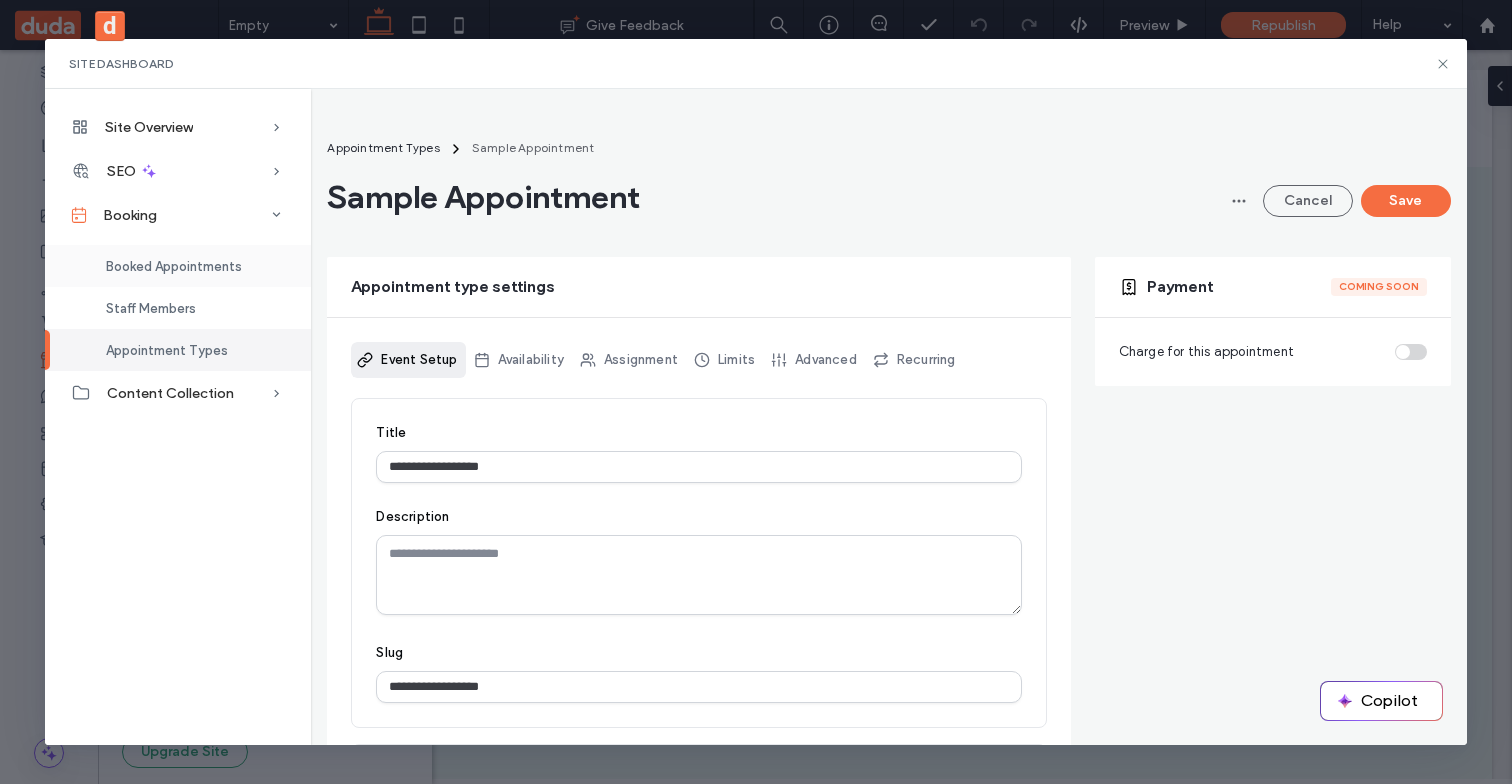 click on "Booked Appointments" at bounding box center (174, 266) 